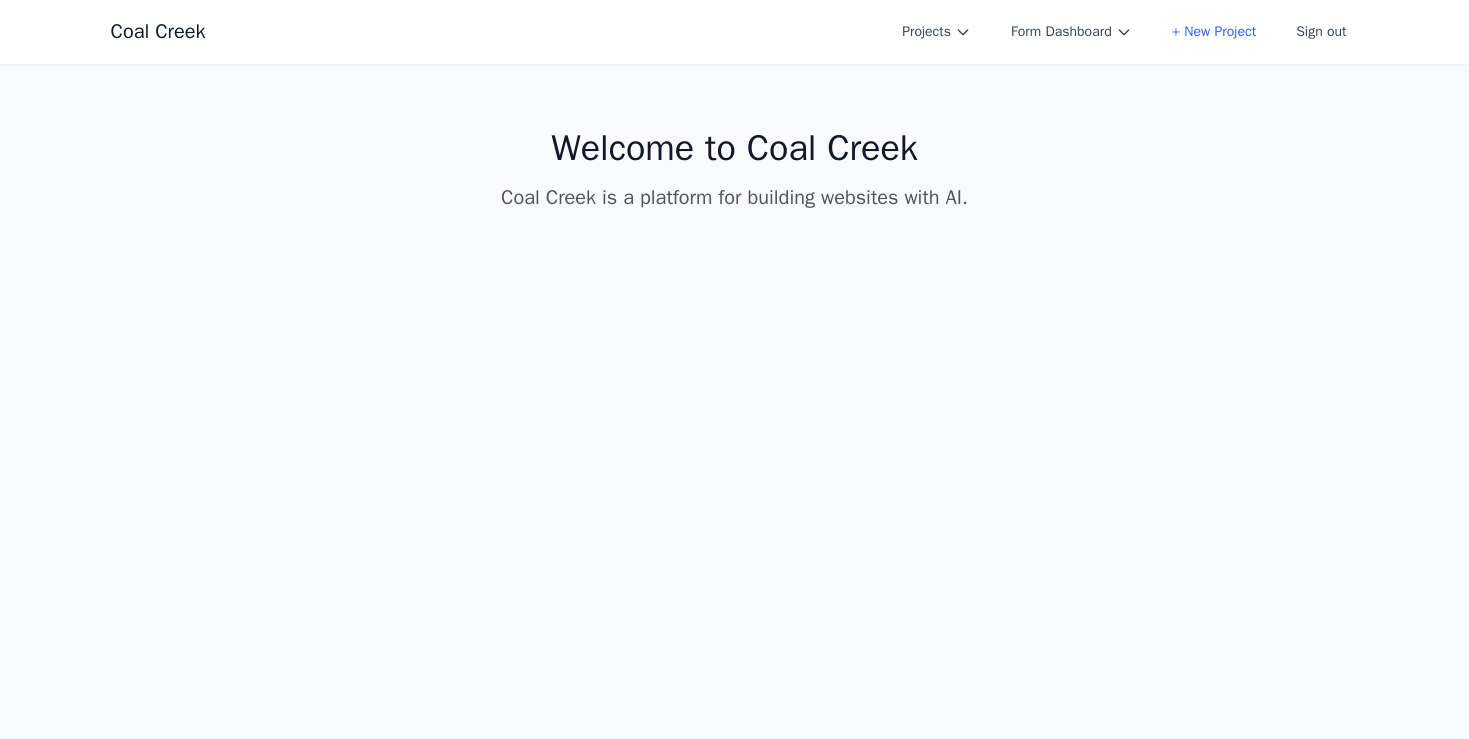 scroll, scrollTop: 0, scrollLeft: 0, axis: both 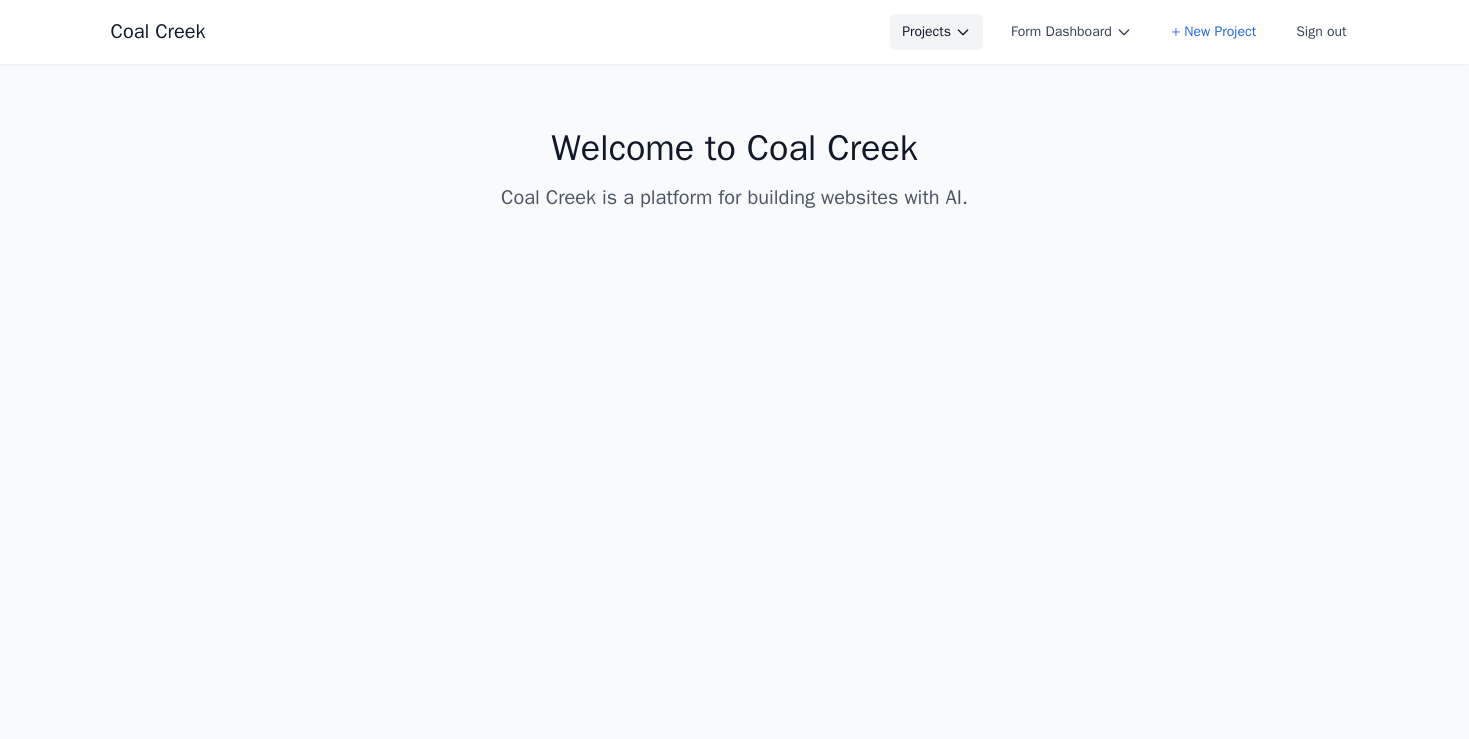 click 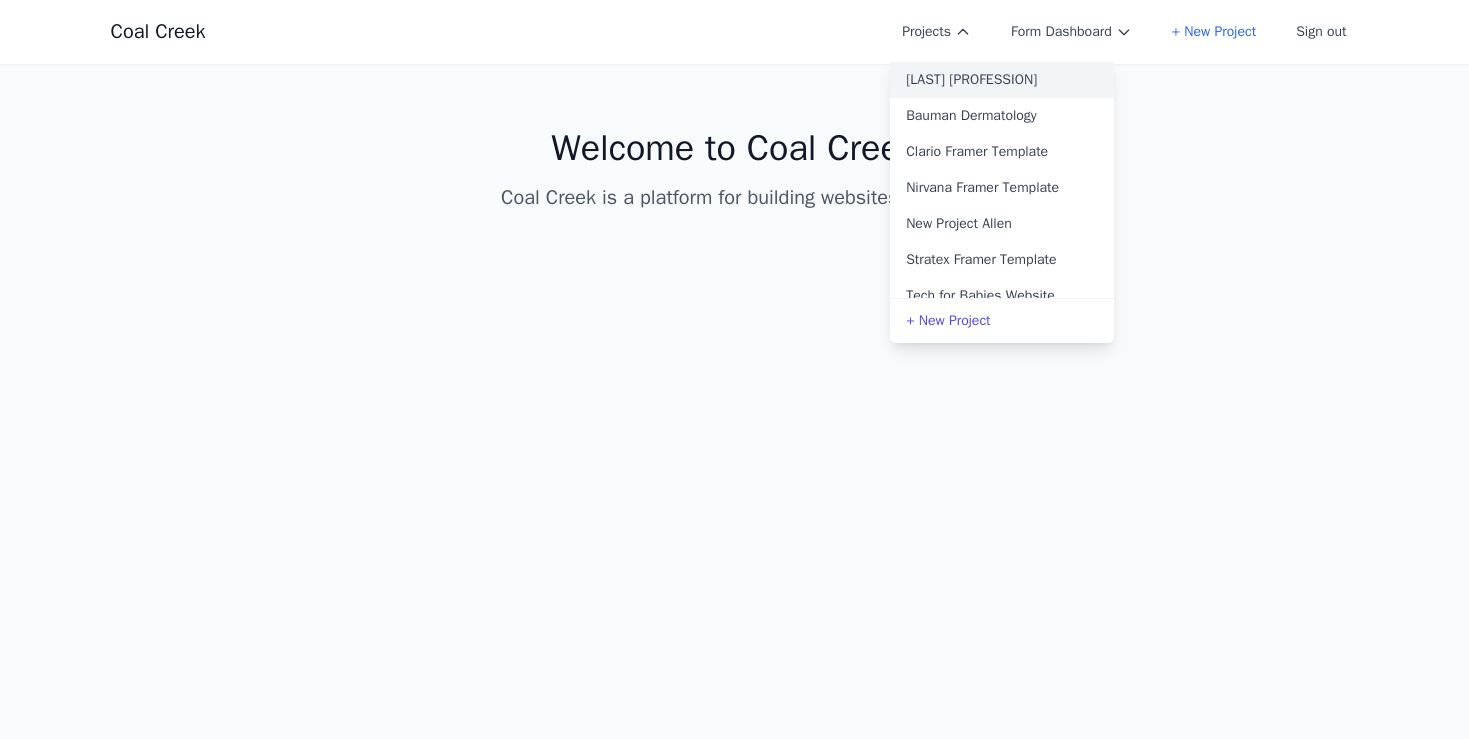 type 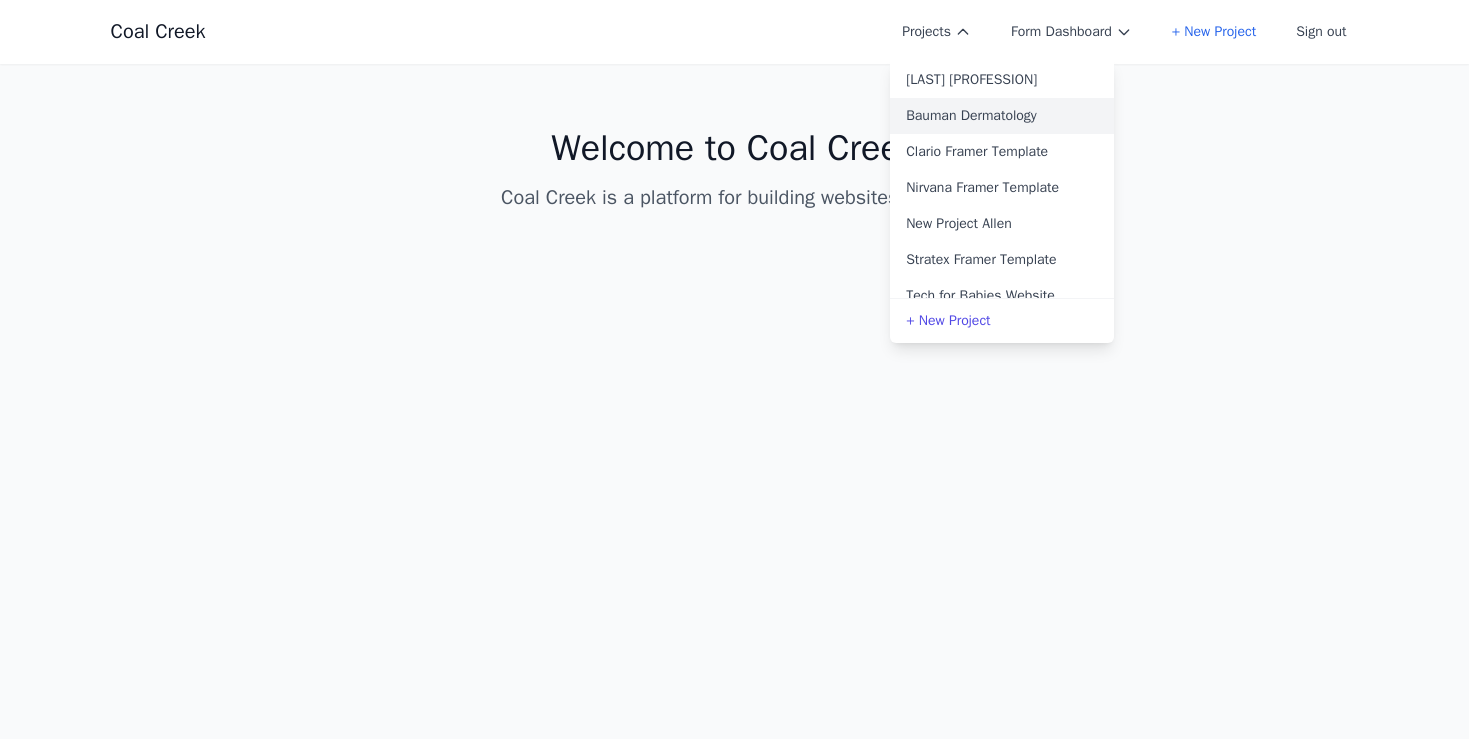 click on "Bauman Dermatology" at bounding box center [1002, 116] 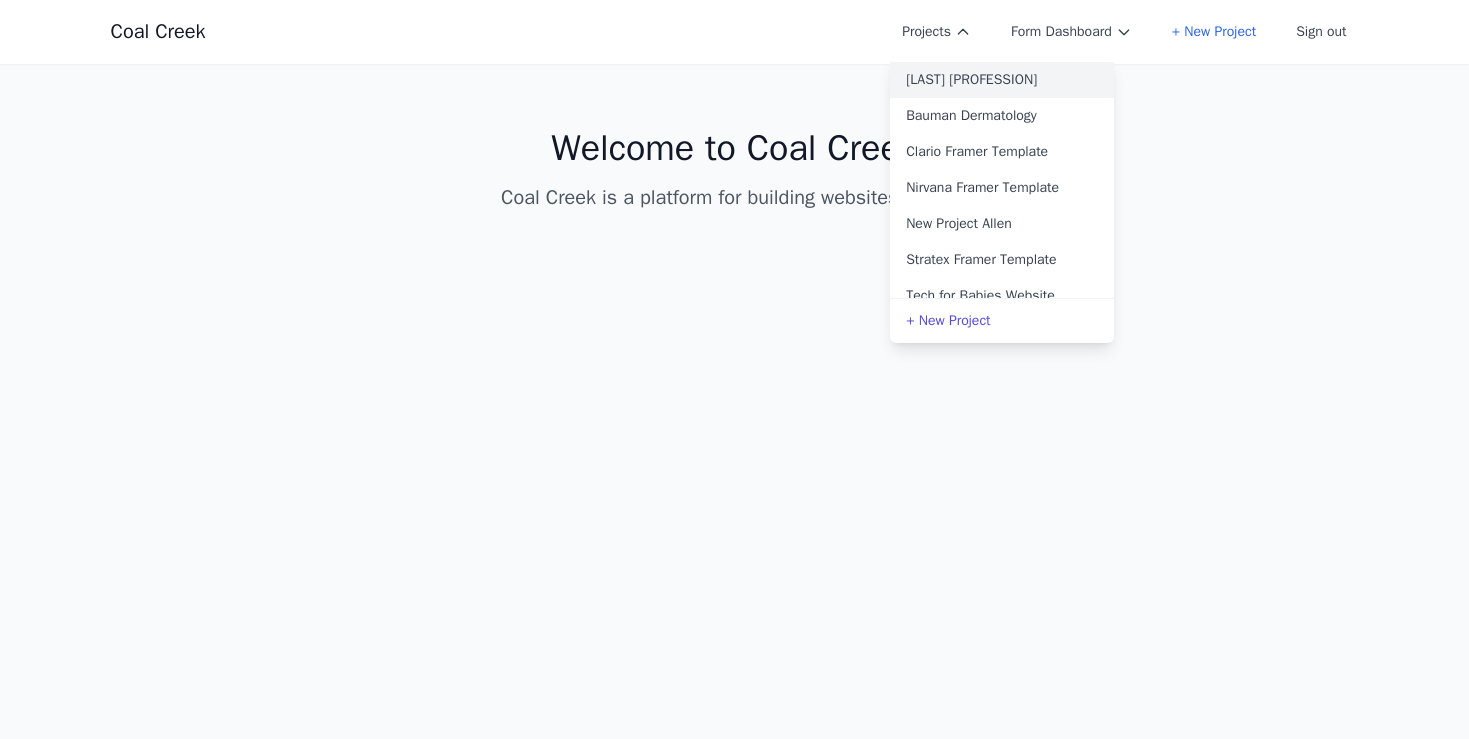 click on "Bauman Derm" at bounding box center [1002, 80] 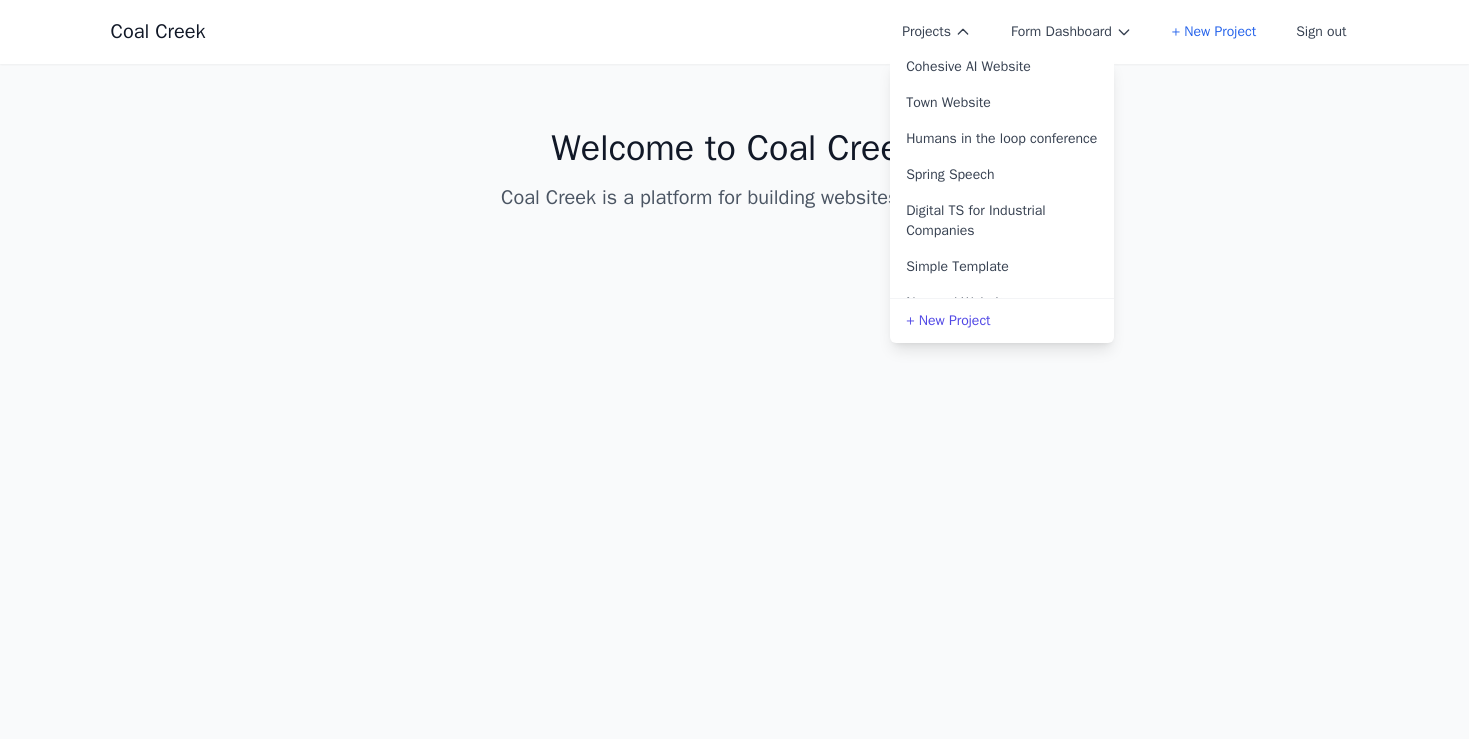 scroll, scrollTop: 394, scrollLeft: 0, axis: vertical 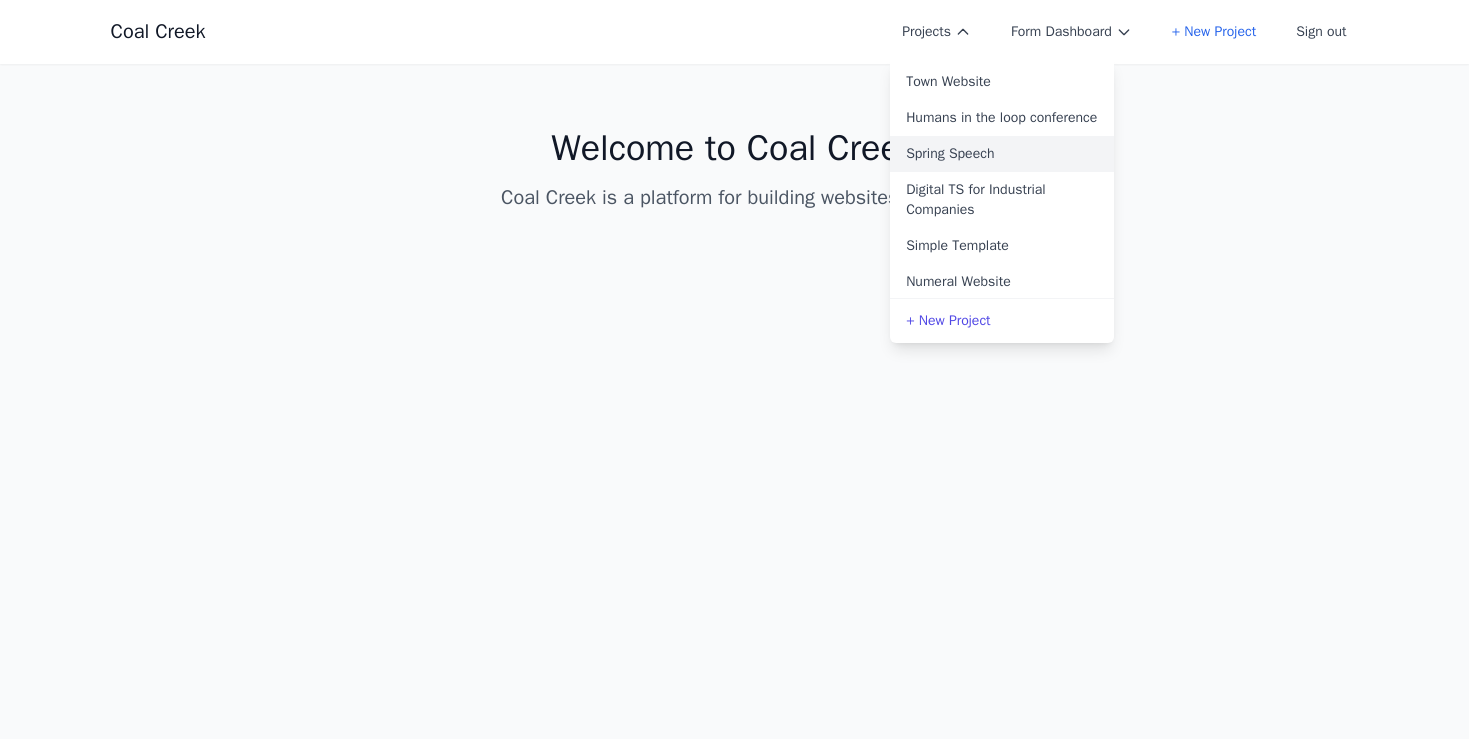 click on "Spring Speech" at bounding box center (1002, 154) 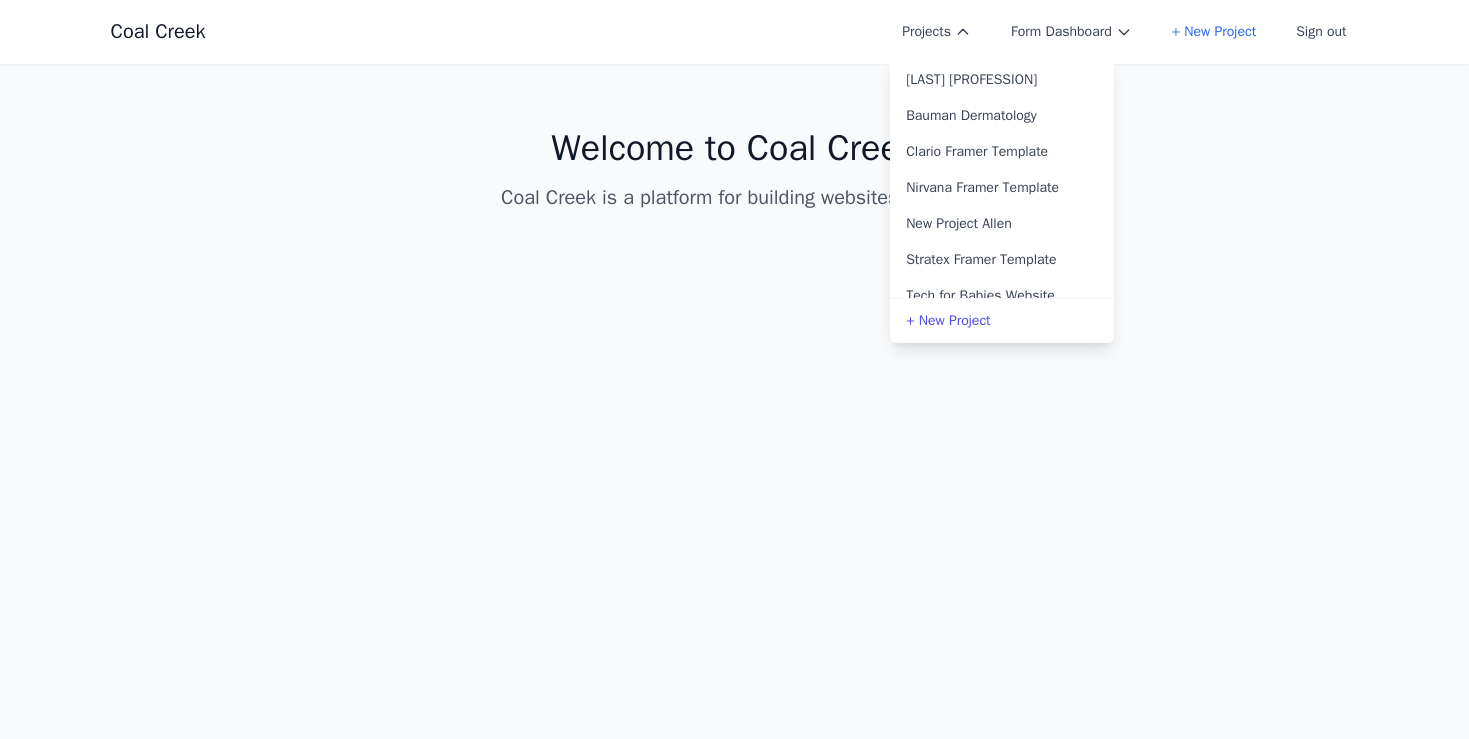 scroll, scrollTop: 456, scrollLeft: 0, axis: vertical 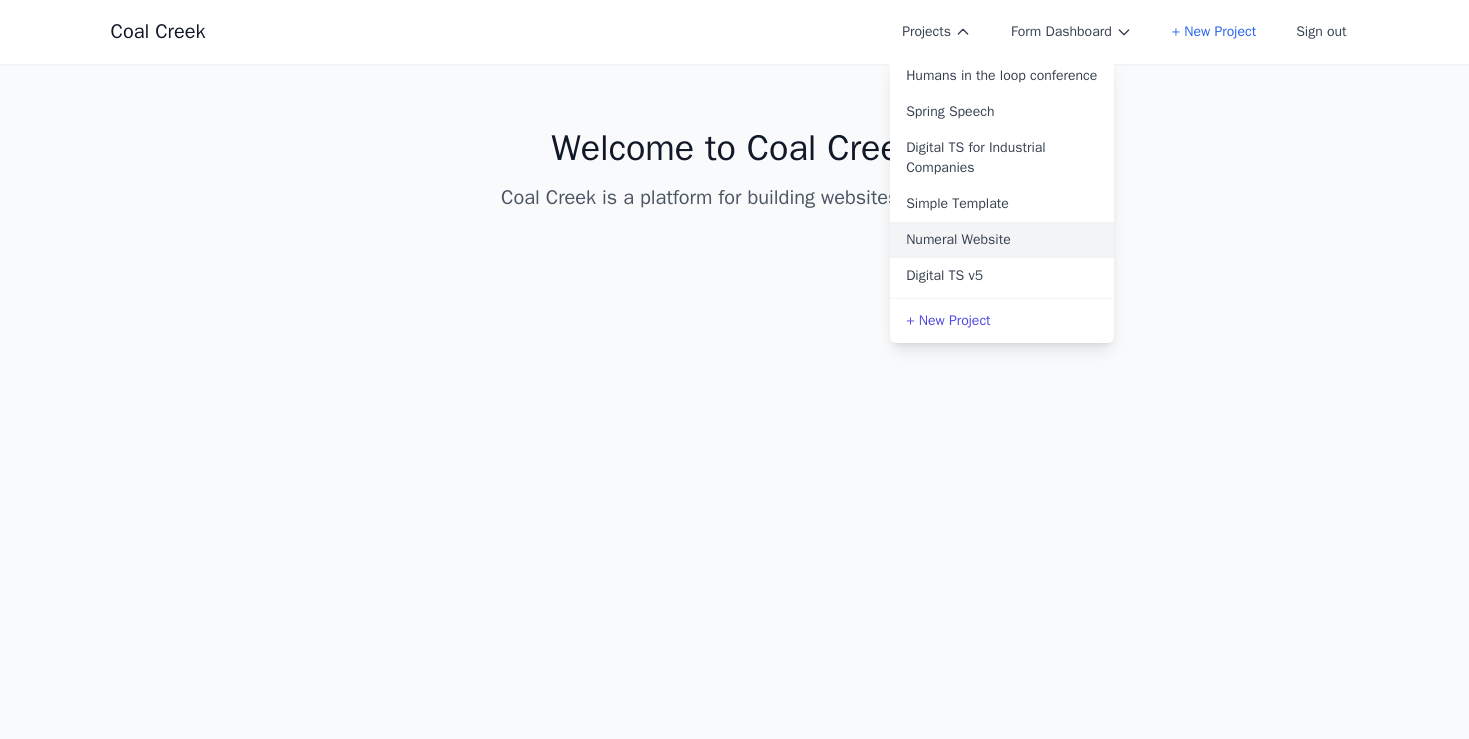 click on "Numeral Website" at bounding box center (1002, 240) 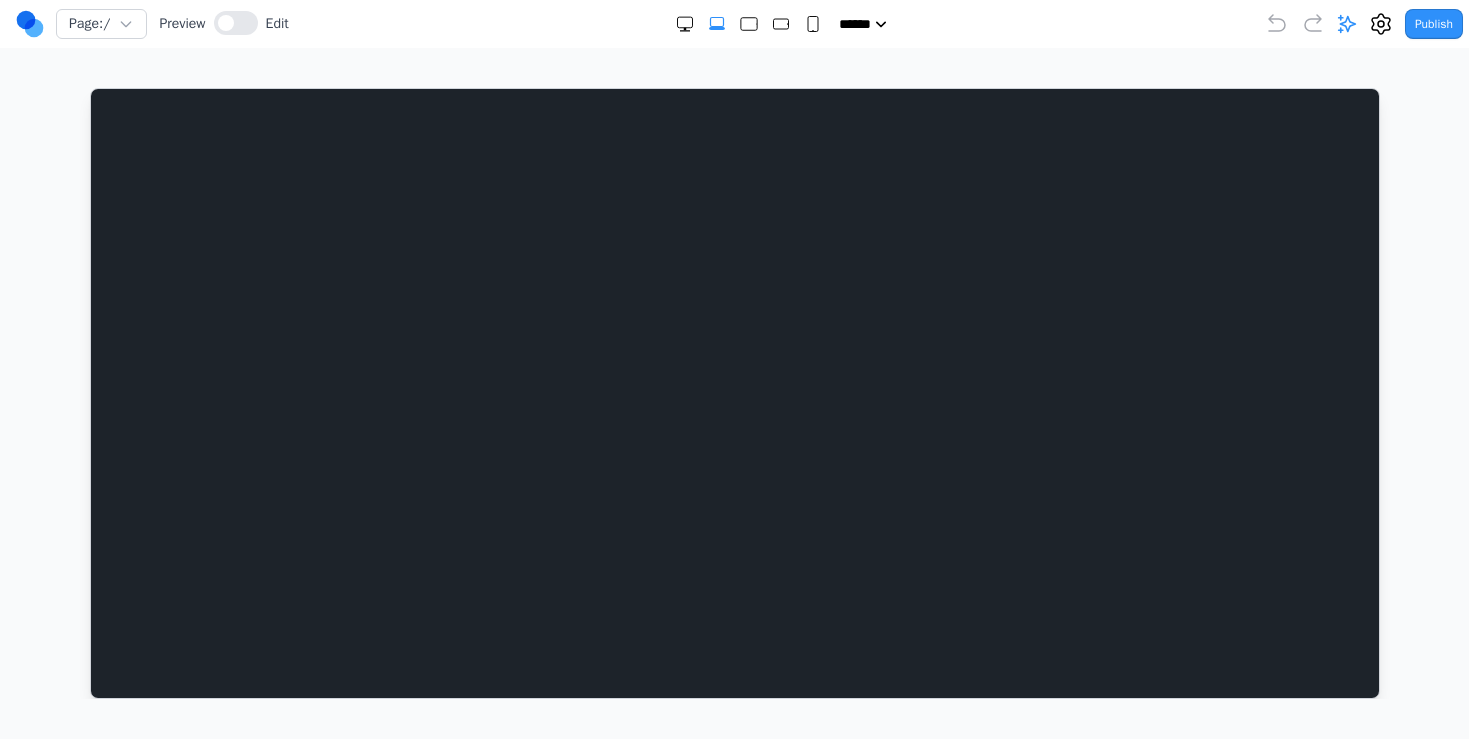 scroll, scrollTop: 0, scrollLeft: 0, axis: both 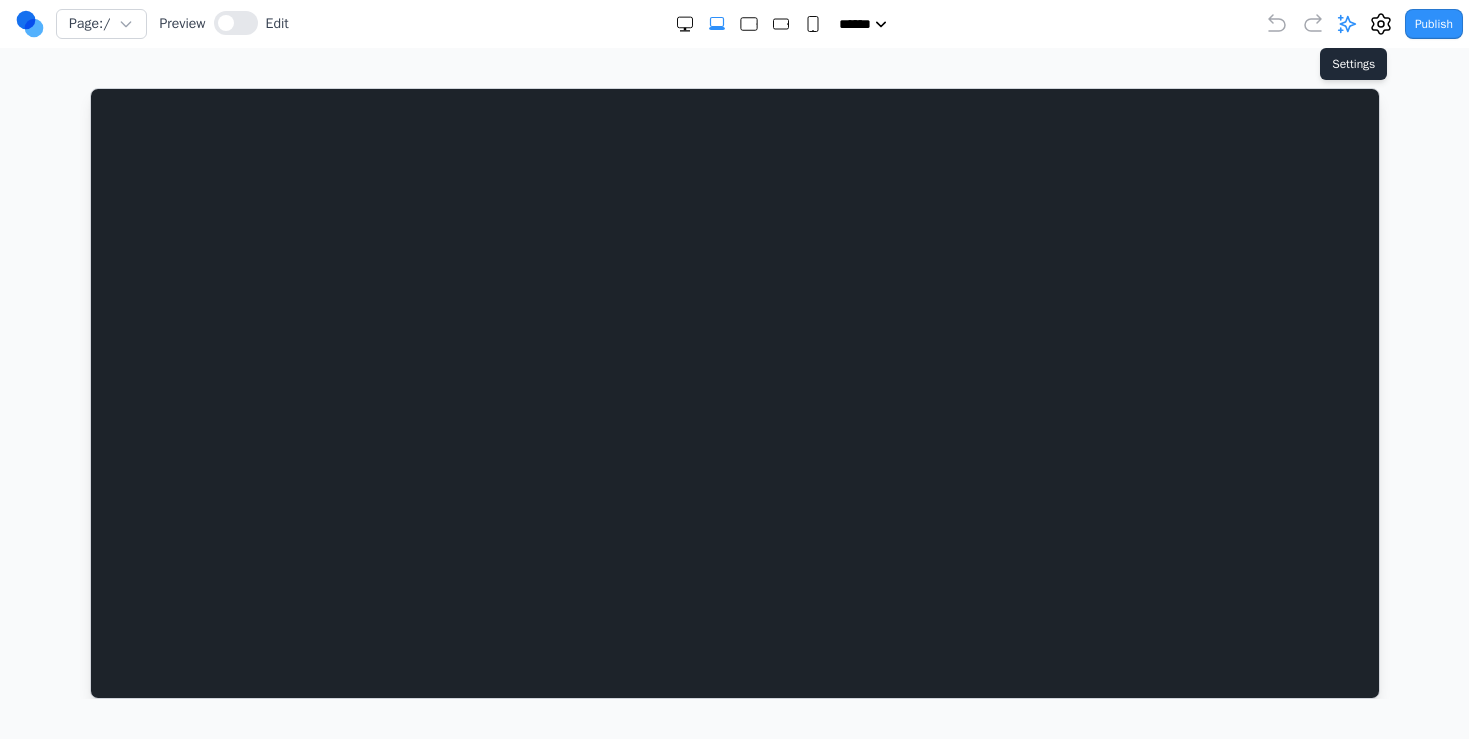 click 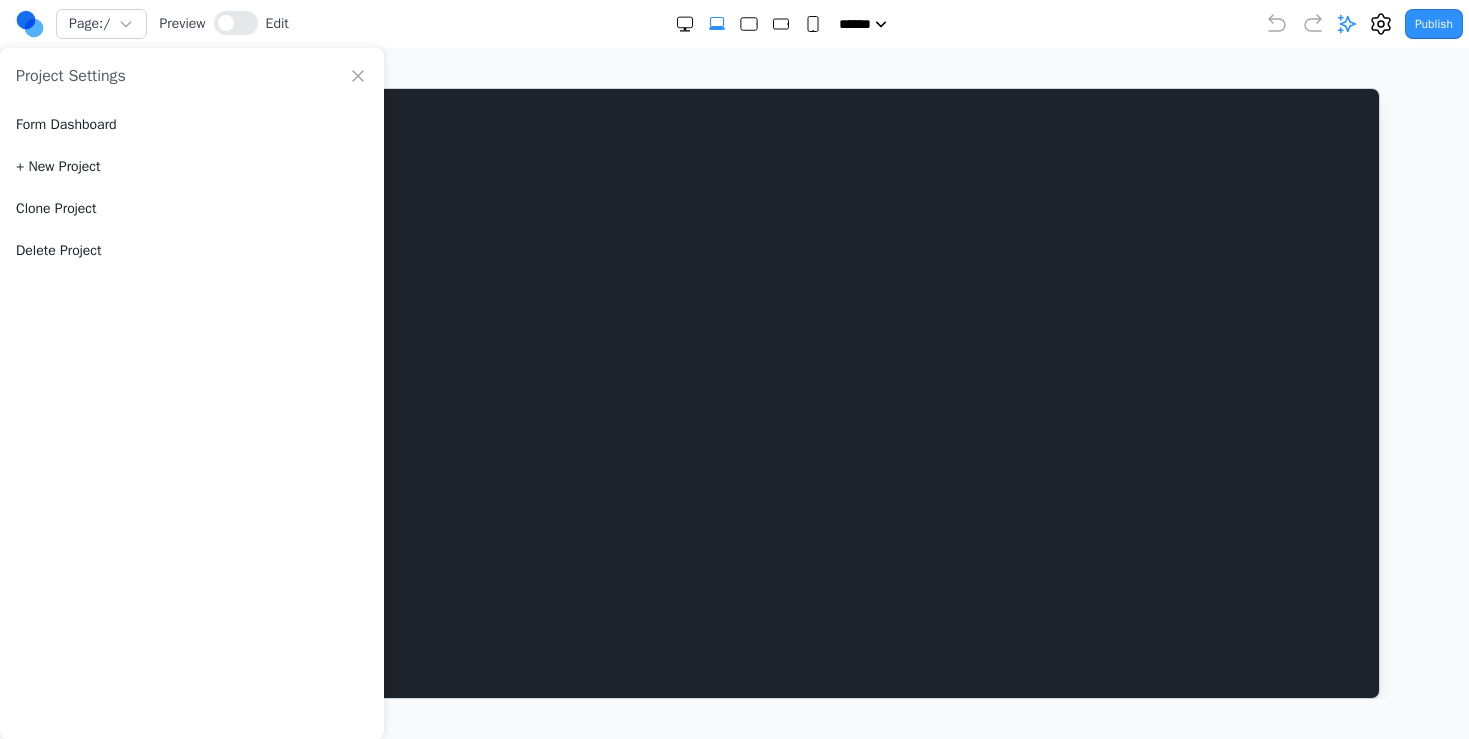 click on "Delete Project" at bounding box center [59, 251] 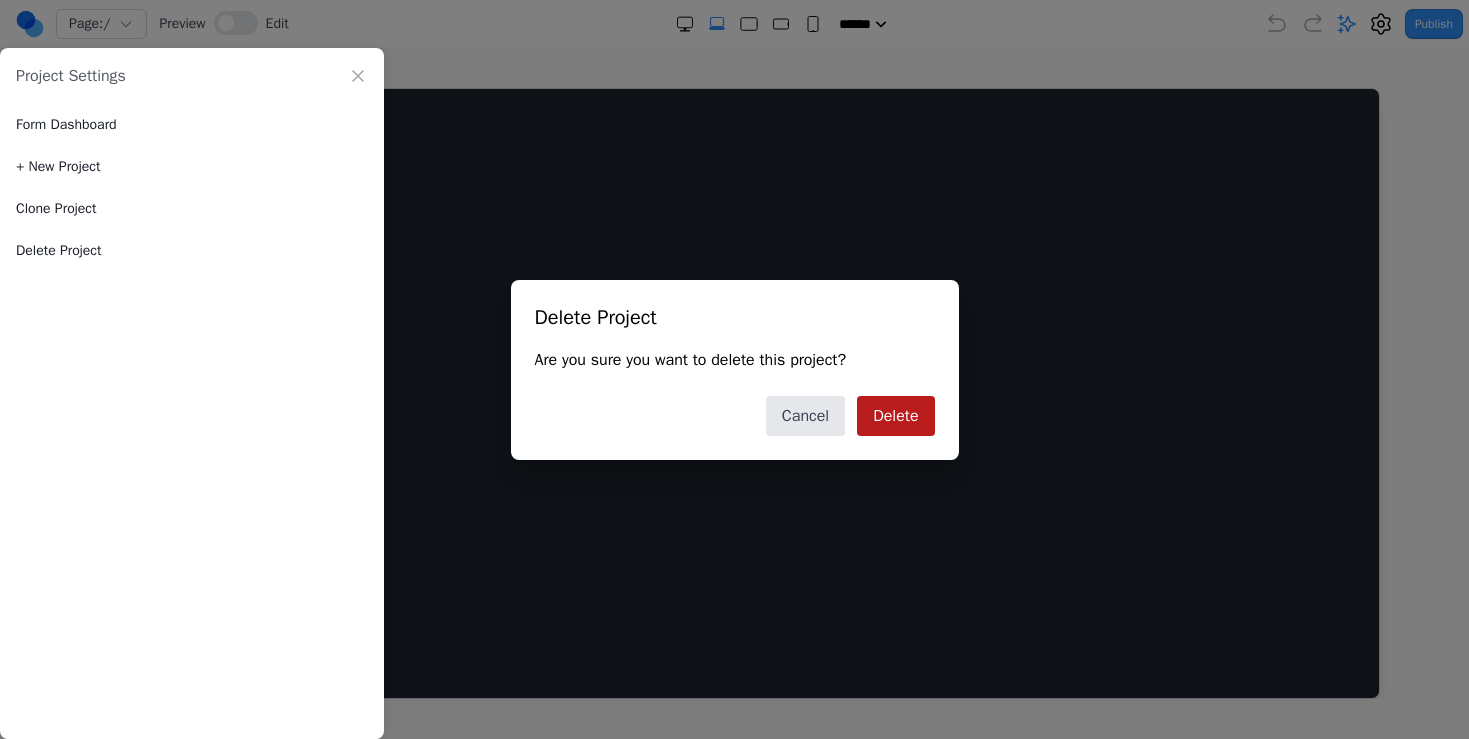 click on "Delete" at bounding box center [895, 416] 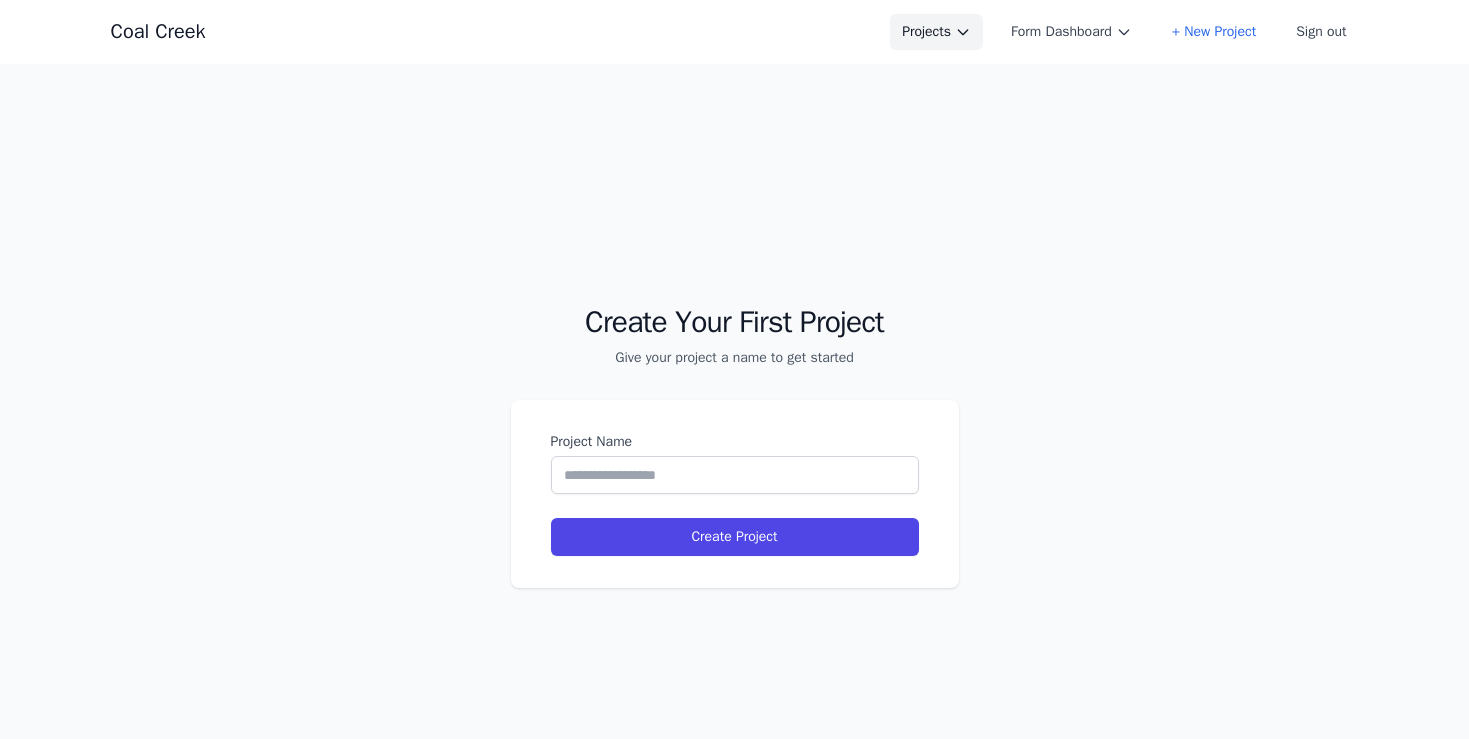 click on "Projects" at bounding box center (936, 32) 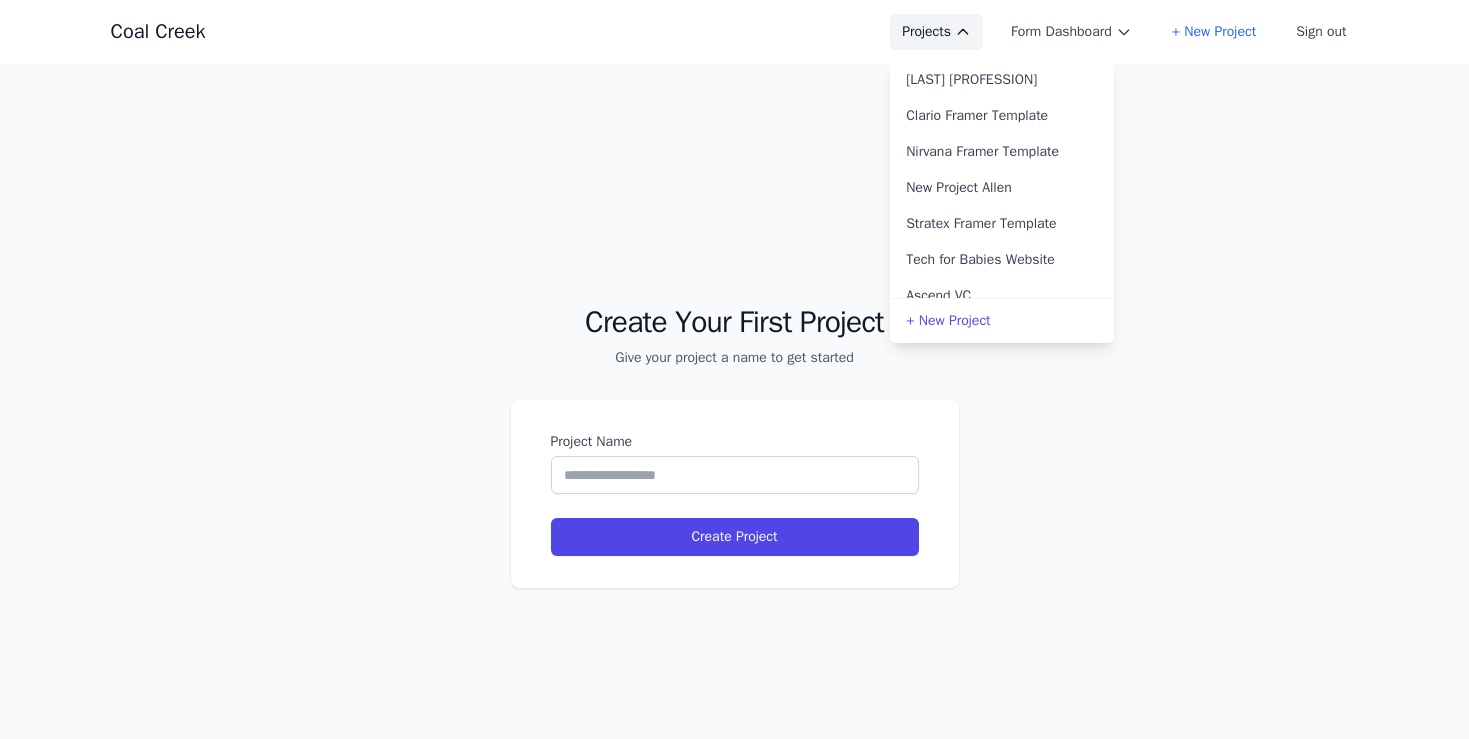 click on "Projects" at bounding box center [936, 32] 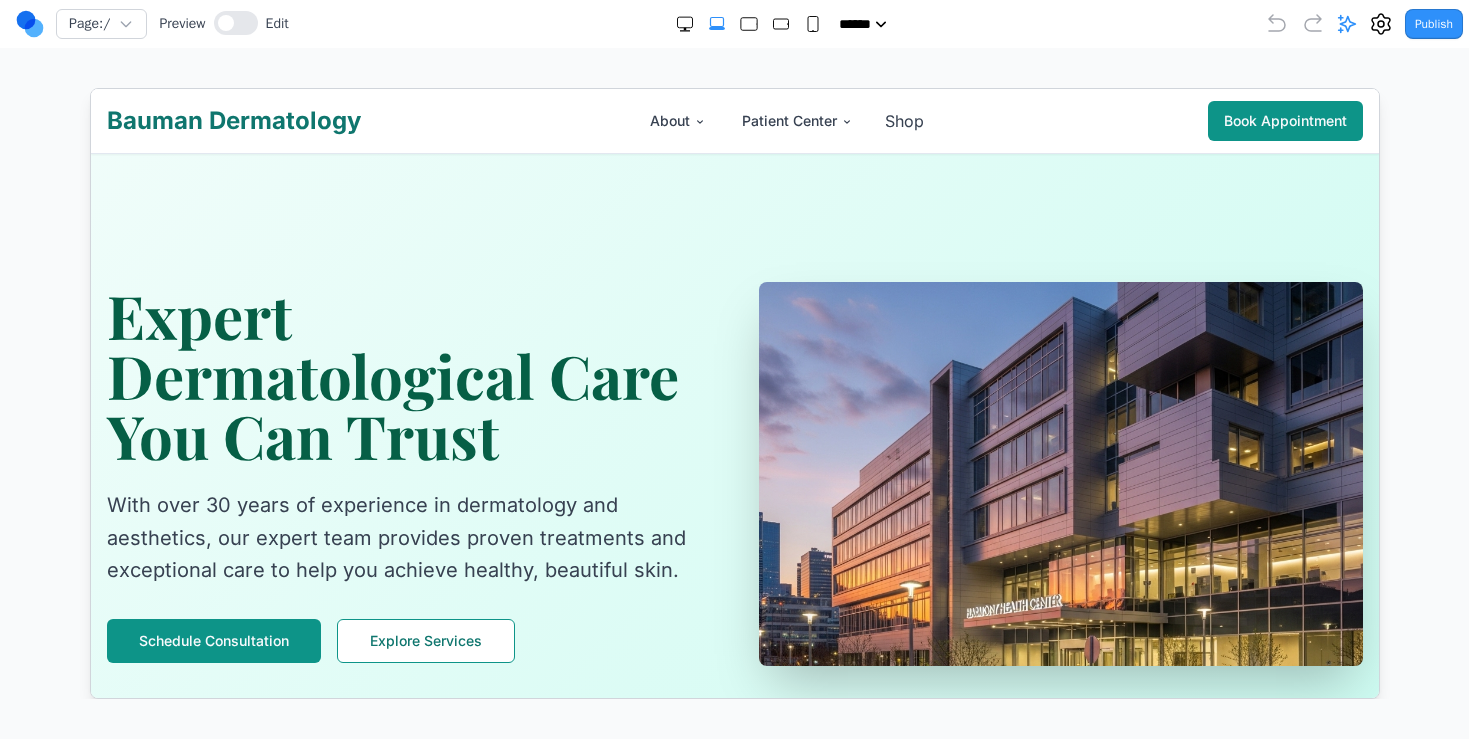 scroll, scrollTop: 0, scrollLeft: 0, axis: both 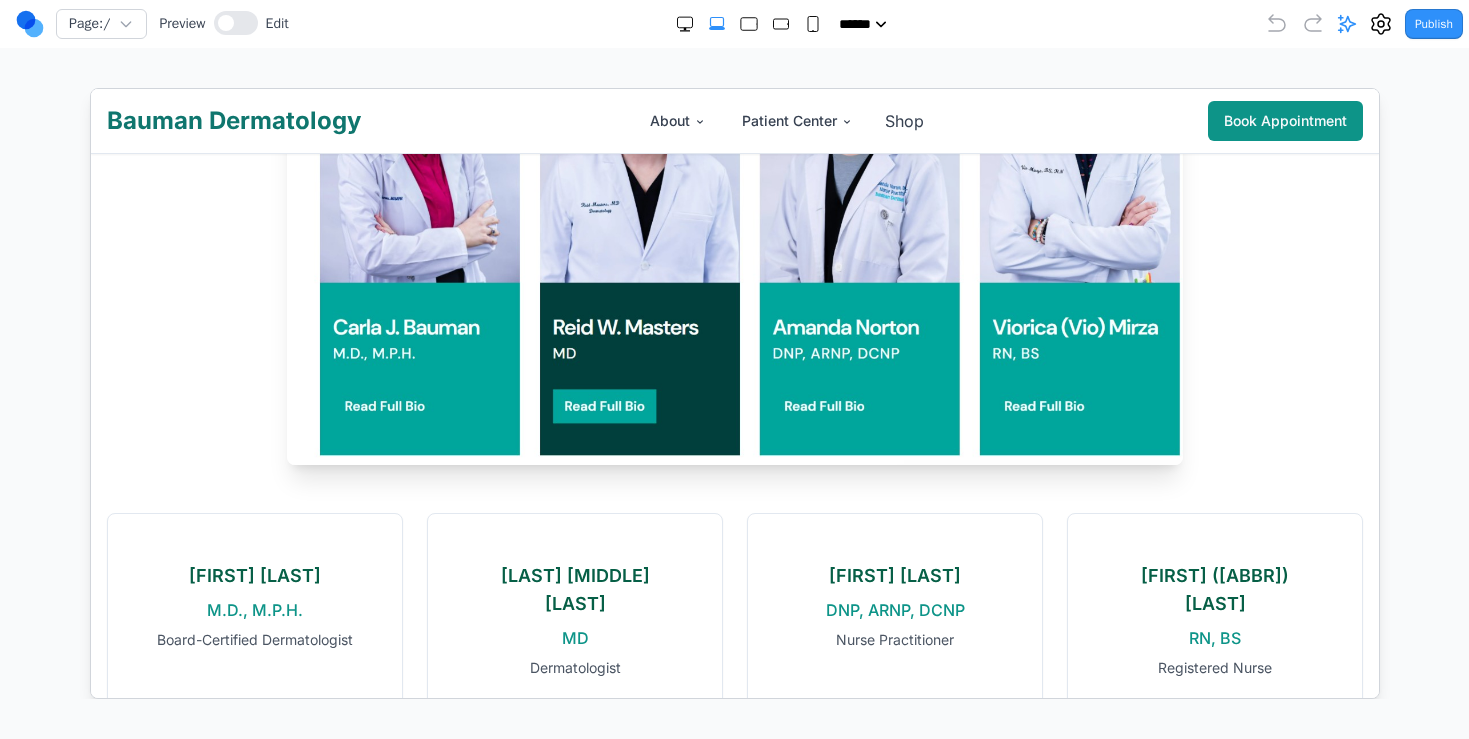 click at bounding box center [733, 249] 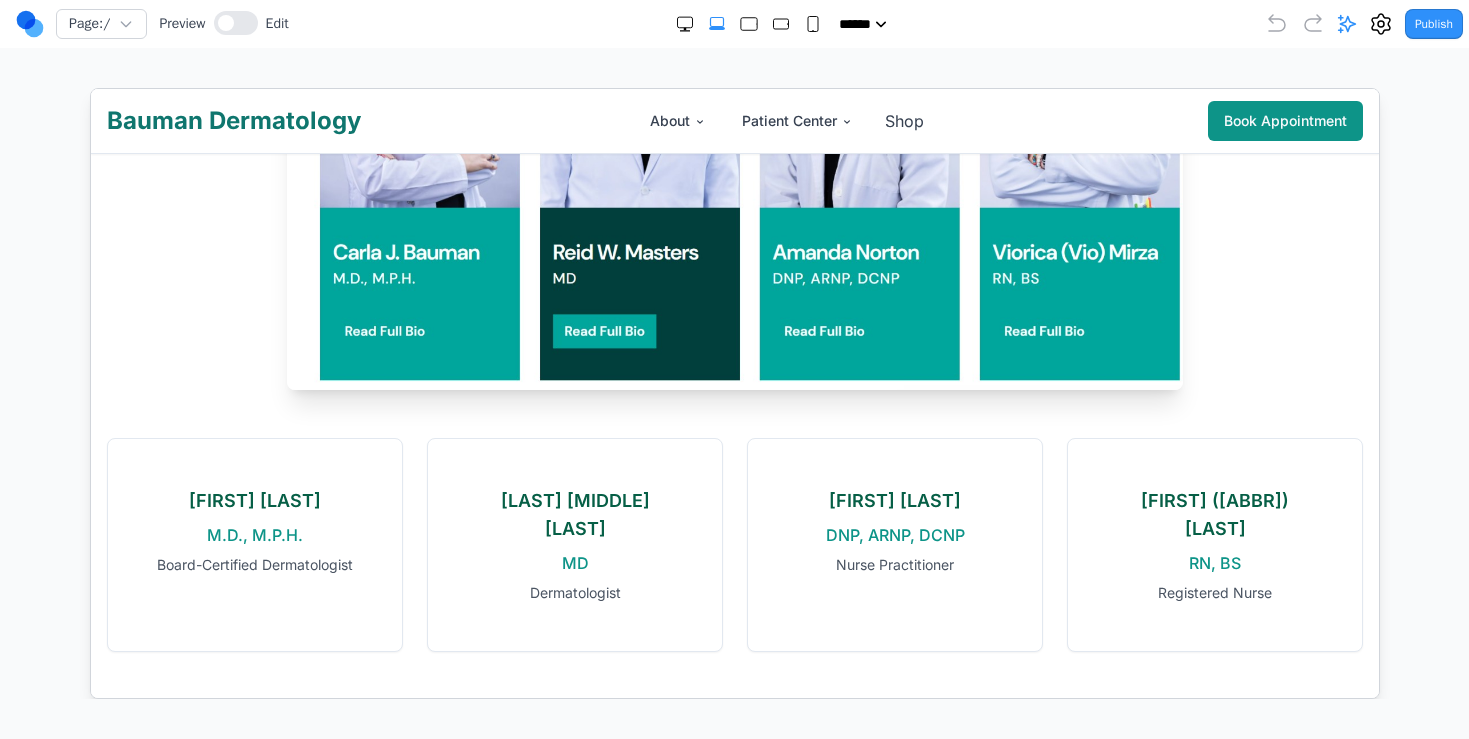 scroll, scrollTop: 3085, scrollLeft: 0, axis: vertical 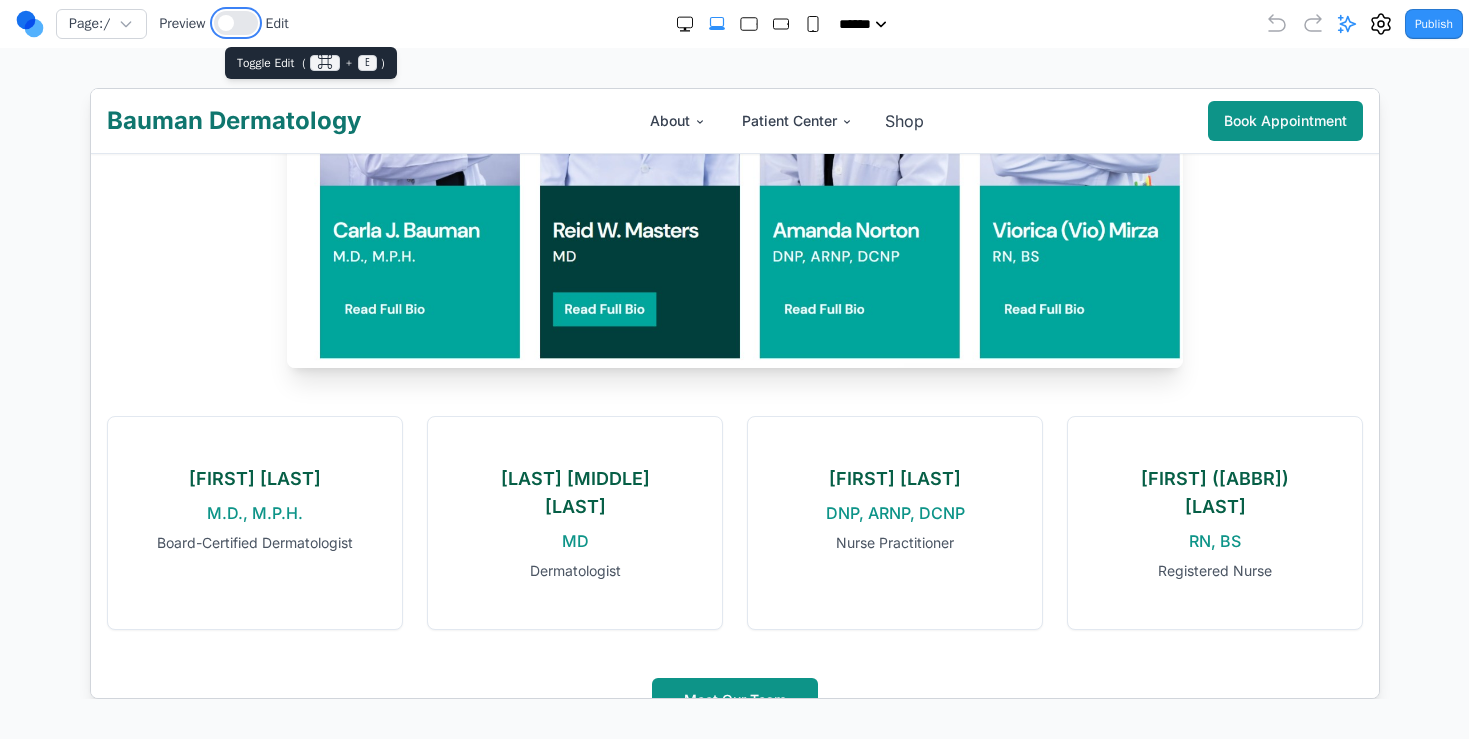 click at bounding box center [236, 23] 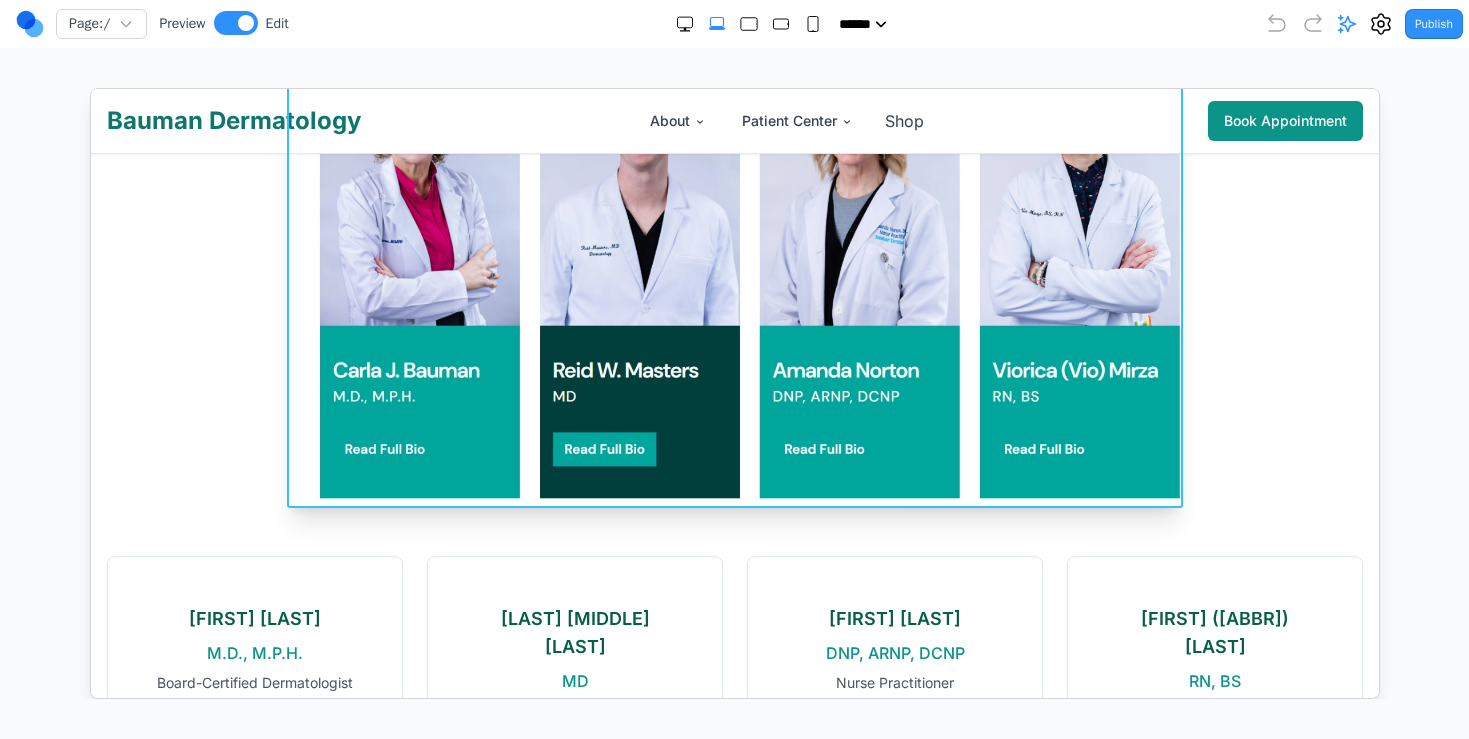 scroll, scrollTop: 2926, scrollLeft: 0, axis: vertical 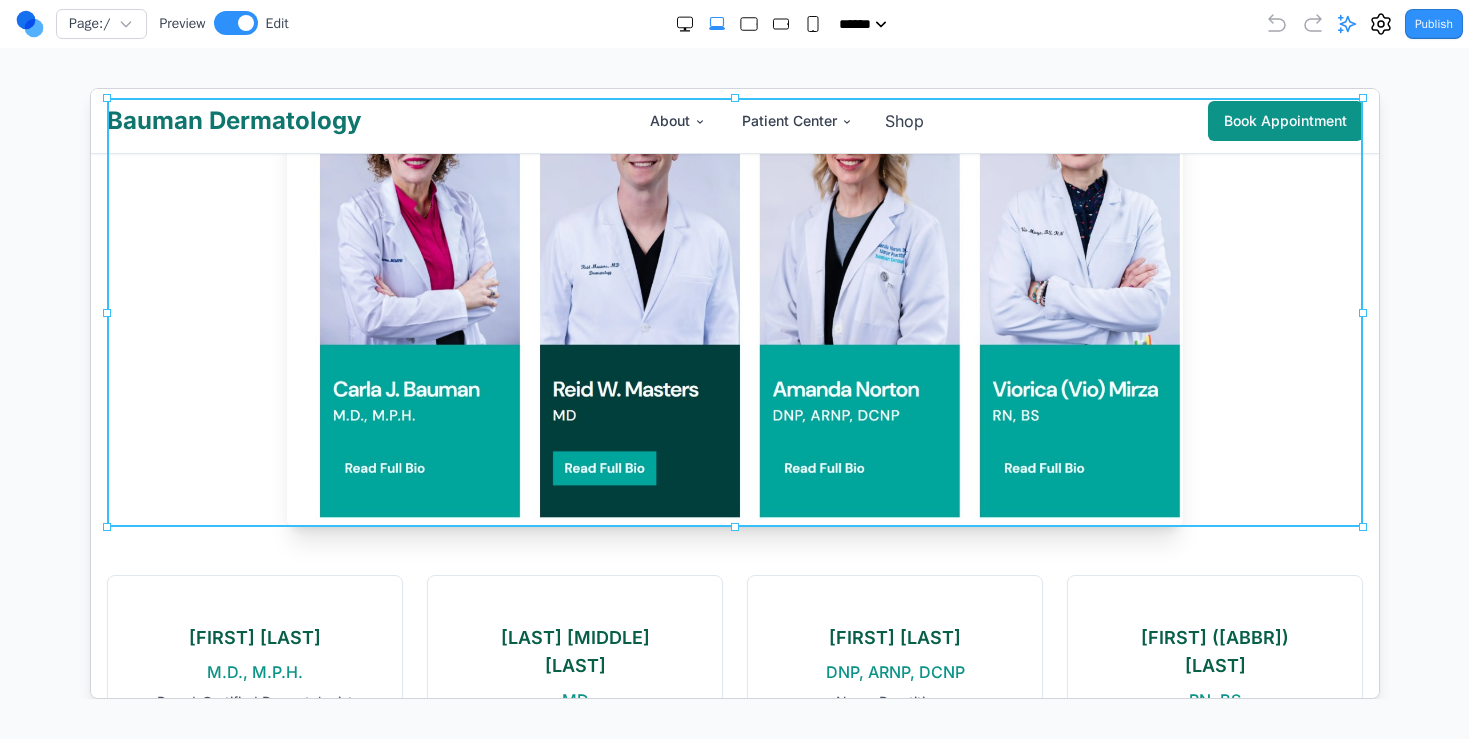 click at bounding box center [733, 311] 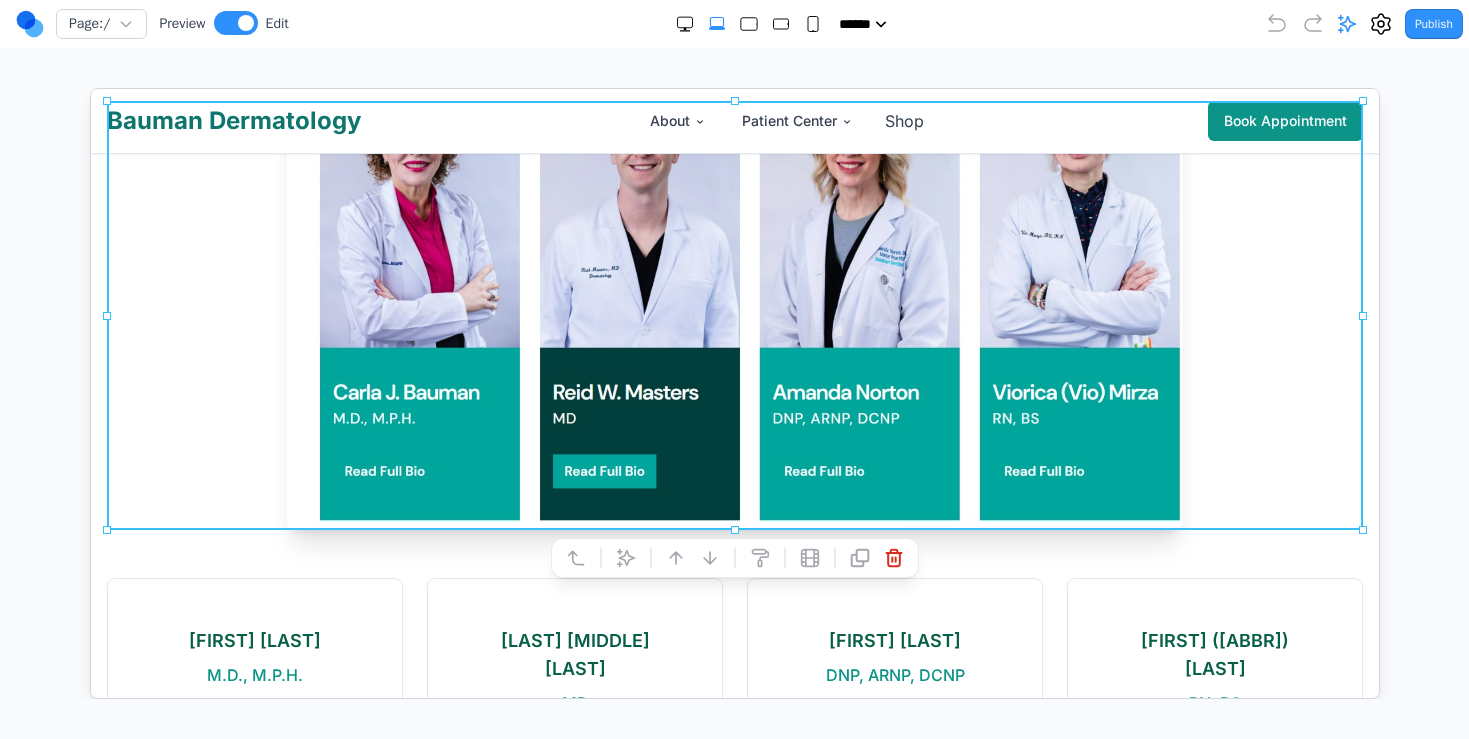 click 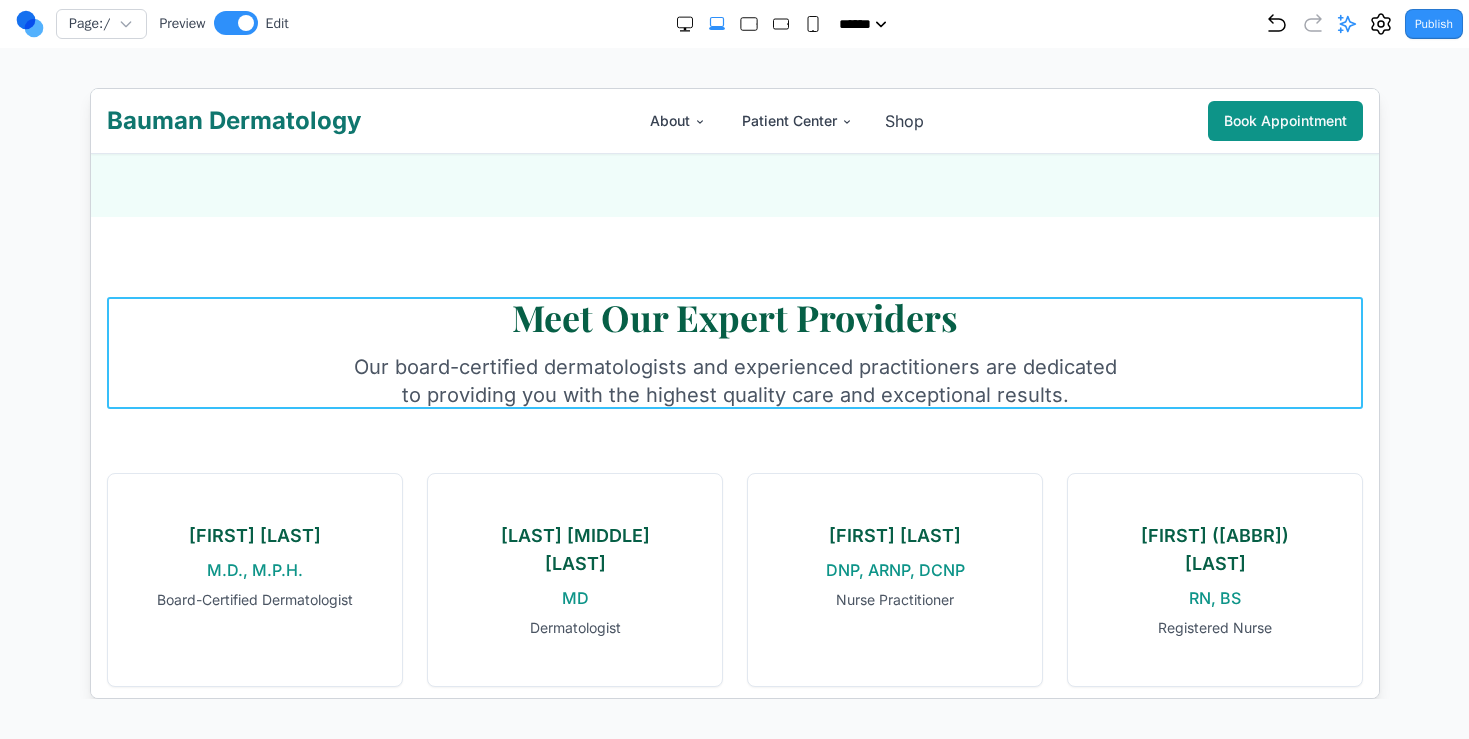 scroll, scrollTop: 2586, scrollLeft: 0, axis: vertical 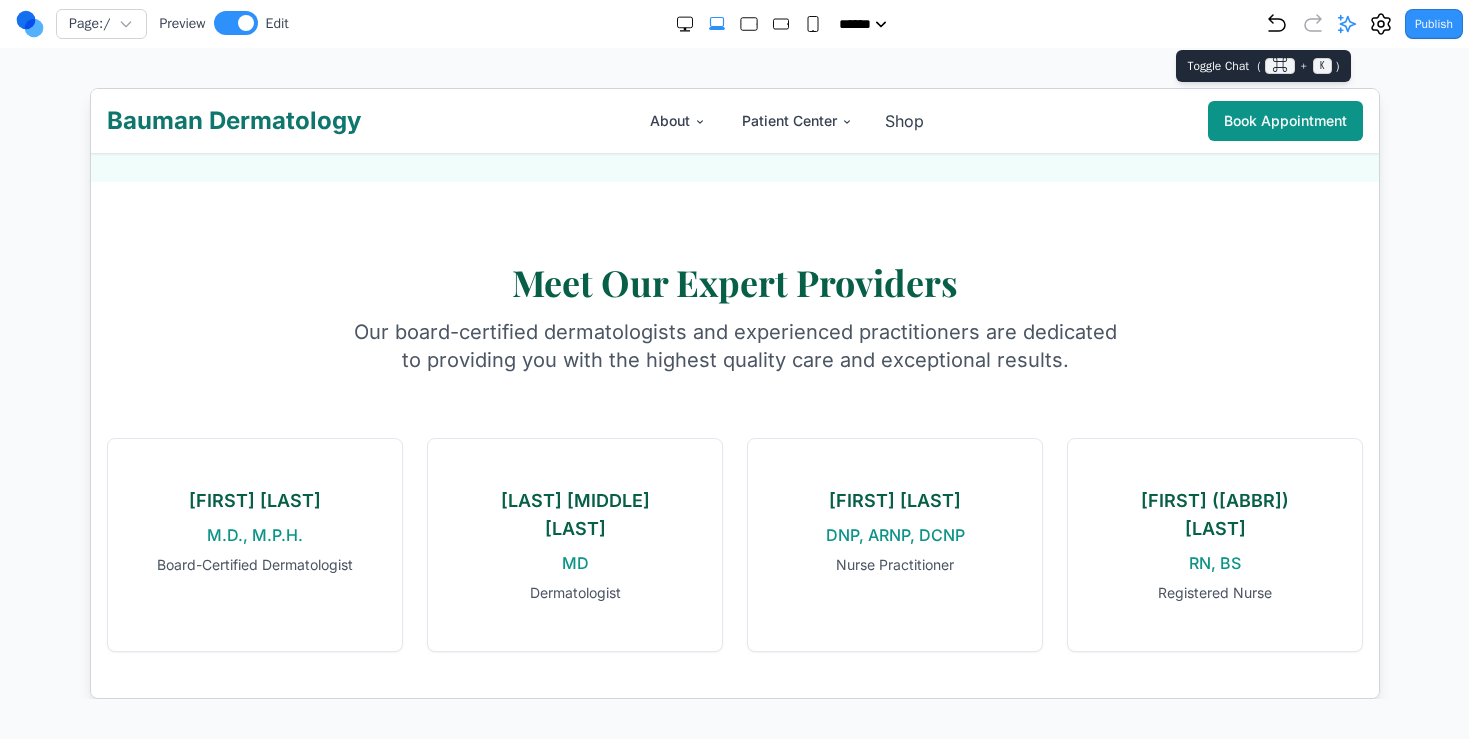 click 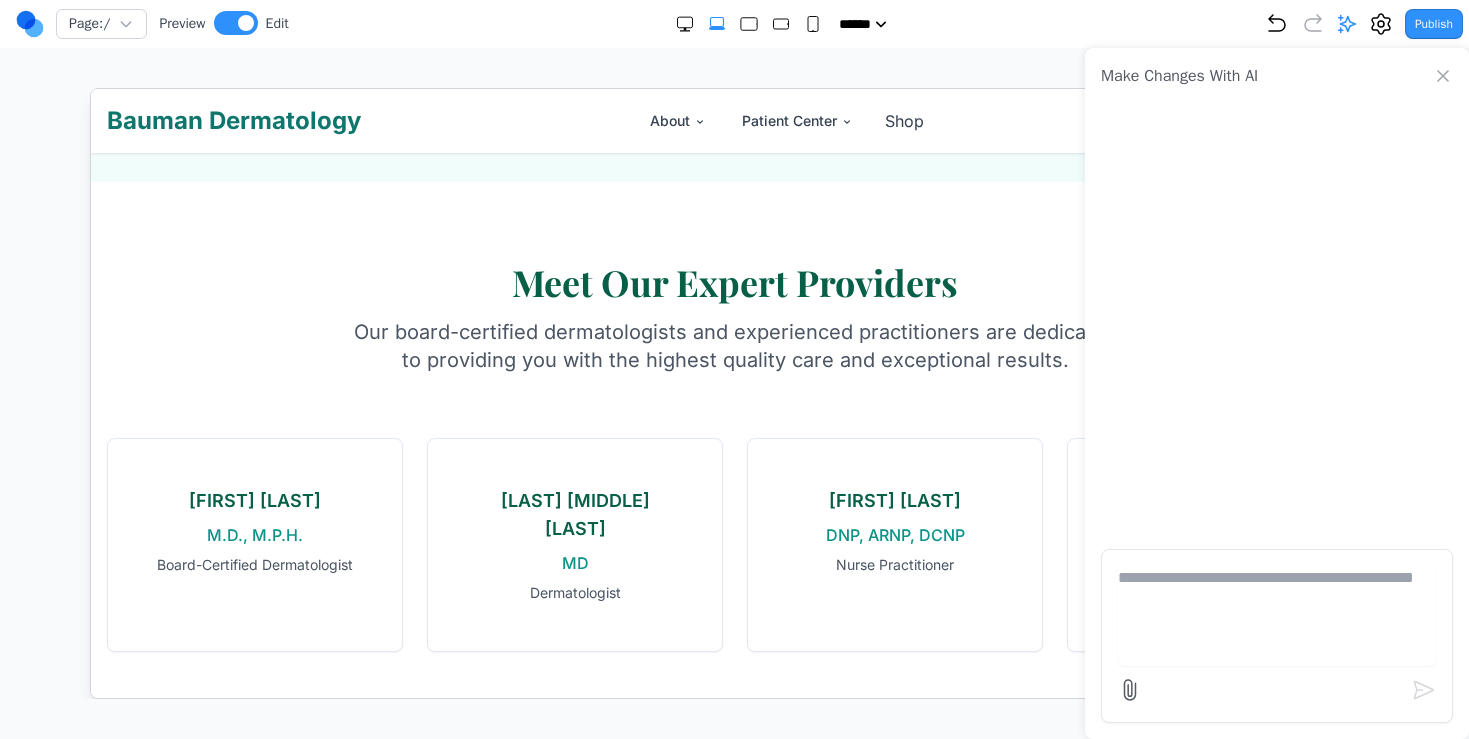 click at bounding box center (1277, 616) 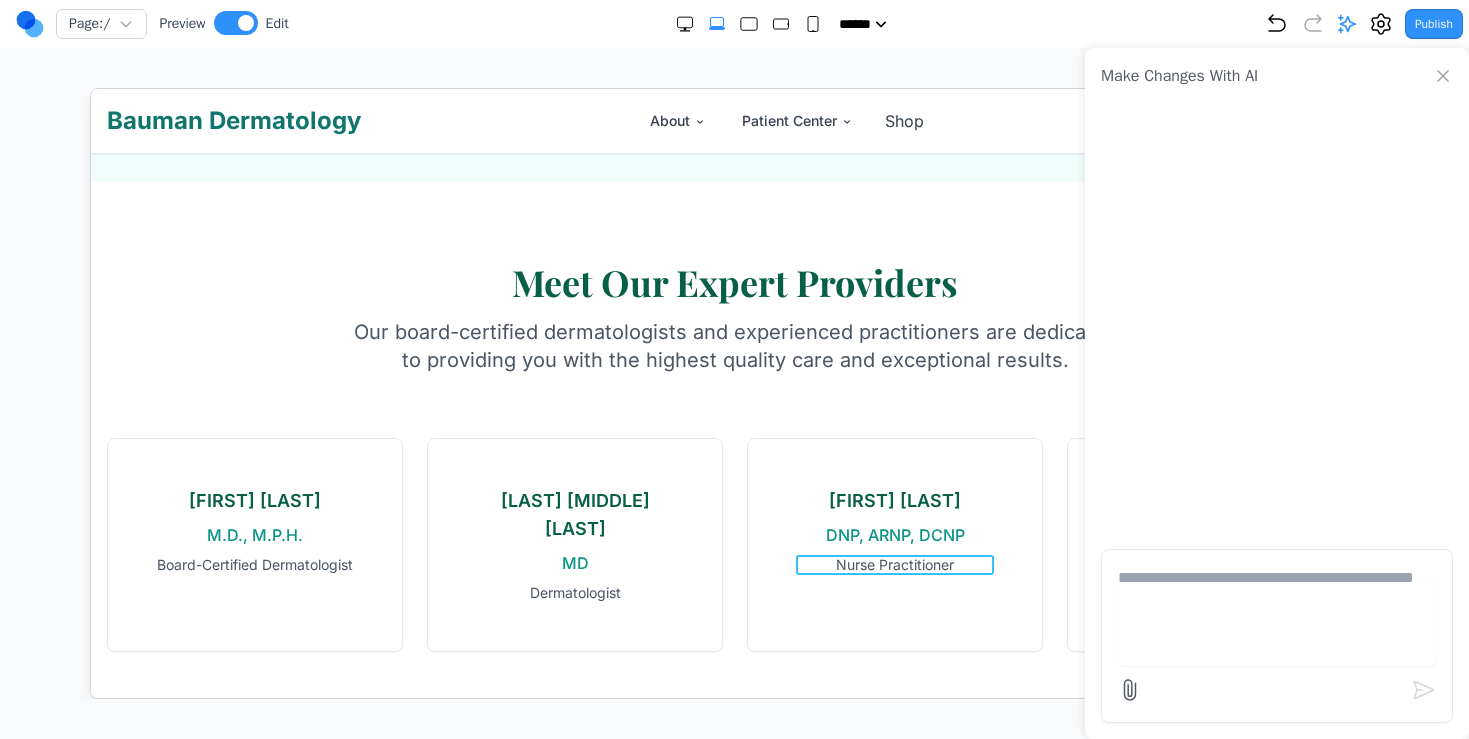 click on "Meet Our Expert Providers Our board-certified dermatologists and experienced practitioners are dedicated to providing you with the highest quality care and exceptional results. Carla J. Bauman M.D., M.P.H. Board-Certified Dermatologist Reid W. Masters MD Dermatologist Amanda Norton DNP, ARNP, DCNP Nurse Practitioner Viorica (Vio) Mirza RN, BS Registered Nurse Meet Our Team" at bounding box center (733, 502) 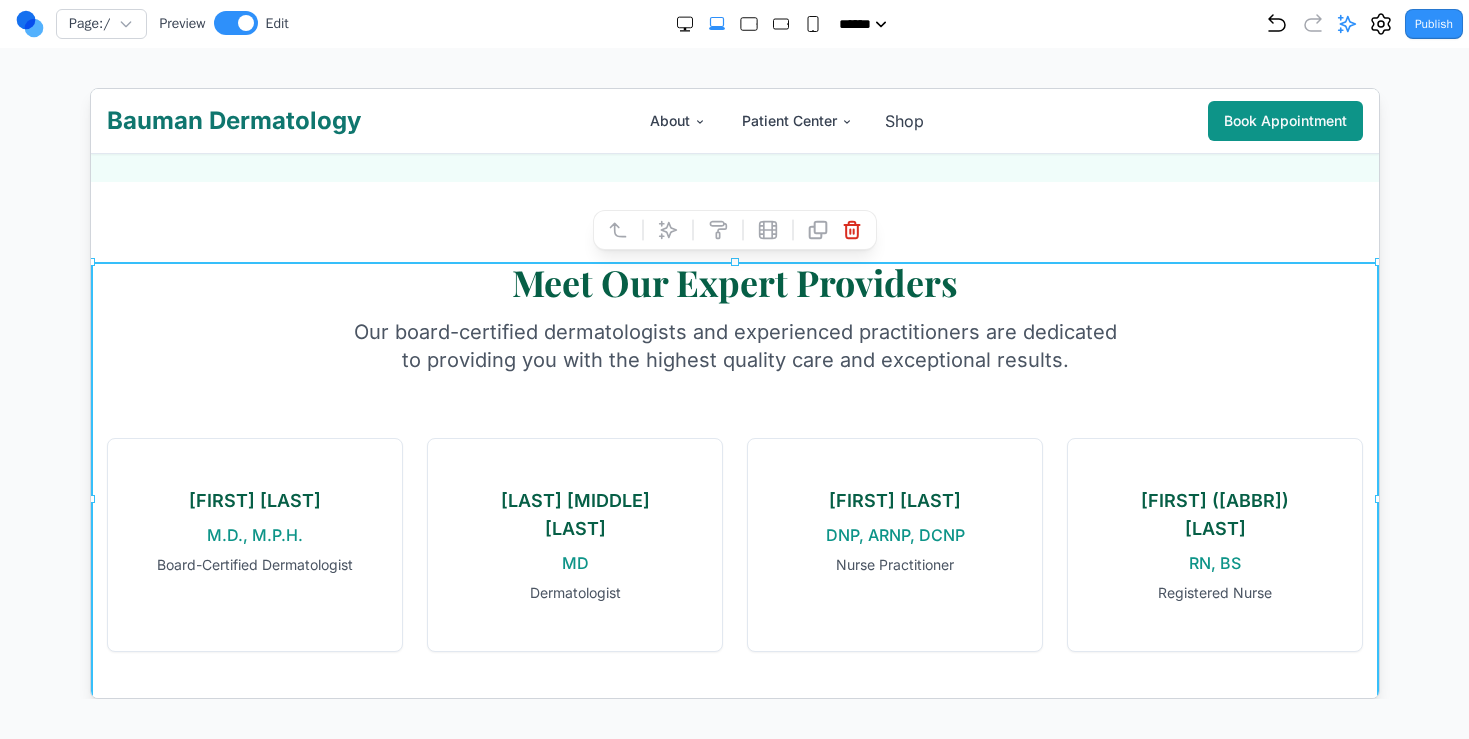 click 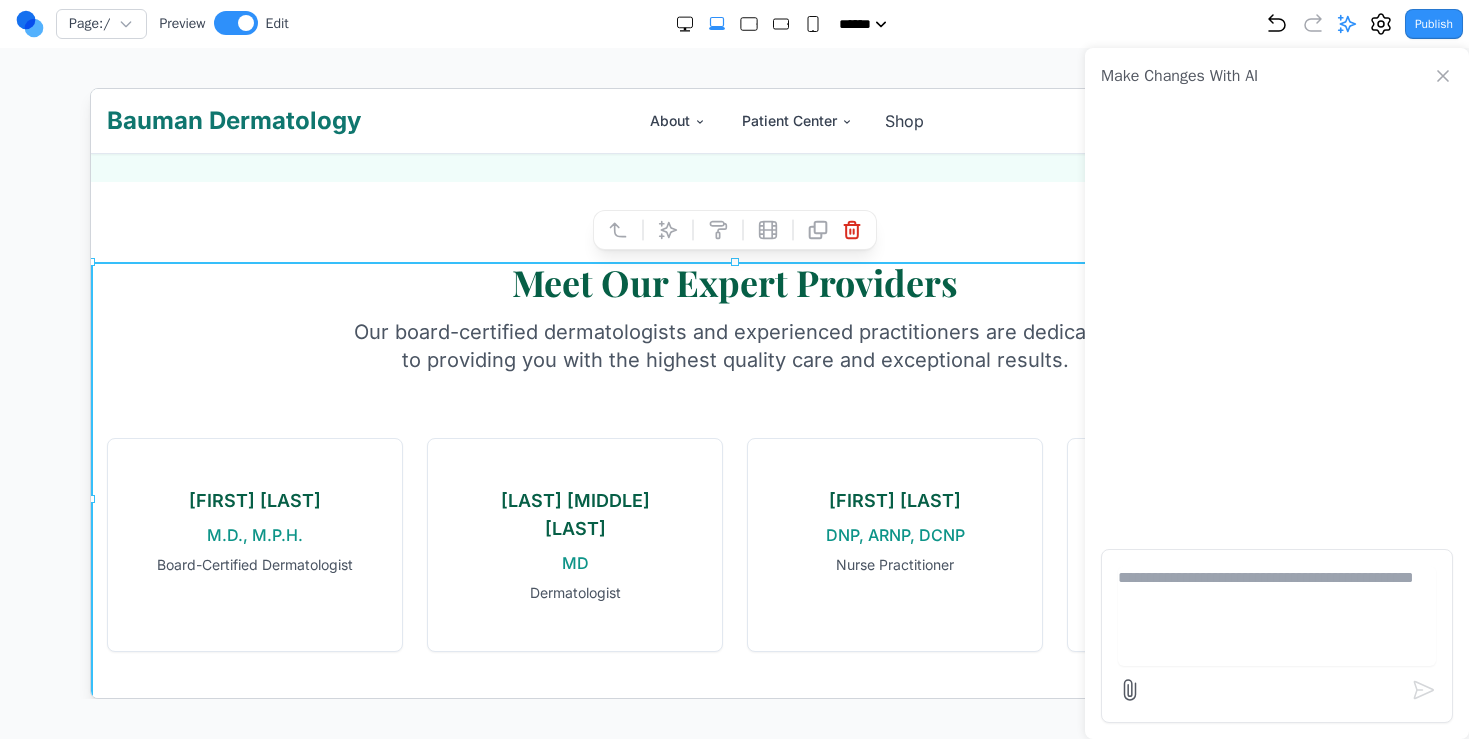 click at bounding box center [1277, 616] 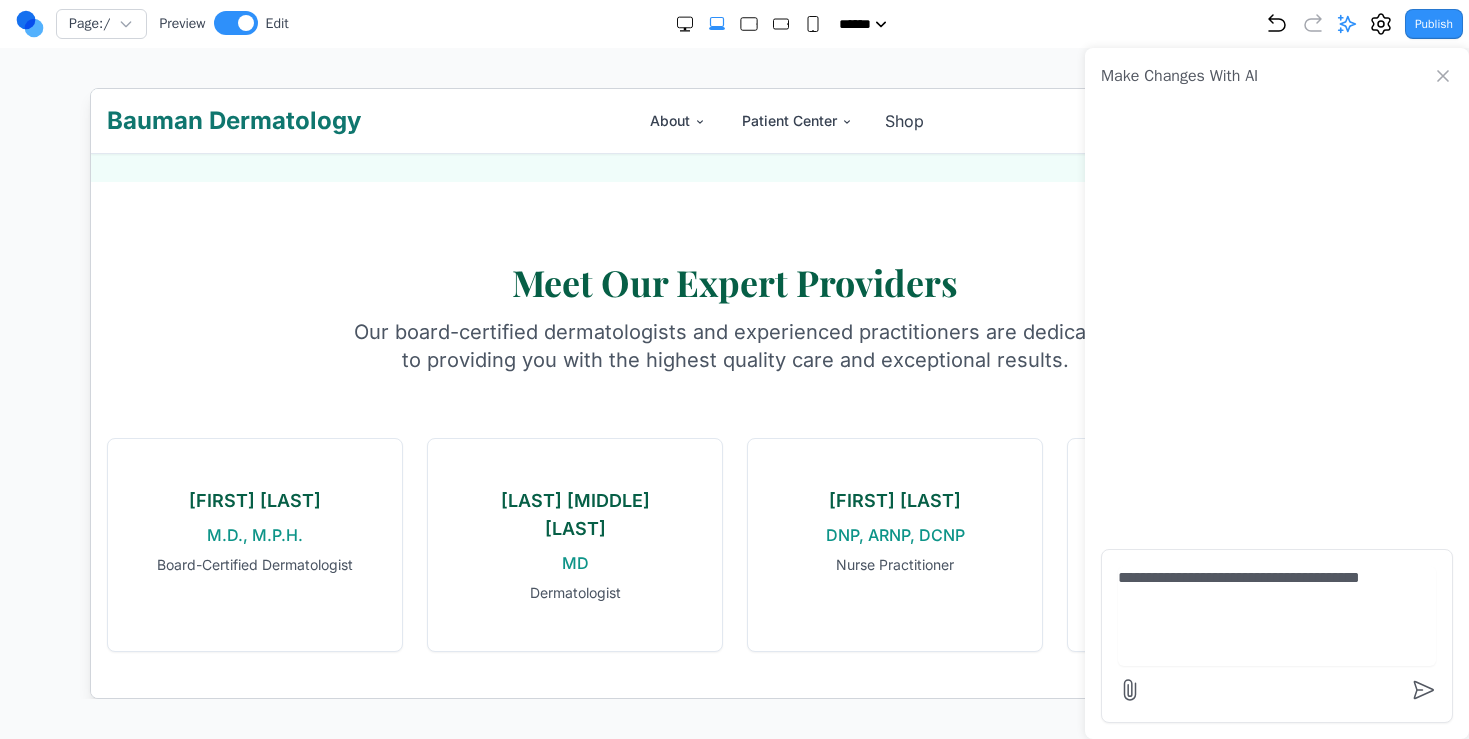 type on "**********" 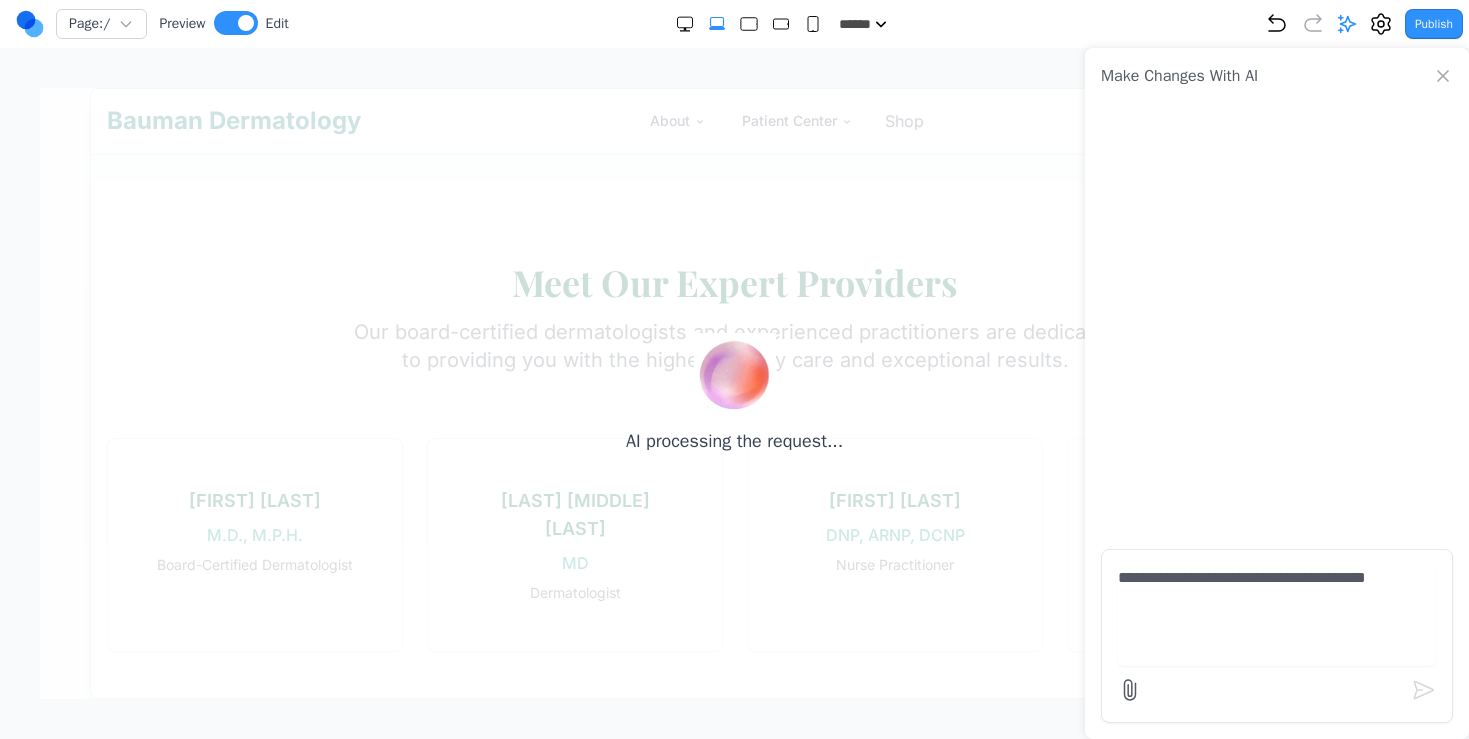 type 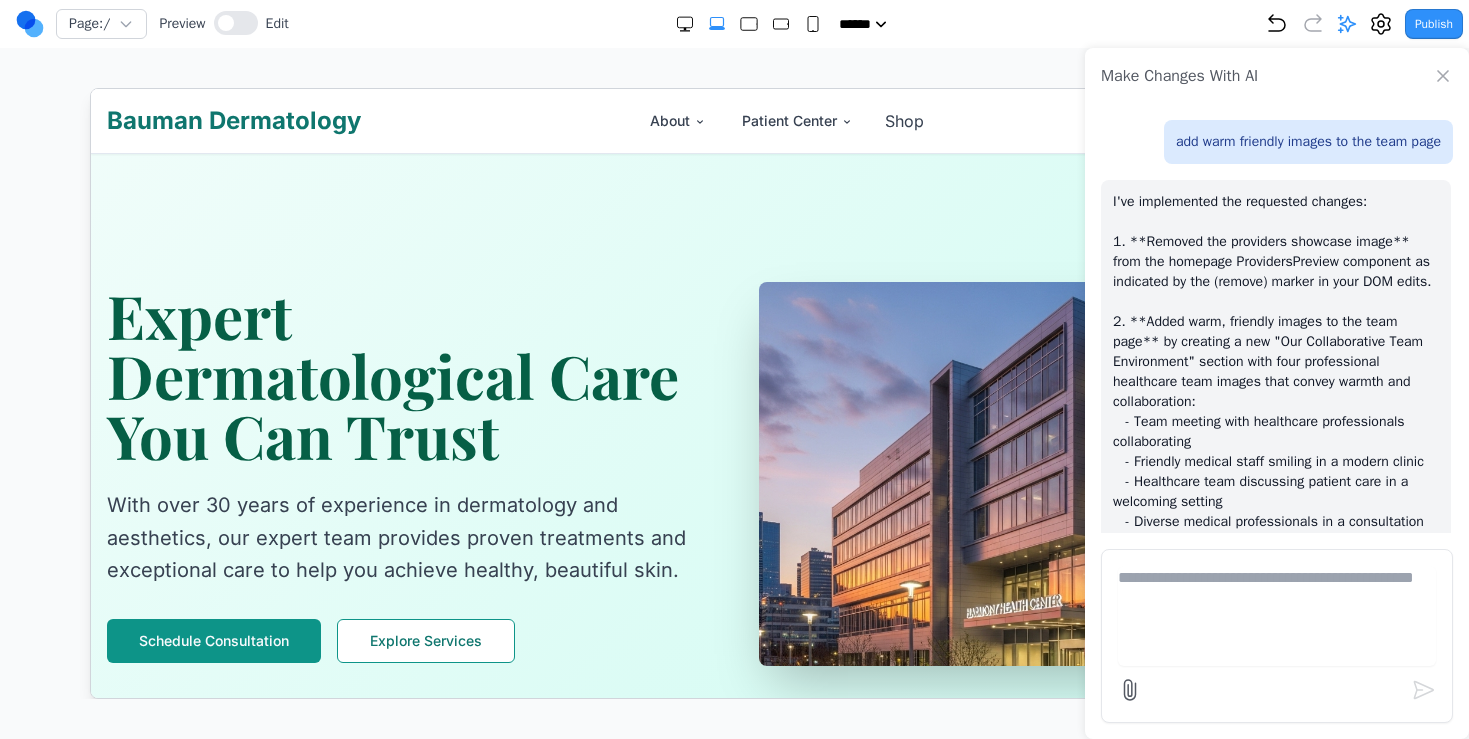 scroll, scrollTop: 0, scrollLeft: 0, axis: both 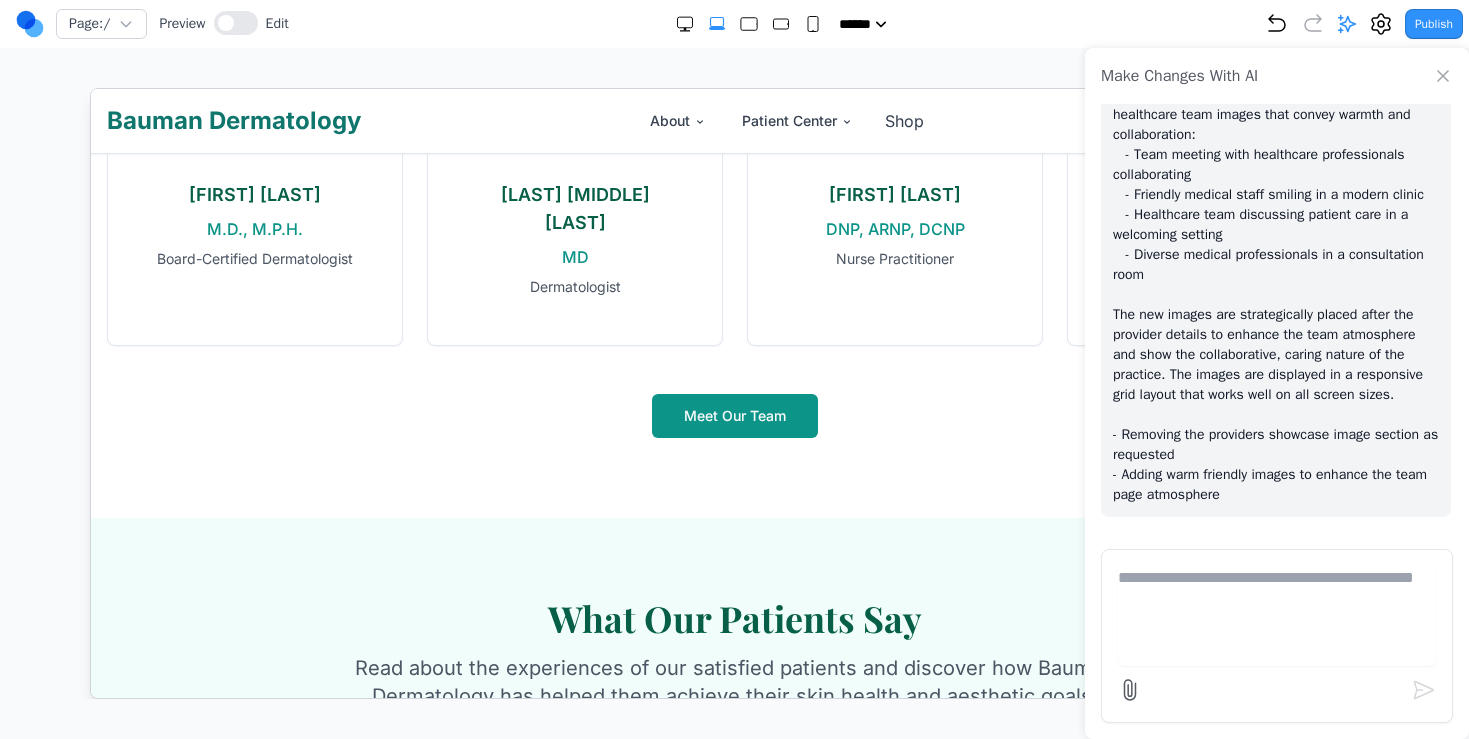 click on "Make Changes With AI" at bounding box center [1277, 76] 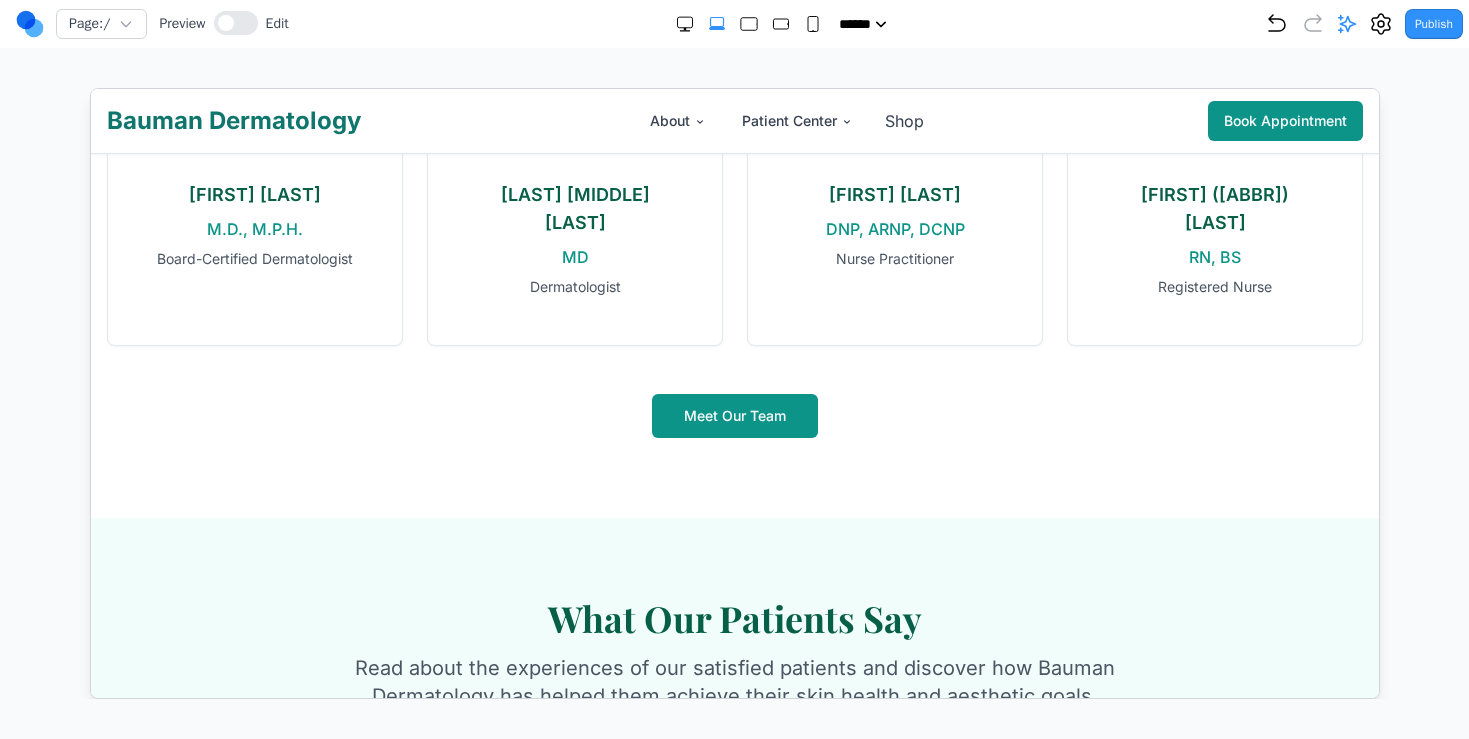 click on "Bauman Dermatology About   Patient Center   Shop Book Appointment Open menu" at bounding box center [733, 120] 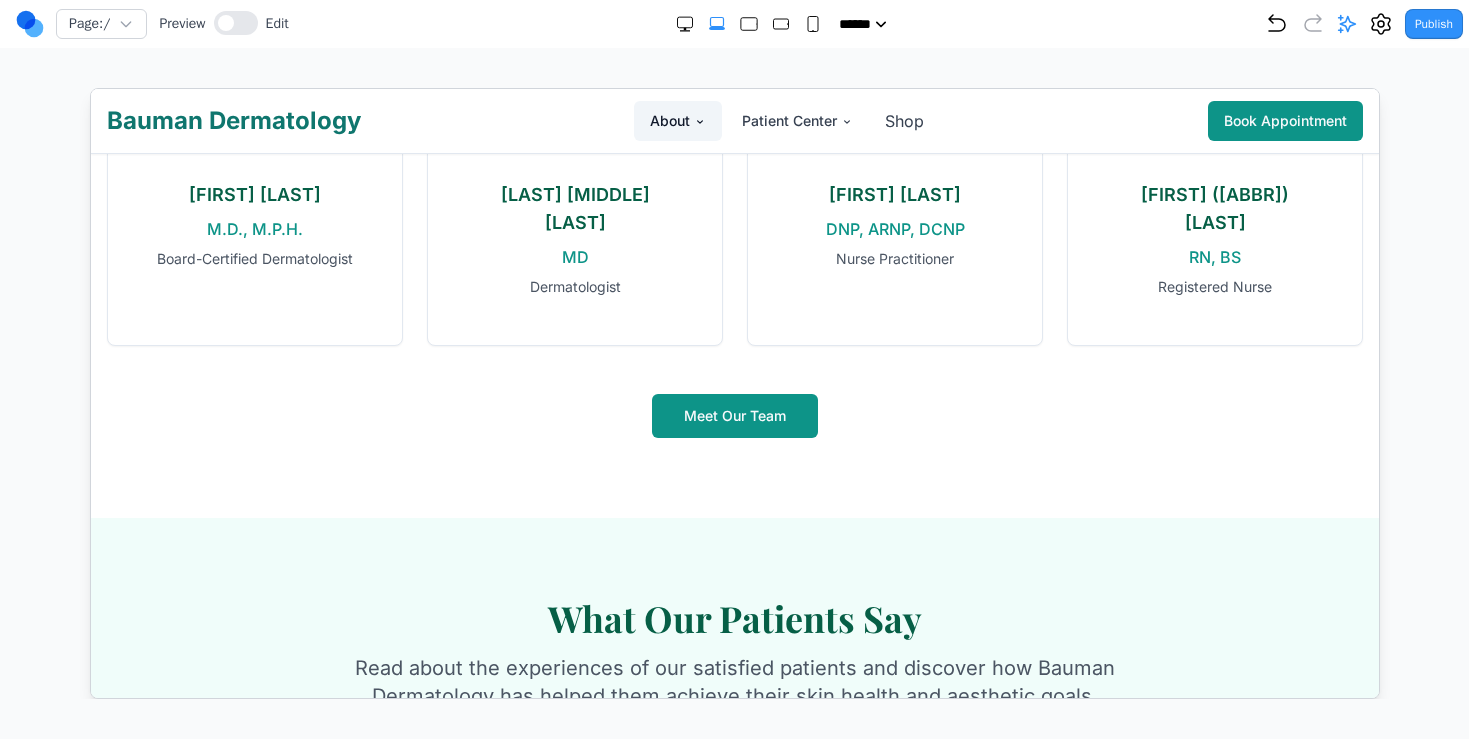 click on "About" at bounding box center (676, 120) 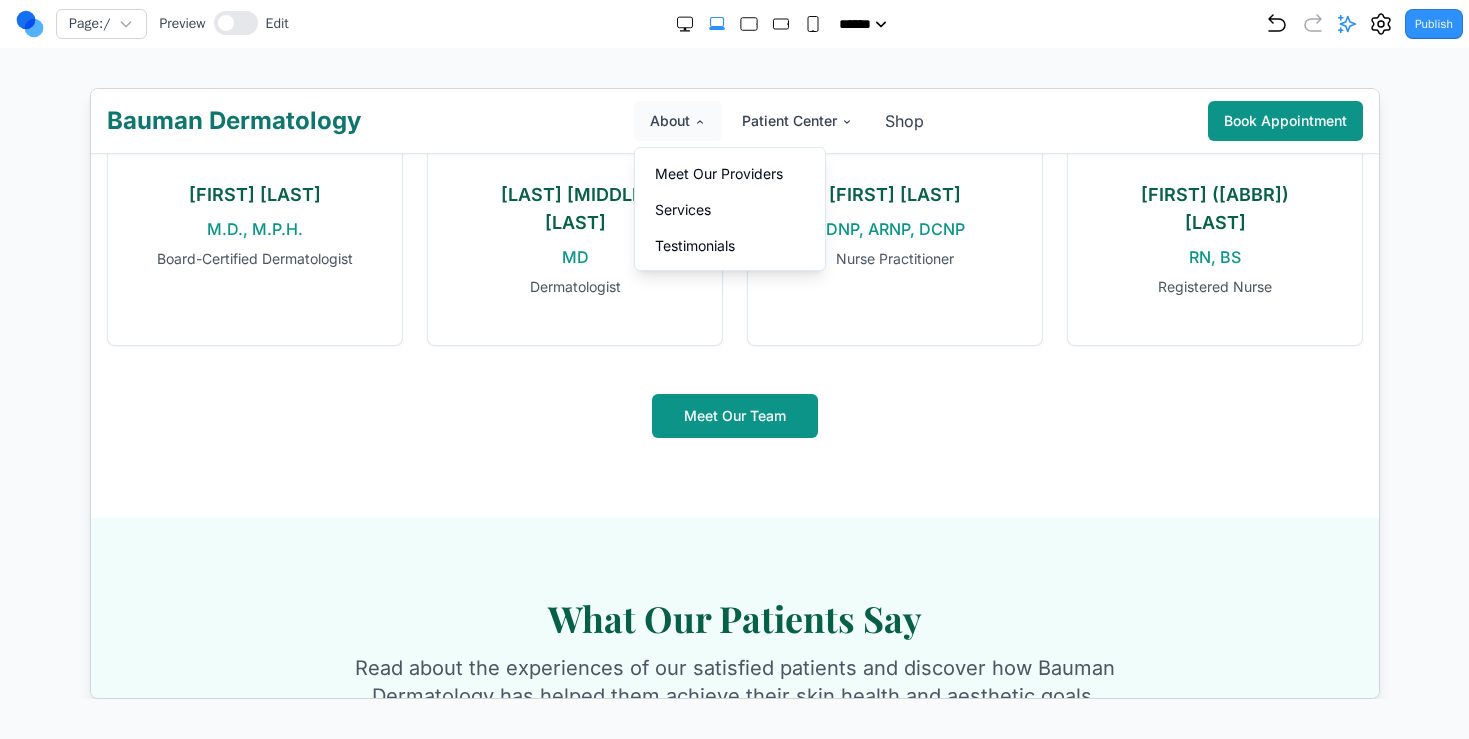 click on "Meet Our Providers" at bounding box center (729, 173) 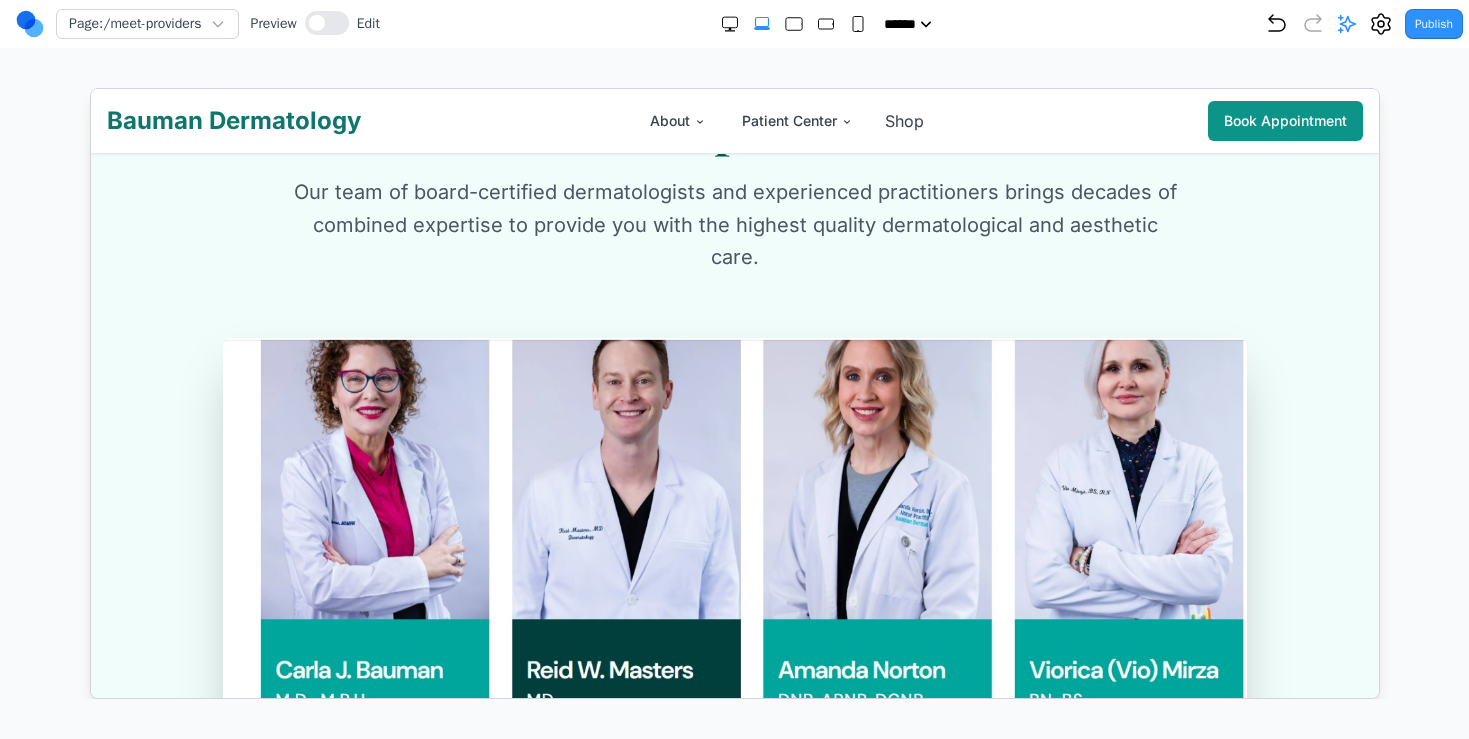 scroll, scrollTop: 170, scrollLeft: 0, axis: vertical 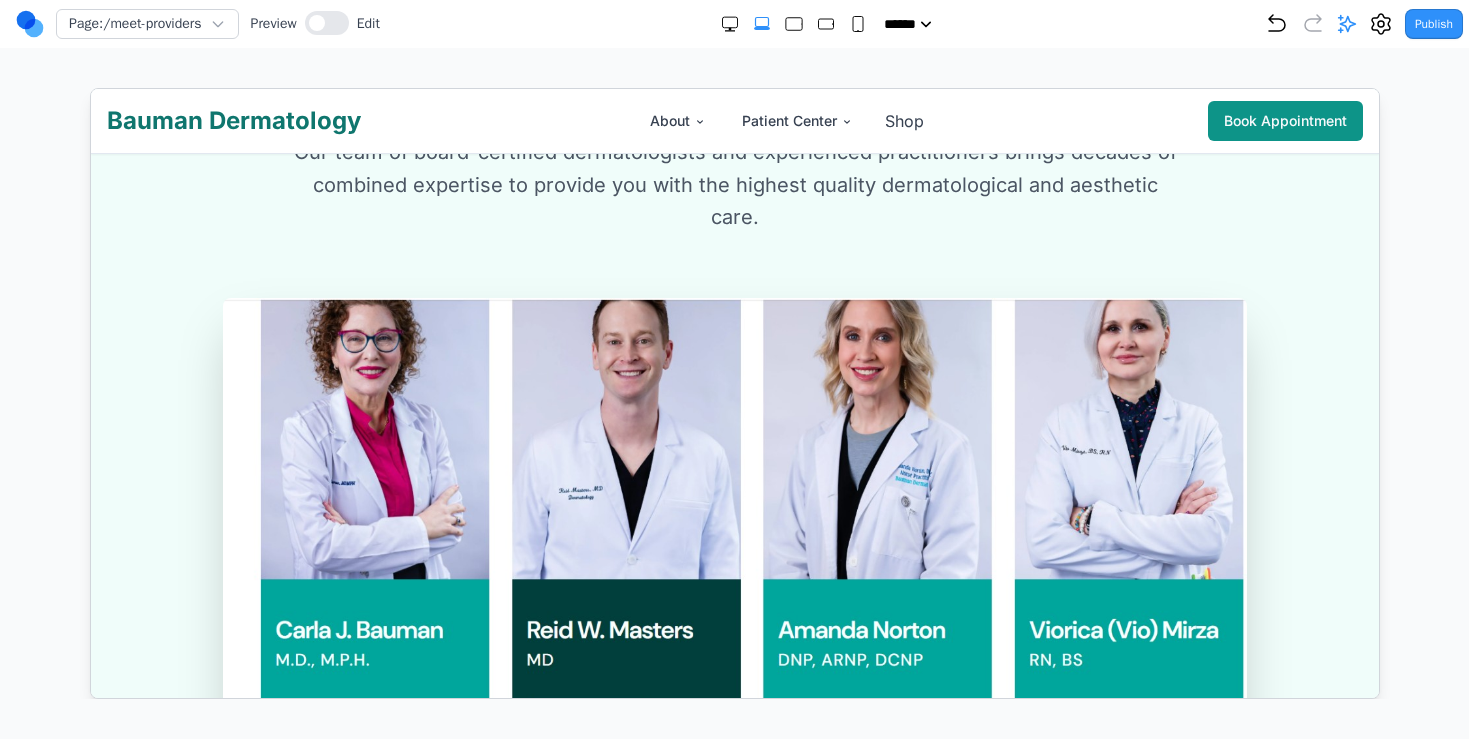 click on "Page:  /meet-providers Preview Edit" at bounding box center [198, 24] 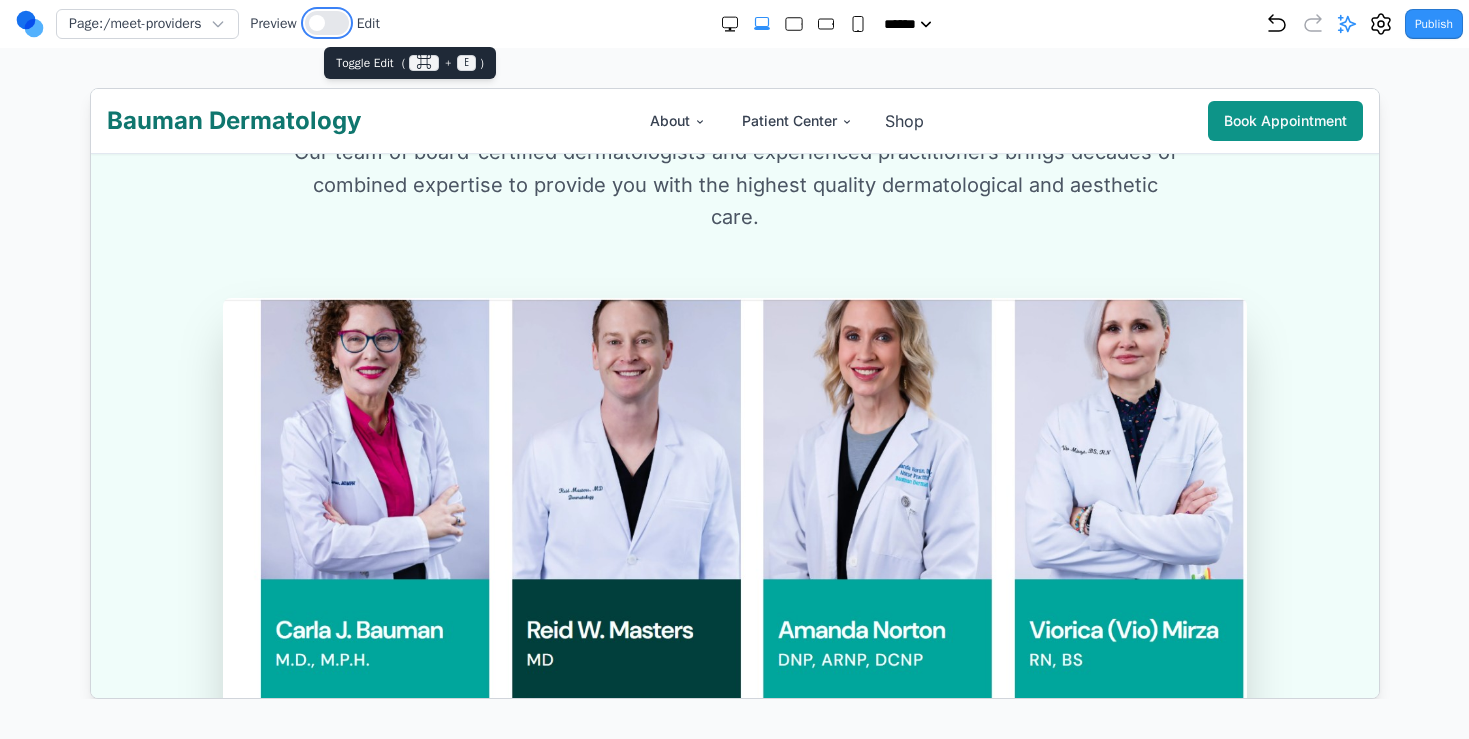 click at bounding box center [327, 23] 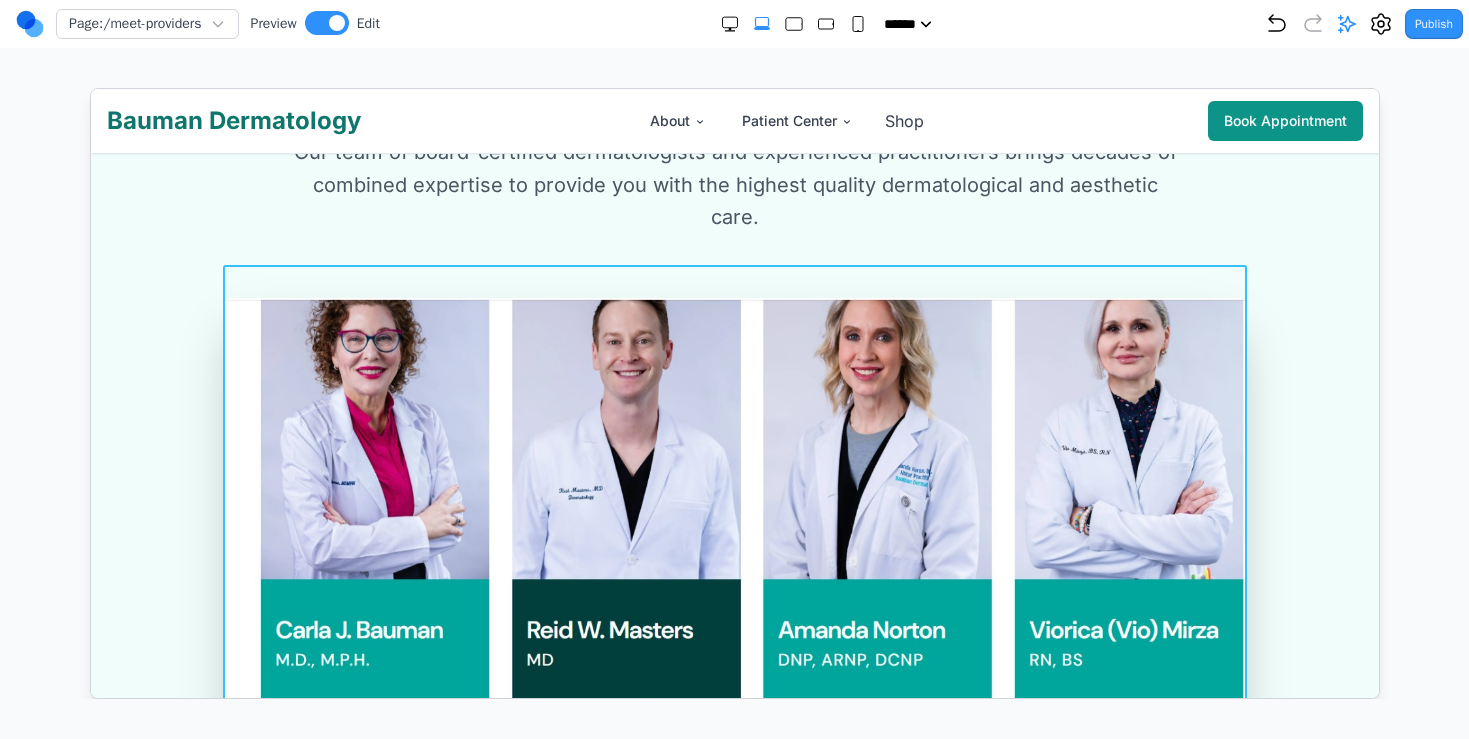 click at bounding box center [733, 542] 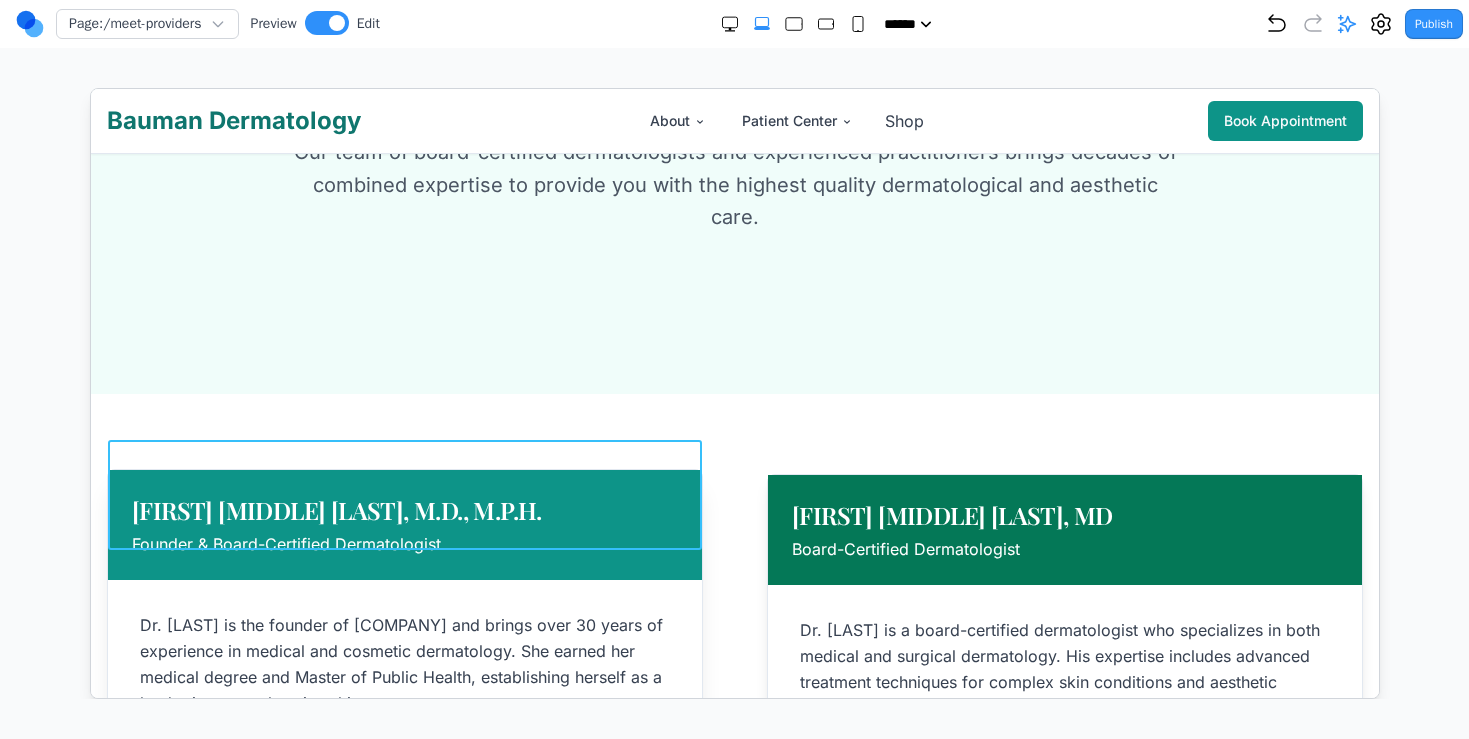 scroll, scrollTop: 0, scrollLeft: 0, axis: both 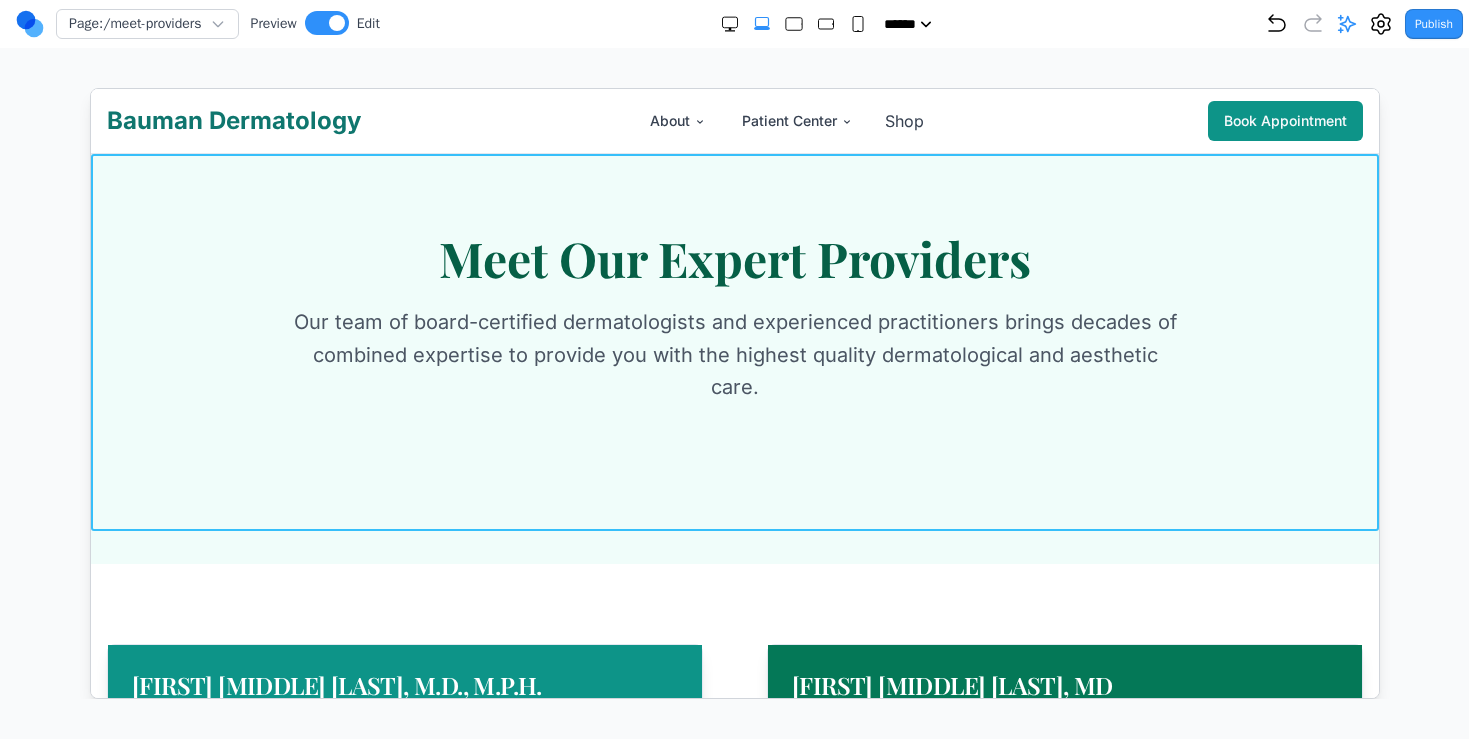 click on "Meet Our Expert Providers Our team of board-certified dermatologists and experienced practitioners brings decades of combined expertise to provide you with the highest quality dermatological and aesthetic care." at bounding box center [733, 358] 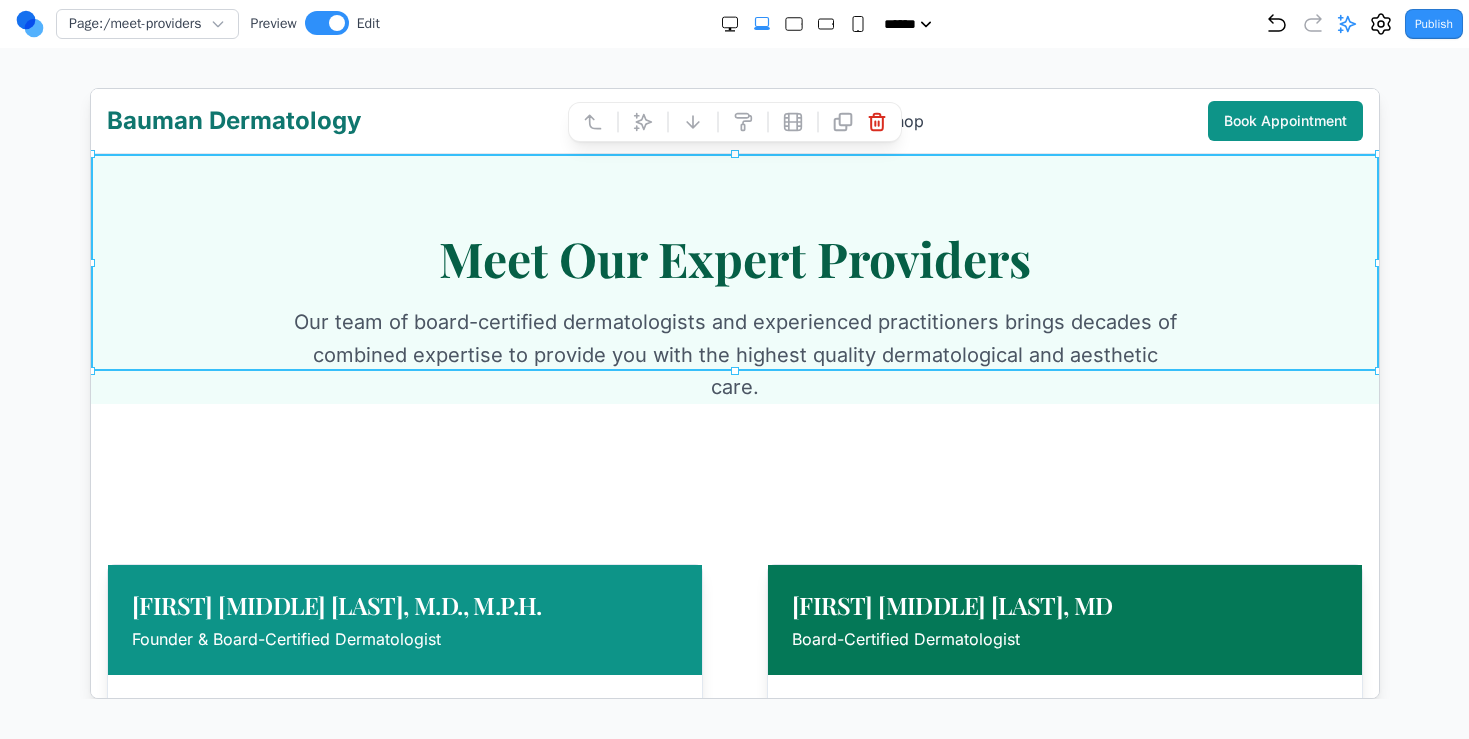 drag, startPoint x: 734, startPoint y: 527, endPoint x: 735, endPoint y: 423, distance: 104.00481 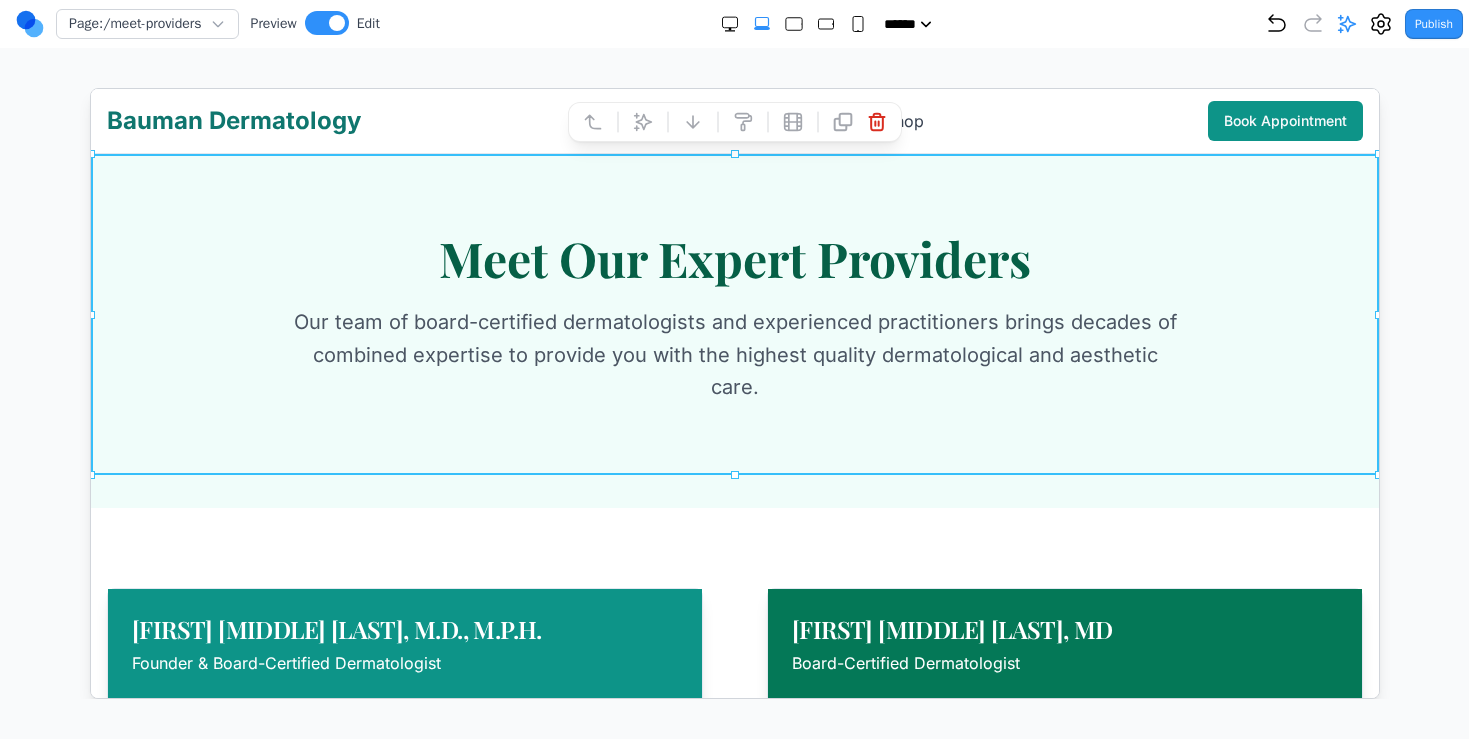drag, startPoint x: 730, startPoint y: 369, endPoint x: 733, endPoint y: 392, distance: 23.194826 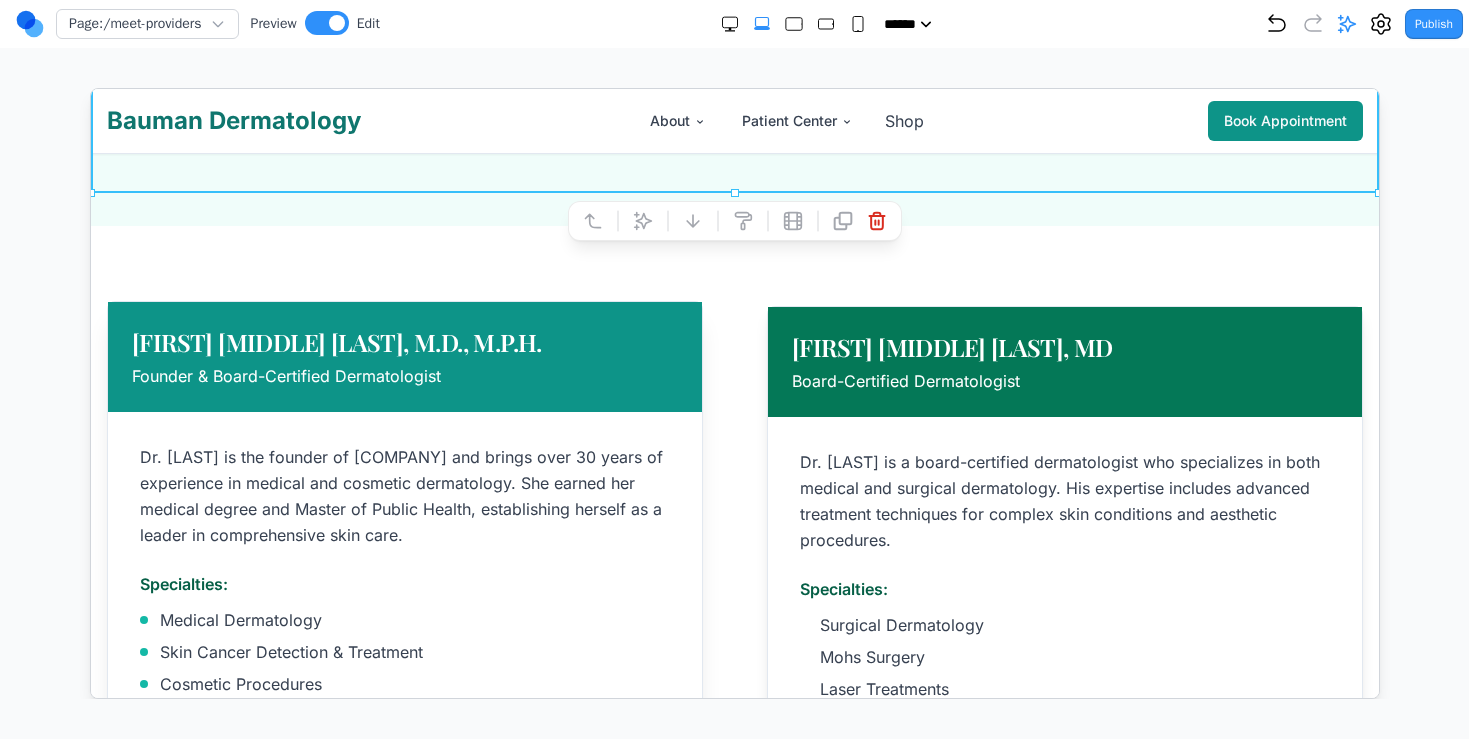 scroll, scrollTop: 316, scrollLeft: 0, axis: vertical 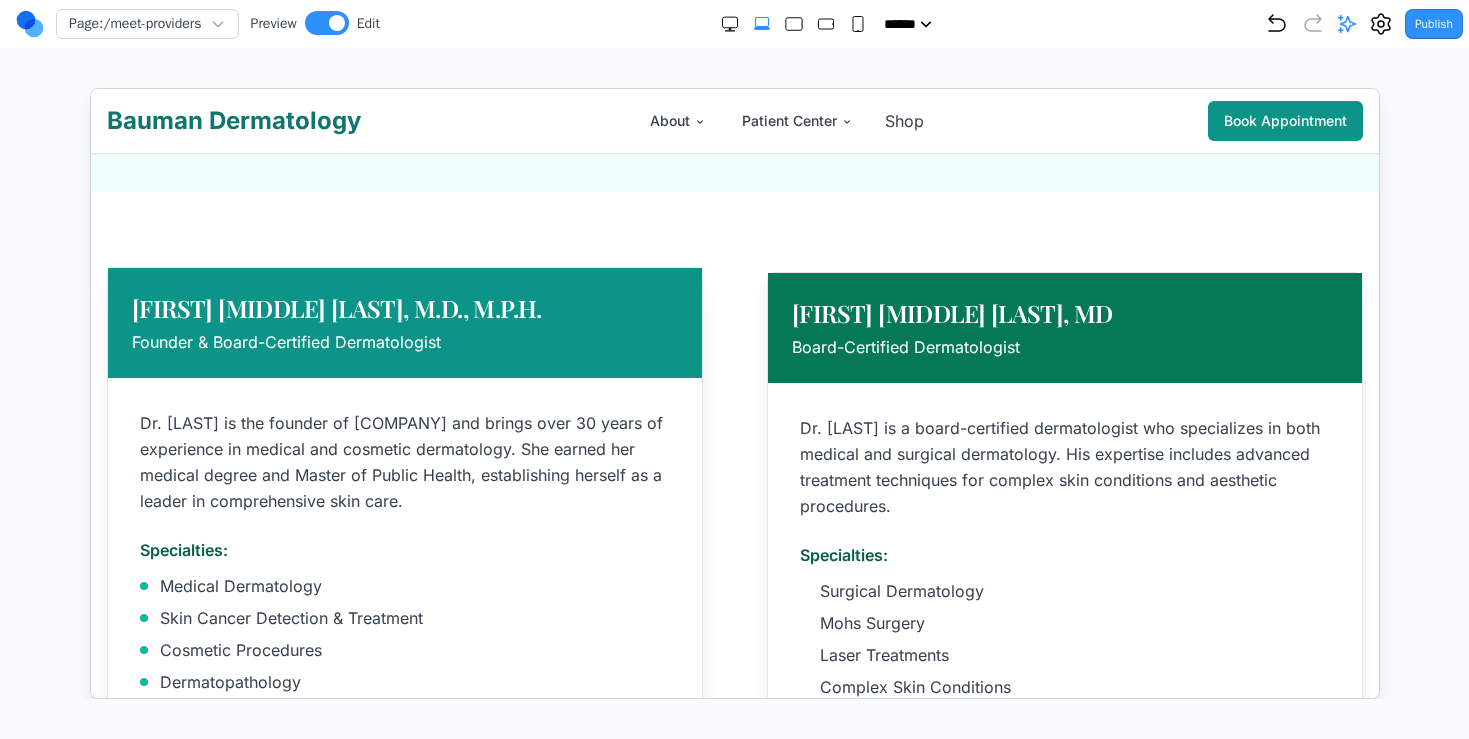 click on "Dr. Carla Bauman is the founder of Bauman Dermatology and brings over 30 years of experience in medical and cosmetic dermatology. She earned her medical degree and Master of Public Health, establishing herself as a leader in comprehensive skin care. Specialties: Medical Dermatology Skin Cancer Detection & Treatment Cosmetic Procedures Dermatopathology" at bounding box center (403, 551) 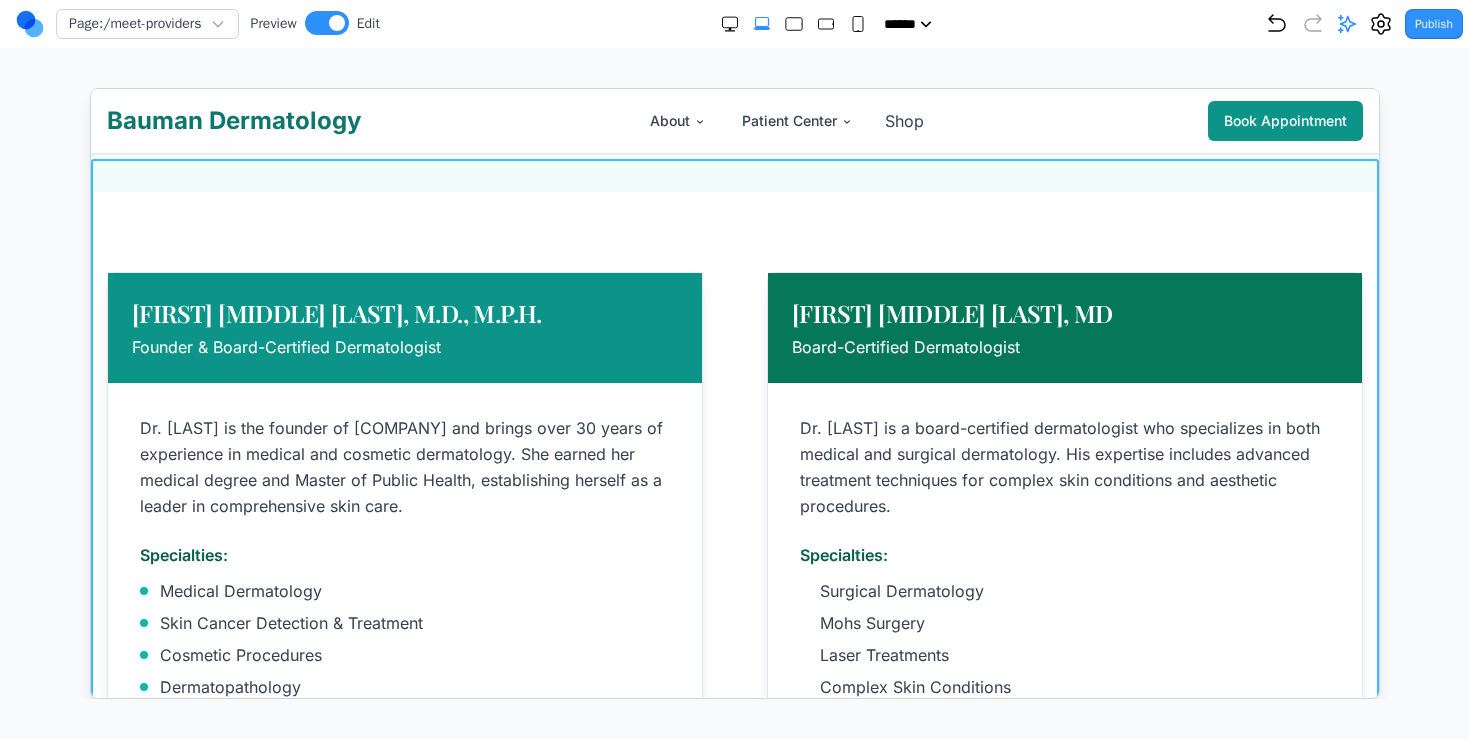 click on "Carla J. Bauman, M.D., M.P.H. Founder & Board-Certified Dermatologist Dr. Carla Bauman is the founder of Bauman Dermatology and brings over 30 years of experience in medical and cosmetic dermatology. She earned her medical degree and Master of Public Health, establishing herself as a leader in comprehensive skin care. Specialties: Medical Dermatology Skin Cancer Detection & Treatment Cosmetic Procedures Dermatopathology Reid W. Masters, MD Board-Certified Dermatologist Dr. Reid Masters is a board-certified dermatologist who specializes in both medical and surgical dermatology. His expertise includes advanced treatment techniques for complex skin conditions and aesthetic procedures. Specialties: Surgical Dermatology Mohs Surgery Laser Treatments Complex Skin Conditions Amanda Norton, DNP, ARNP, DCNP Nurse Practitioner, Aesthetic Specialist Specialties: Botox & Dermal Fillers Chemical Peels Microneedling Facial Aesthetics Viorica (Vio) Mirza, RN, BS Registered Nurse, Clinical Coordinator Specialties:" at bounding box center (733, 1093) 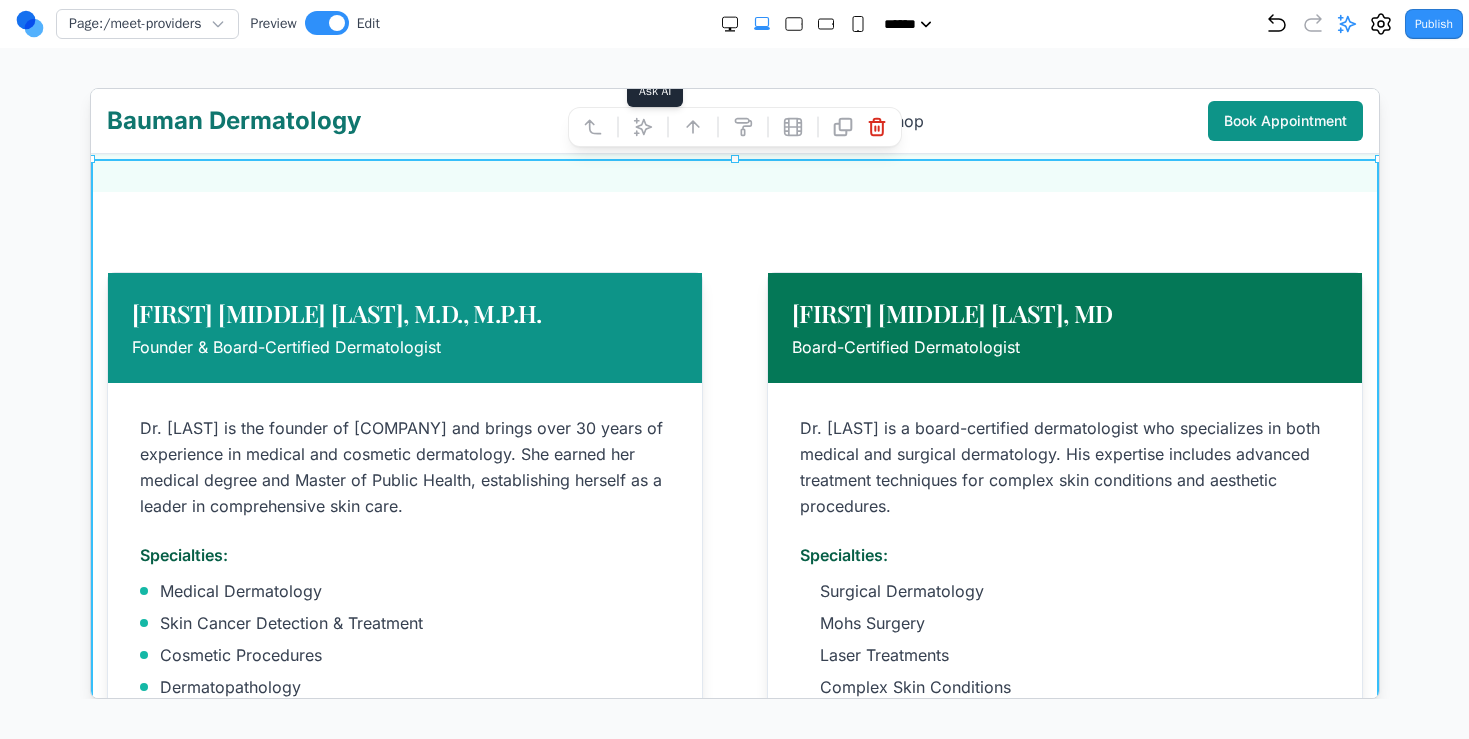 click 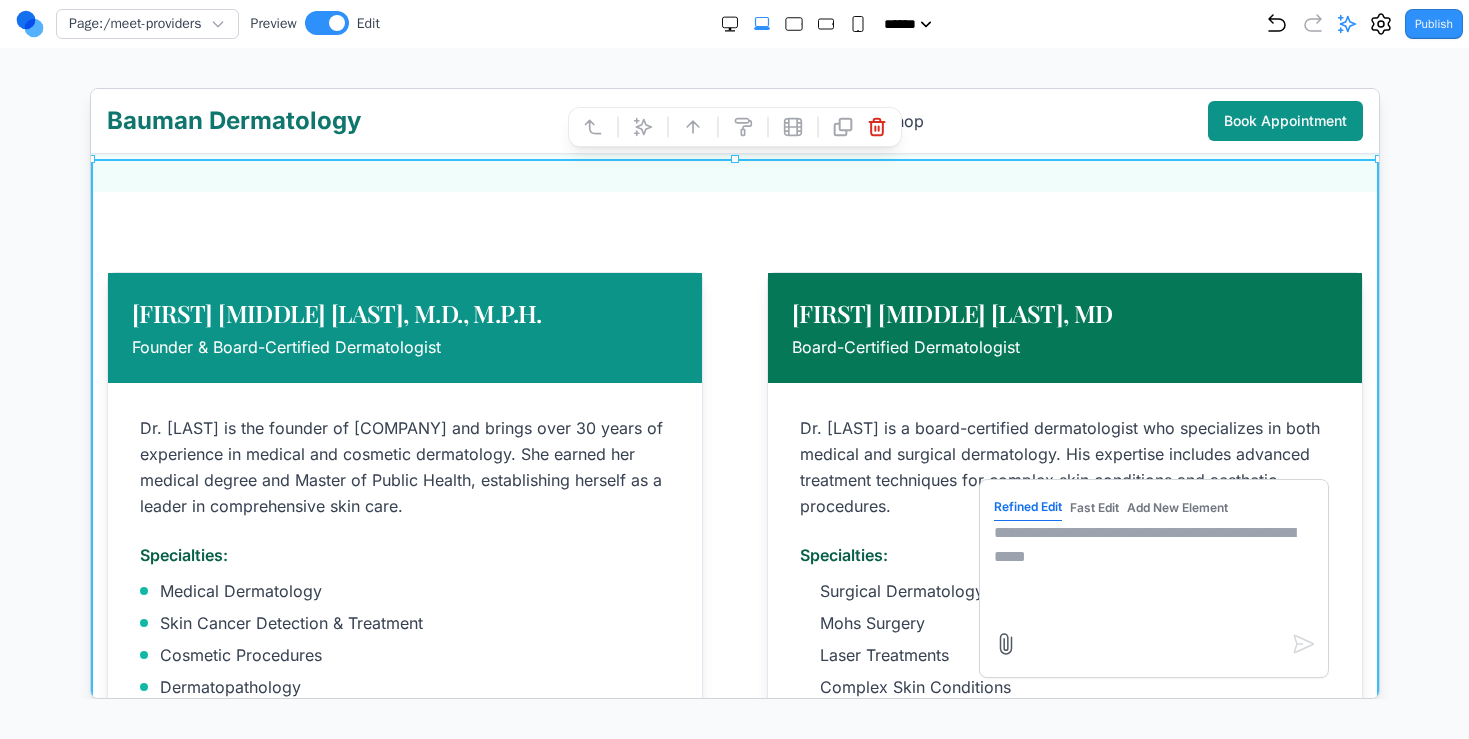 click at bounding box center [1152, 570] 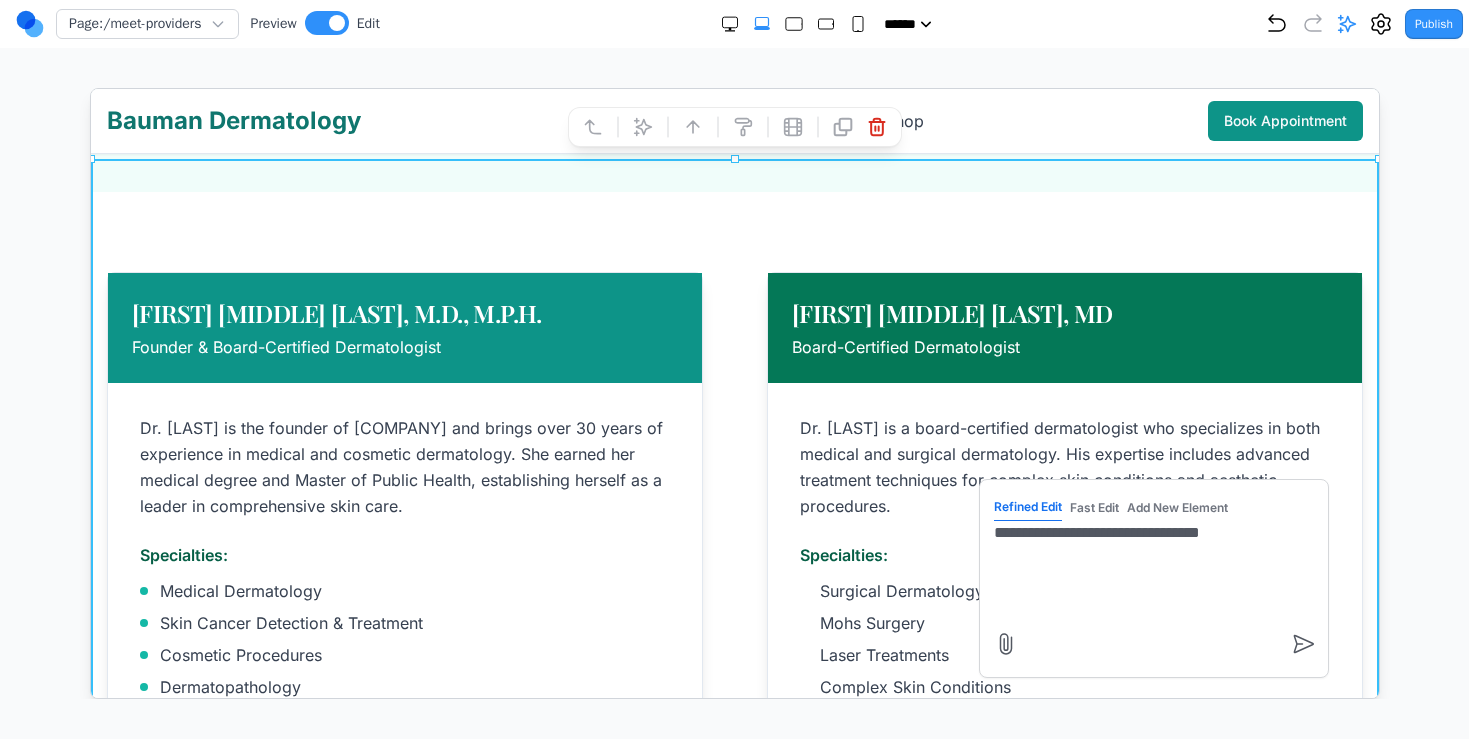 type on "**********" 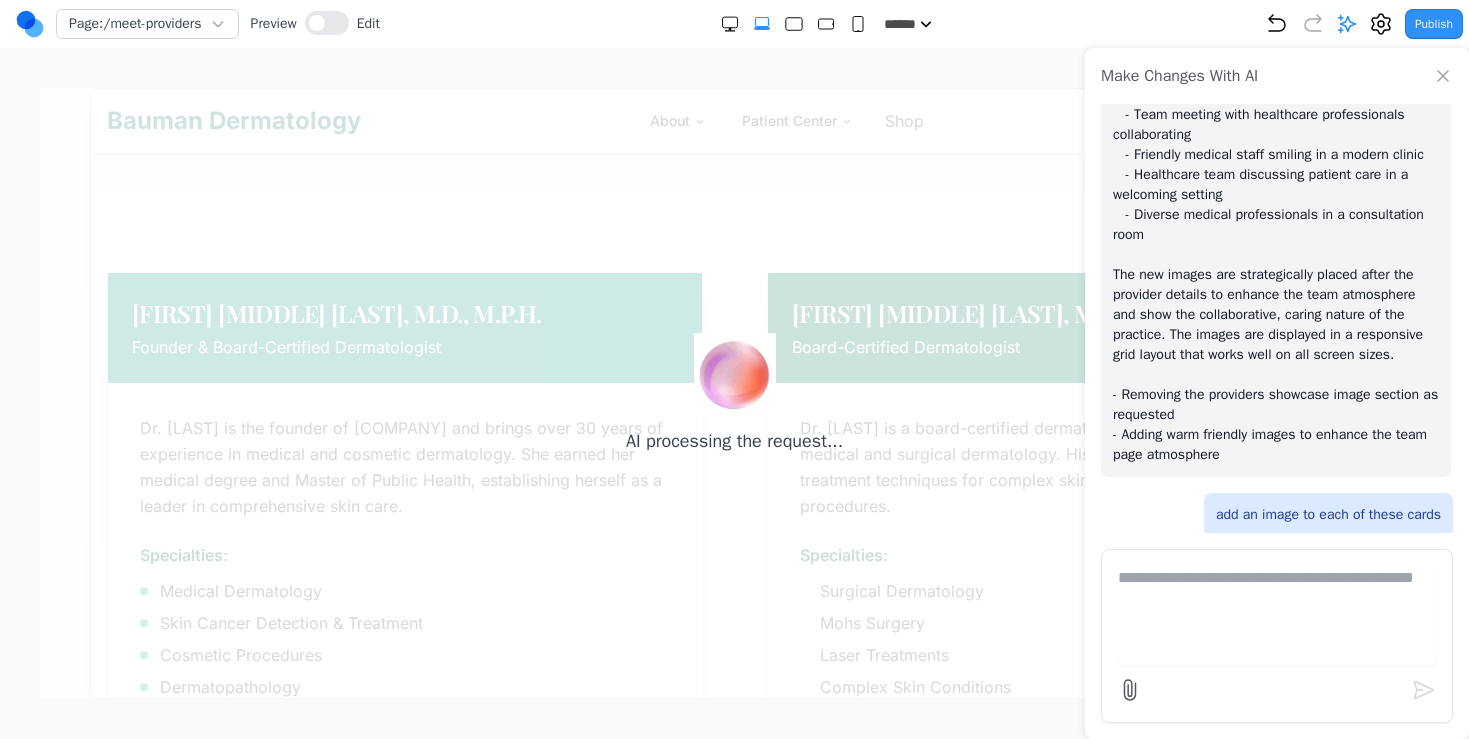 scroll, scrollTop: 427, scrollLeft: 0, axis: vertical 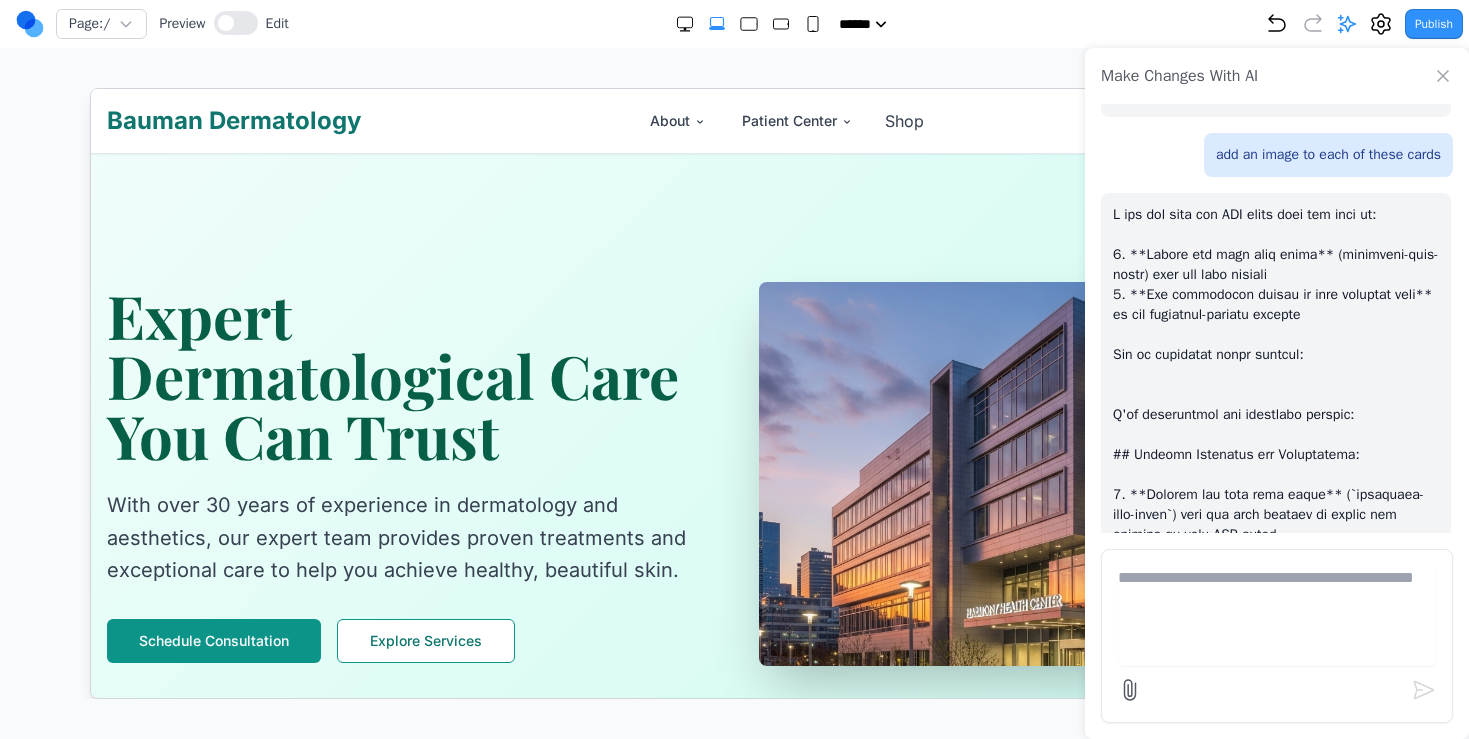 click on "Expert Dermatological Care You Can Trust With over 30 years of experience in dermatology and aesthetics, our expert team provides proven treatments and exceptional care to help you achieve healthy, beautiful skin. Schedule Consultation Explore Services" at bounding box center (733, 473) 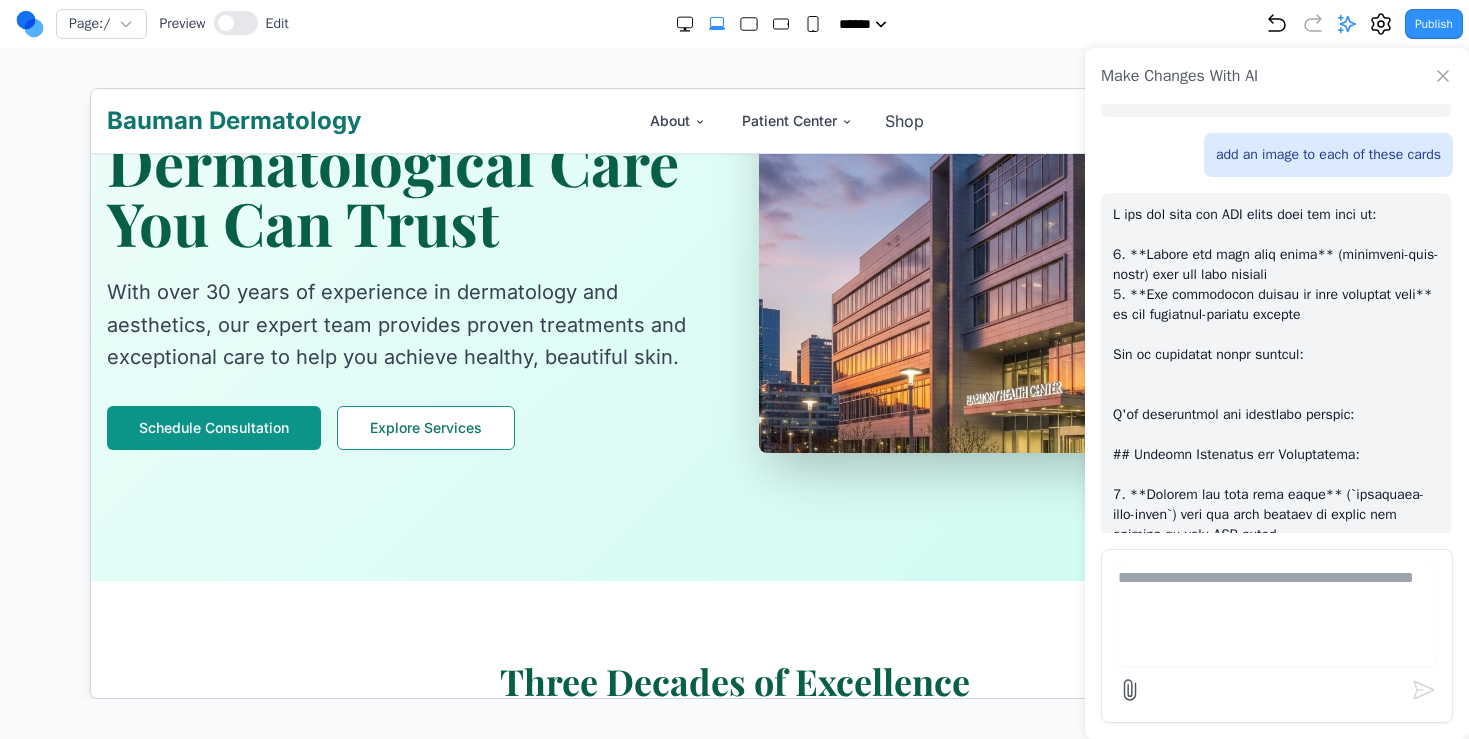 scroll, scrollTop: 214, scrollLeft: 0, axis: vertical 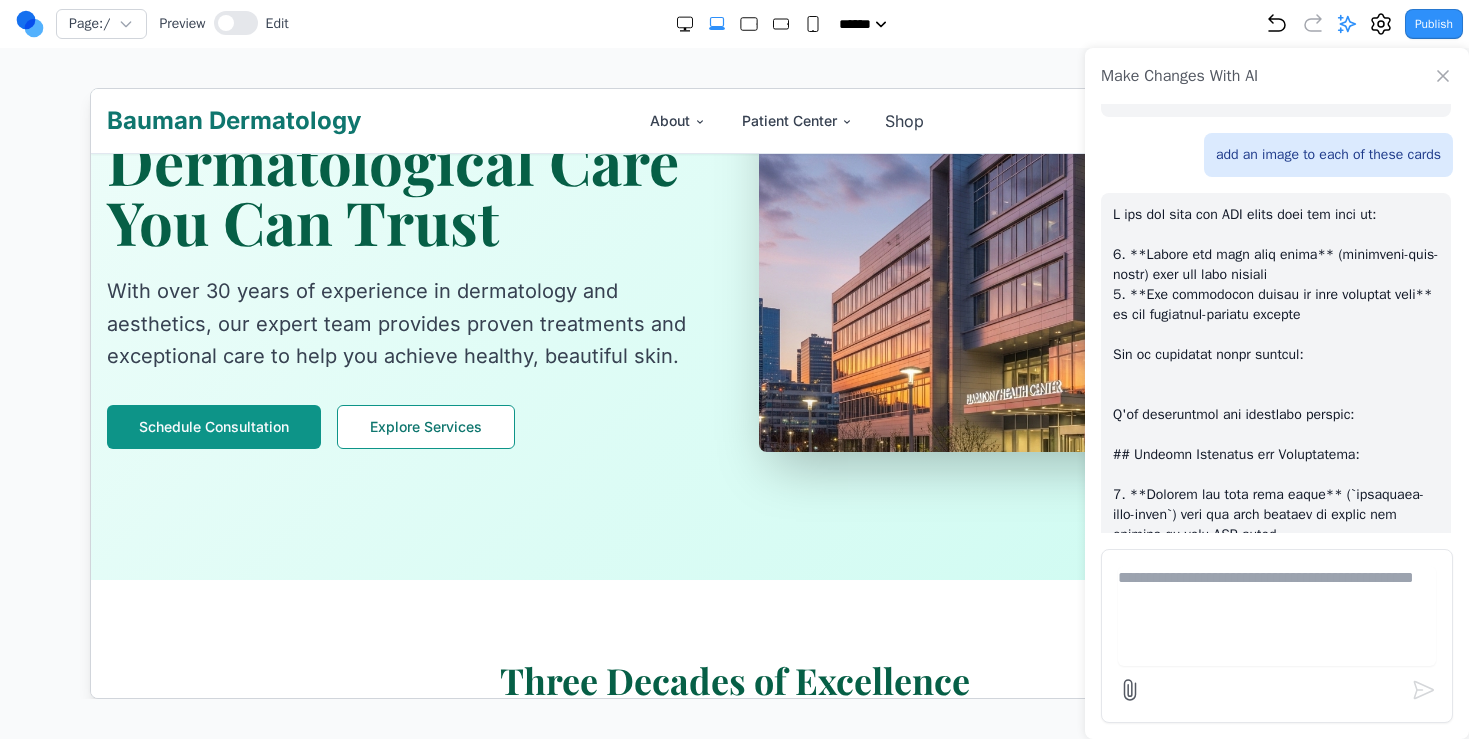 click on "Expert Dermatological Care You Can Trust With over 30 years of experience in dermatology and aesthetics, our expert team provides proven treatments and exceptional care to help you achieve healthy, beautiful skin. Schedule Consultation Explore Services" at bounding box center [407, 259] 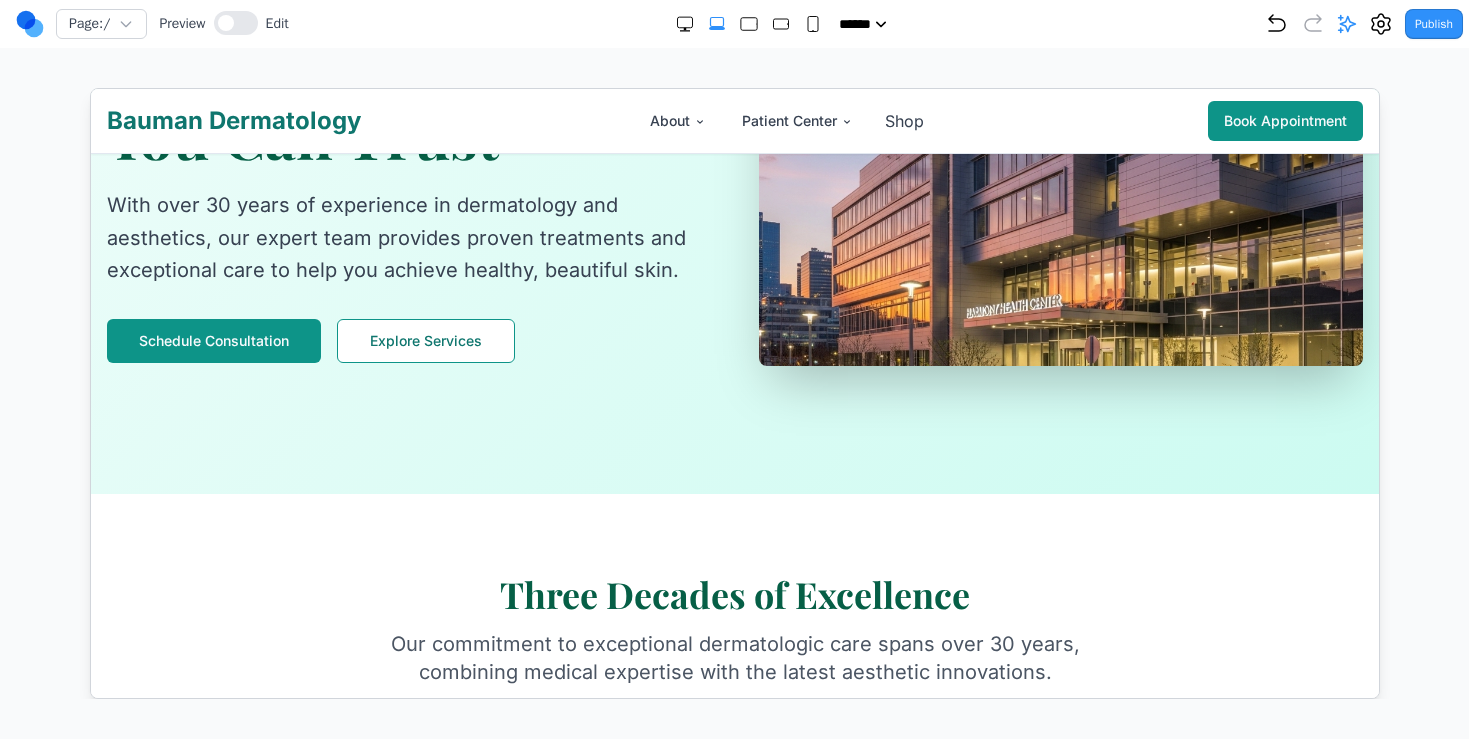 scroll, scrollTop: 0, scrollLeft: 0, axis: both 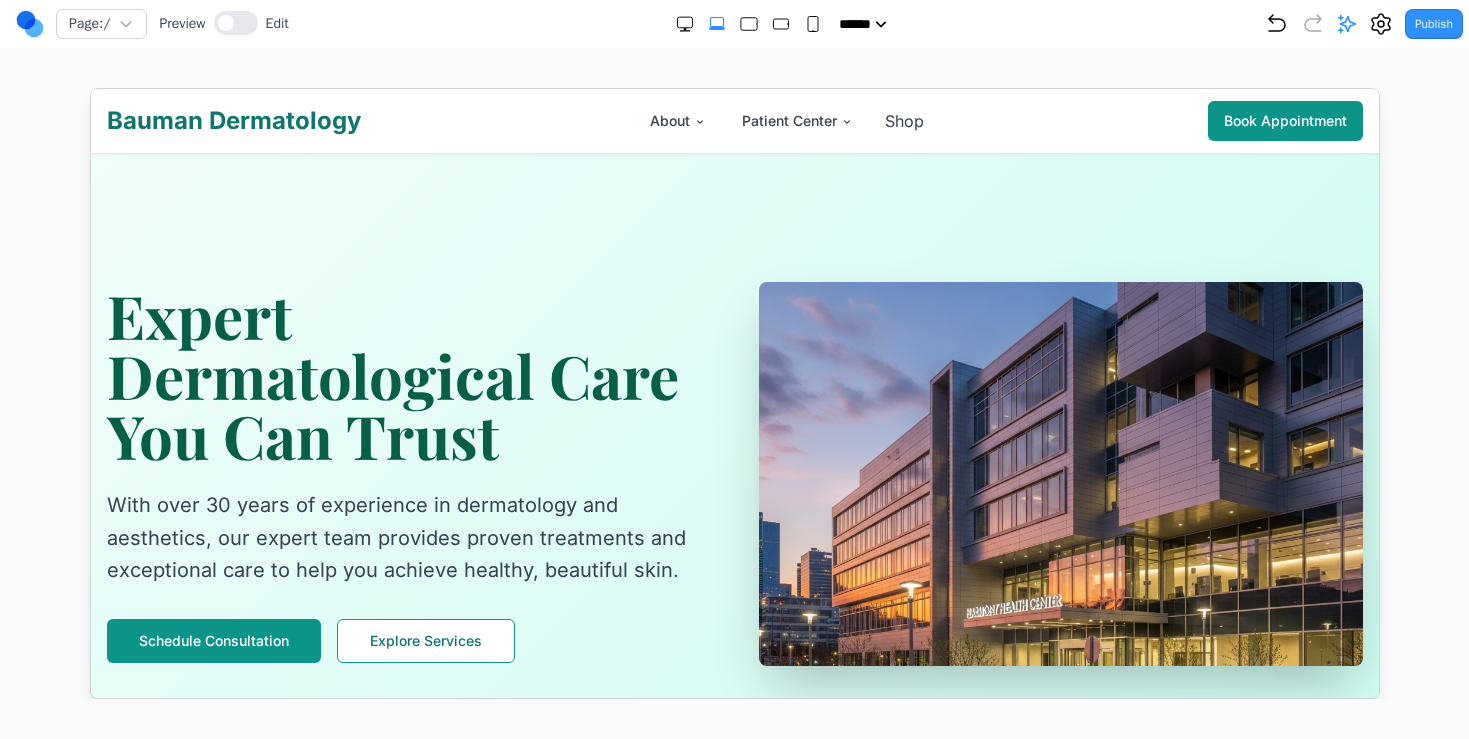 click on "Expert Dermatological Care You Can Trust" at bounding box center [407, 374] 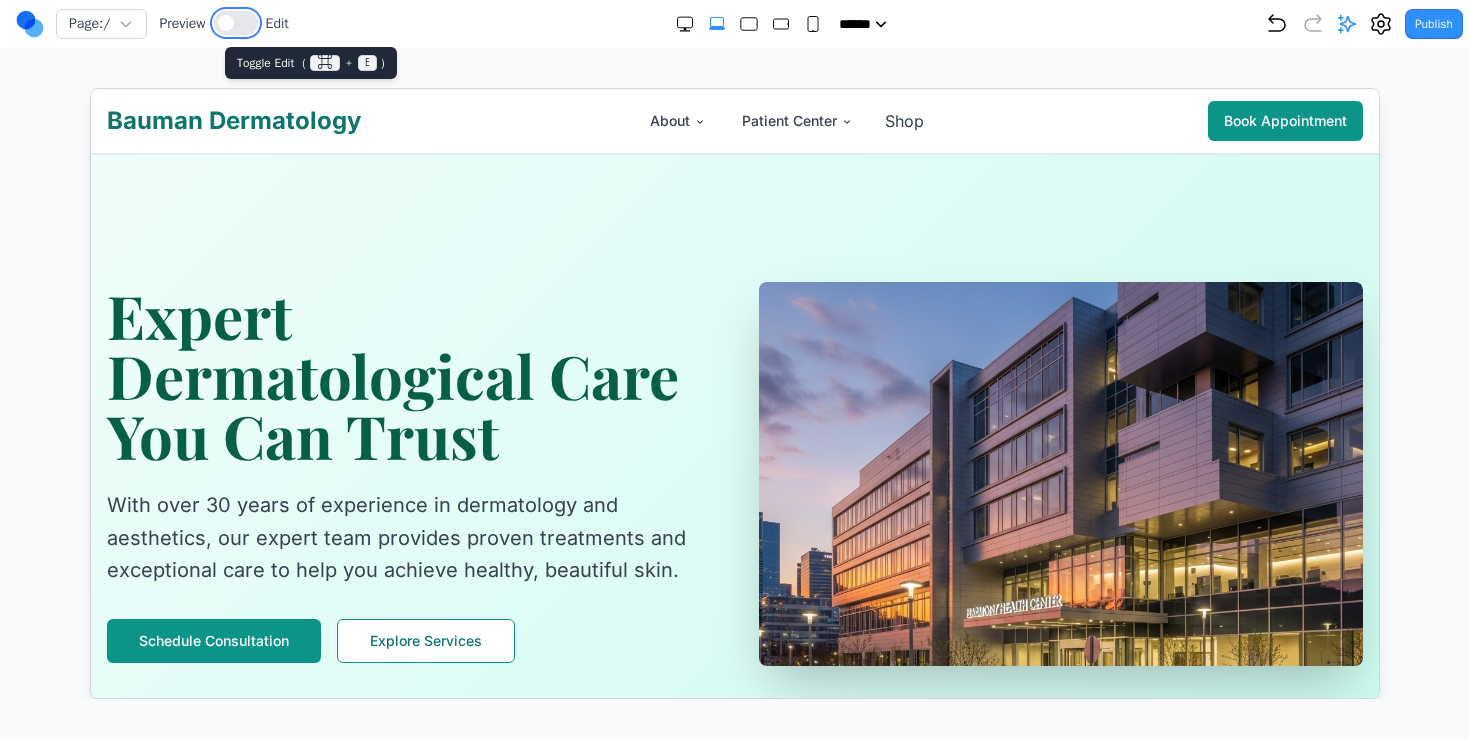 click at bounding box center [226, 23] 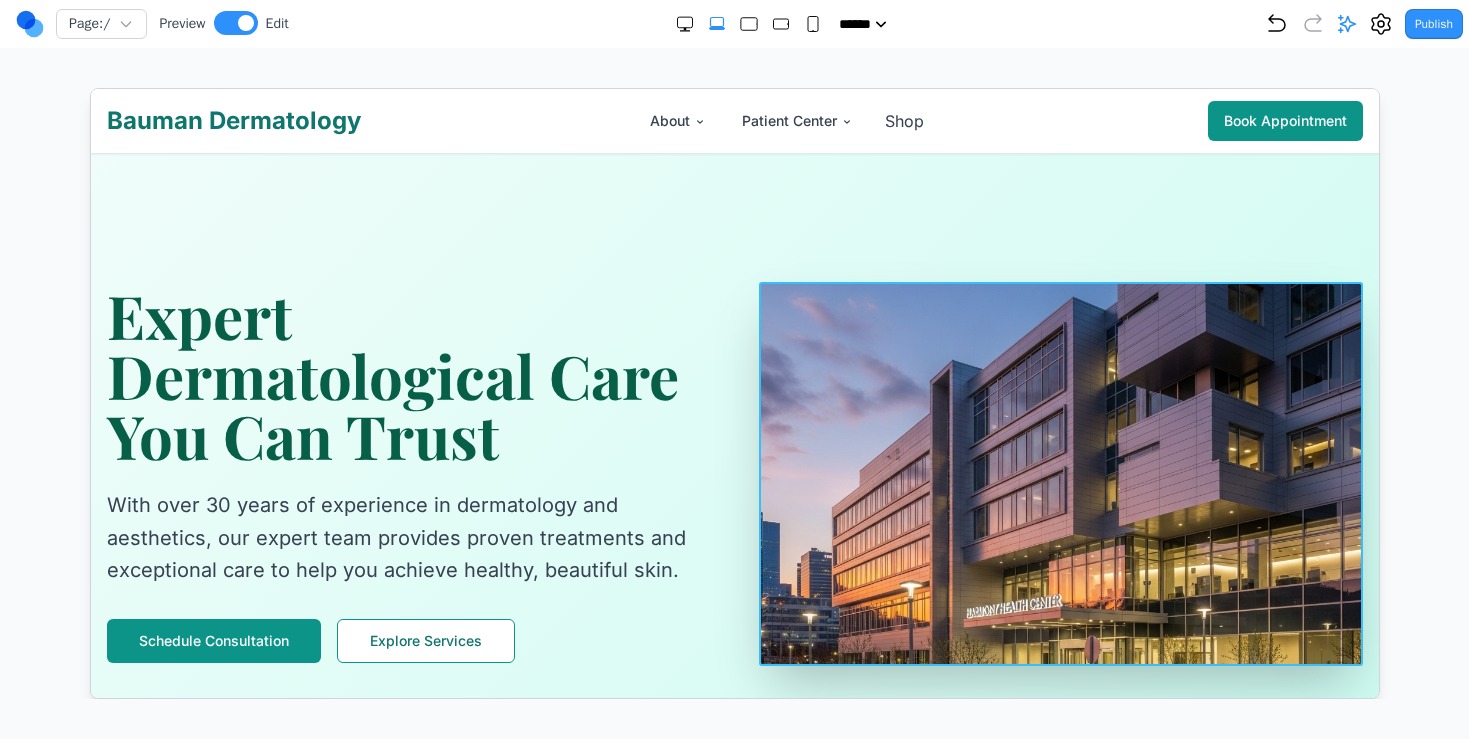 click at bounding box center (1059, 473) 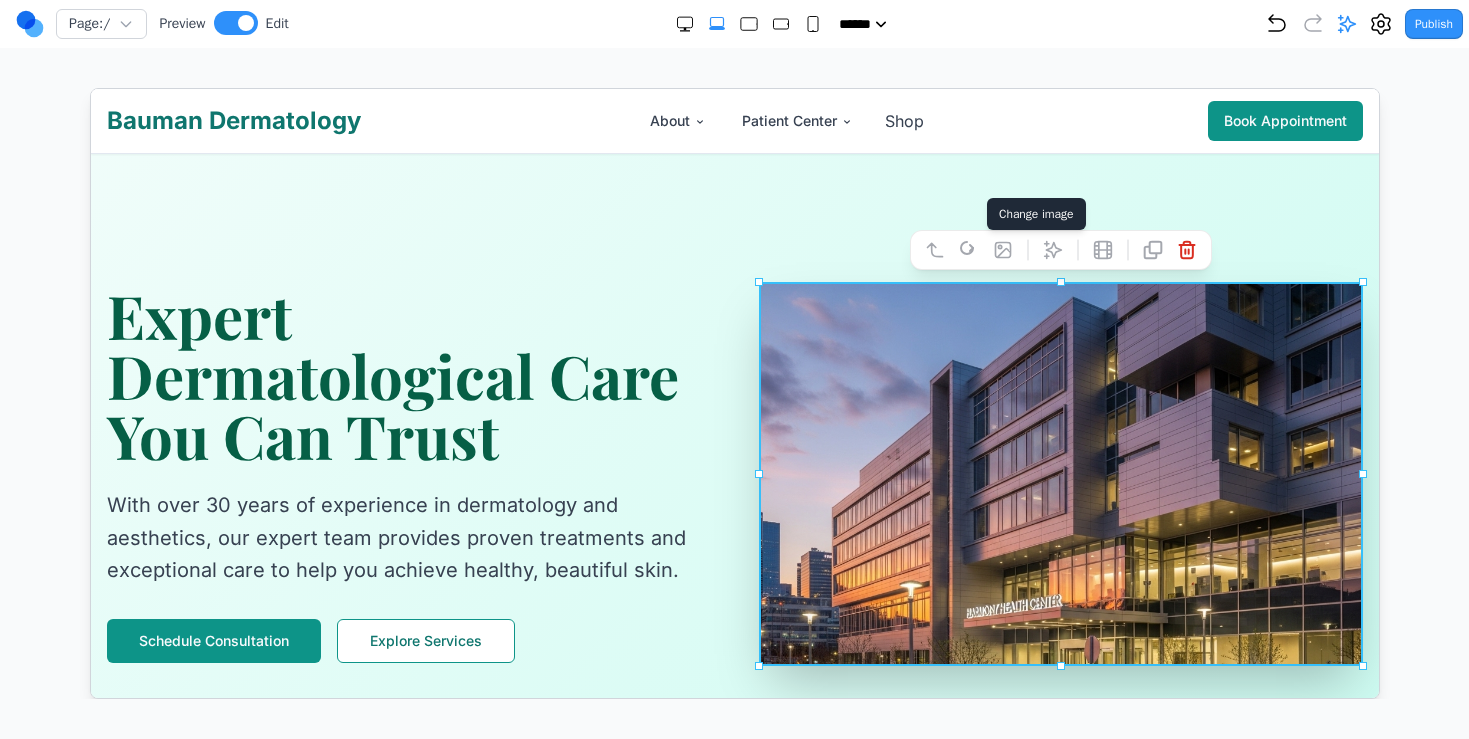 click 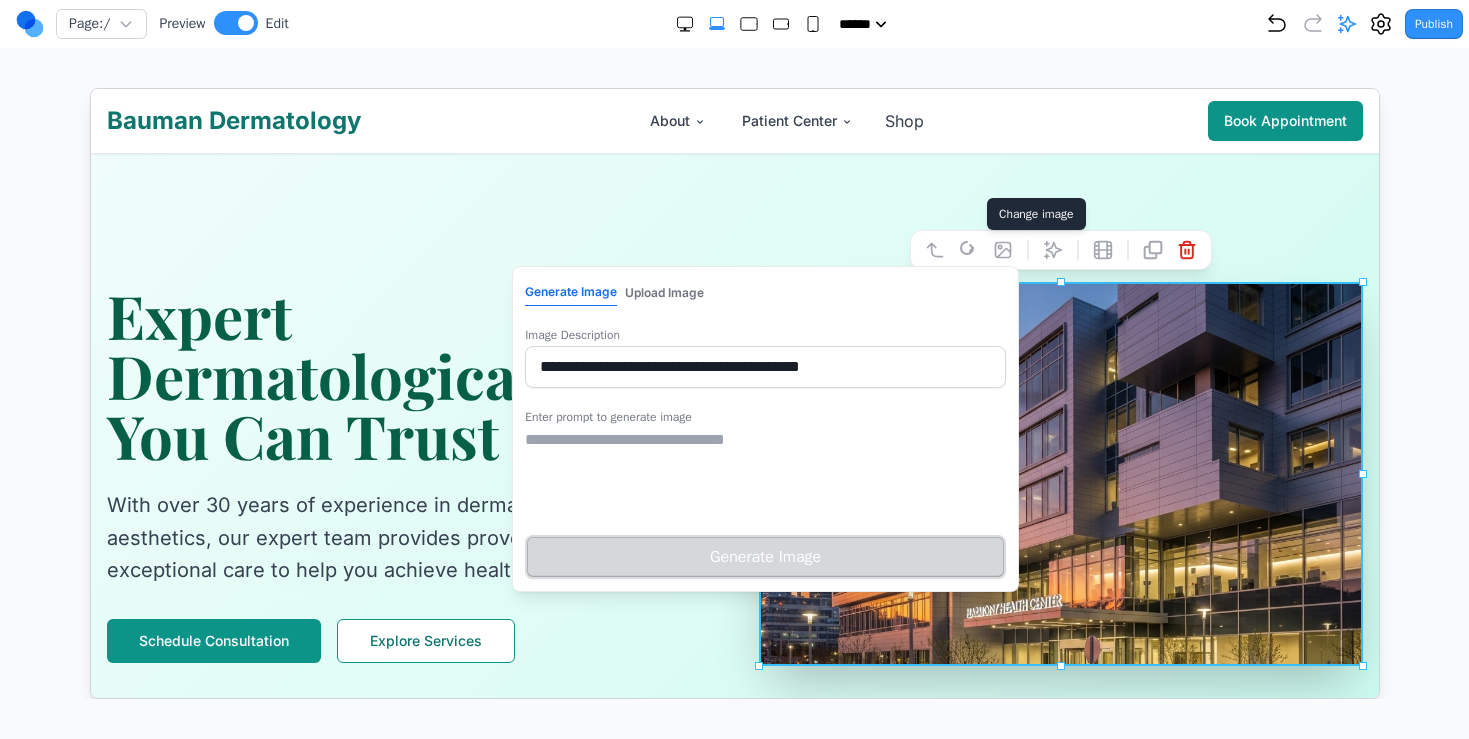 click on "Upload Image" at bounding box center (662, 292) 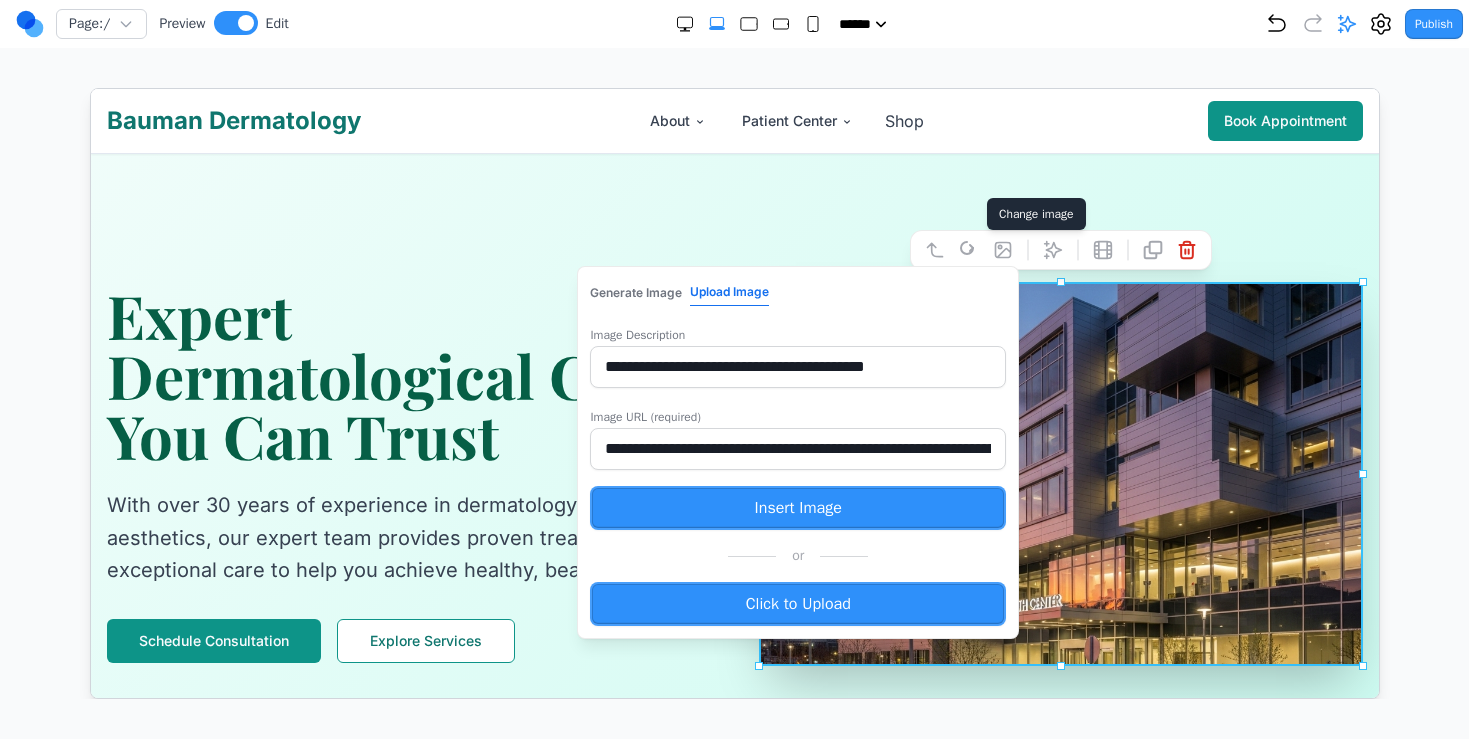 click on "Click to Upload" at bounding box center (796, 603) 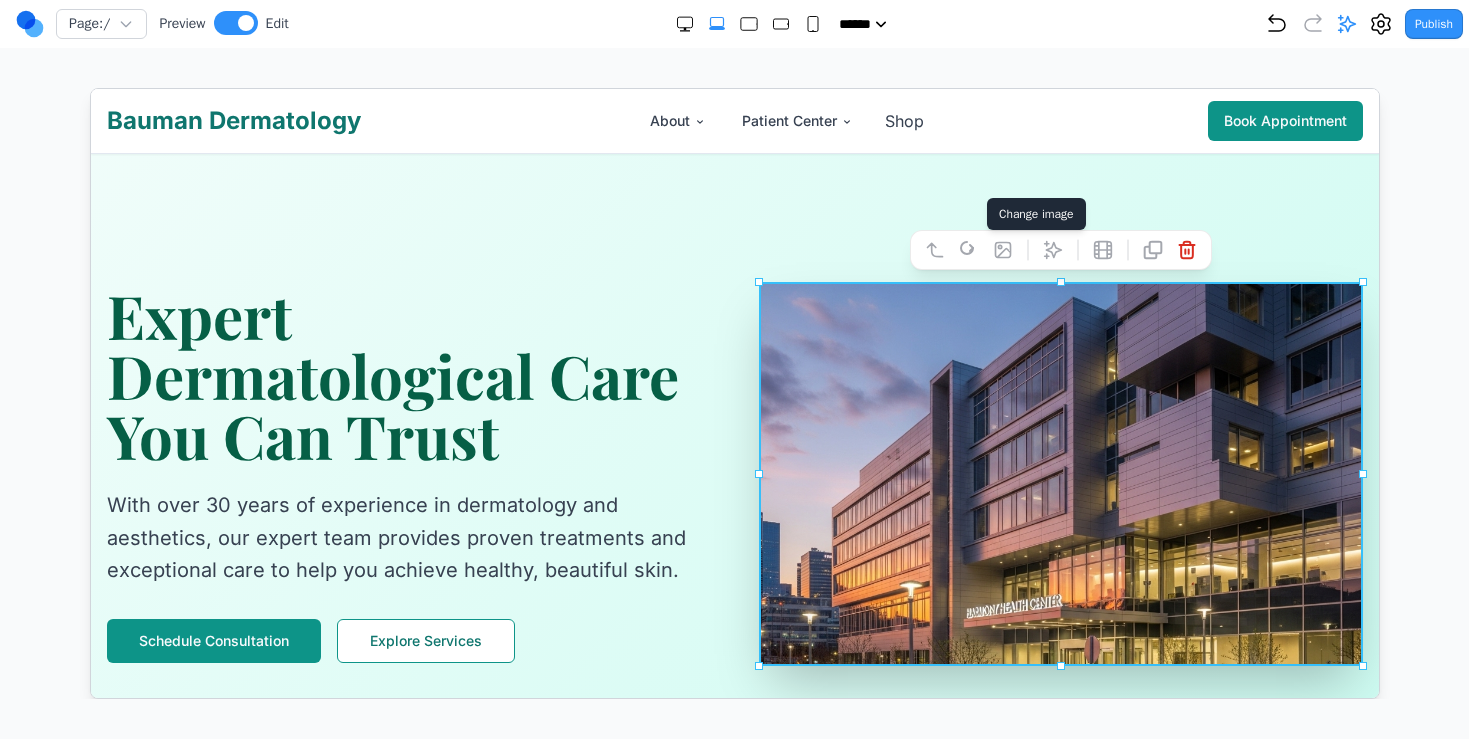 click at bounding box center [1059, 473] 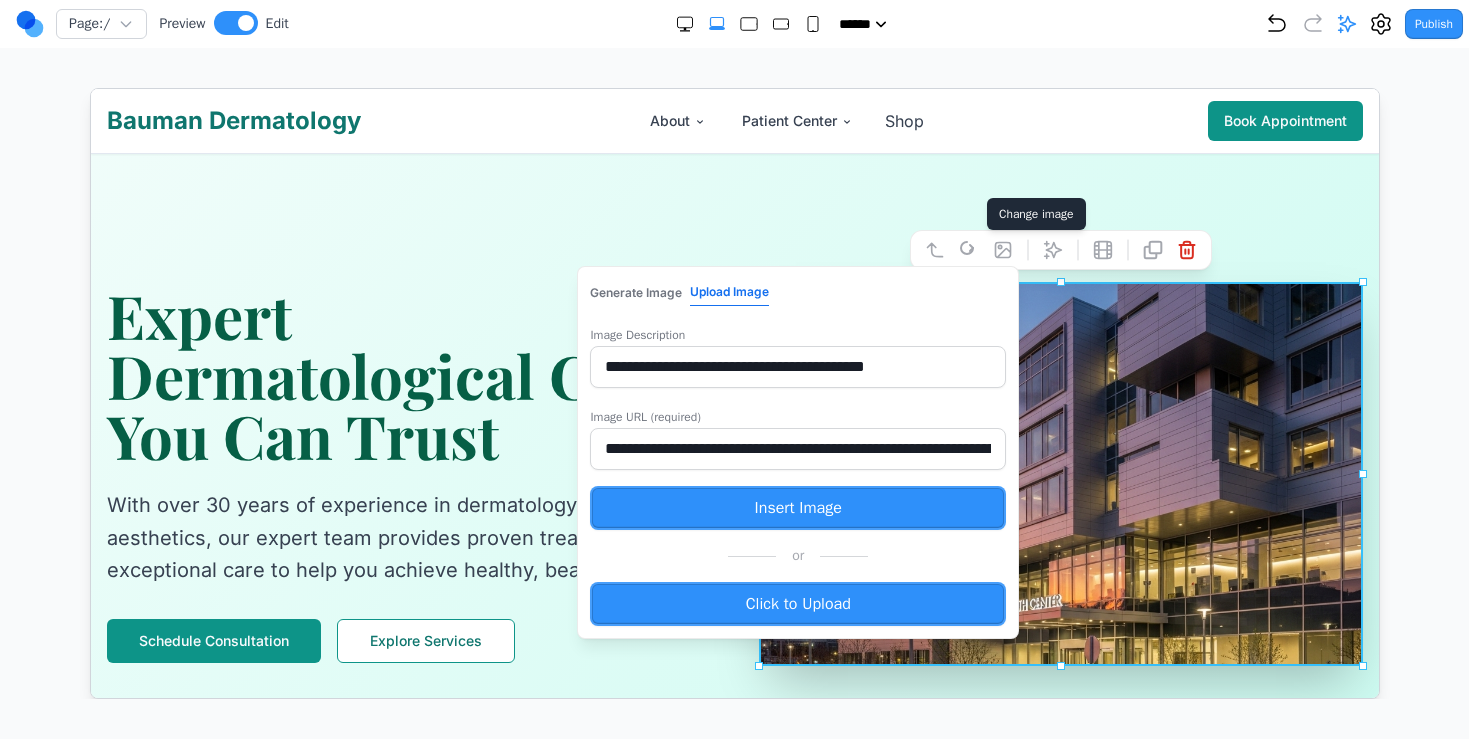 click on "Click to Upload" at bounding box center (796, 603) 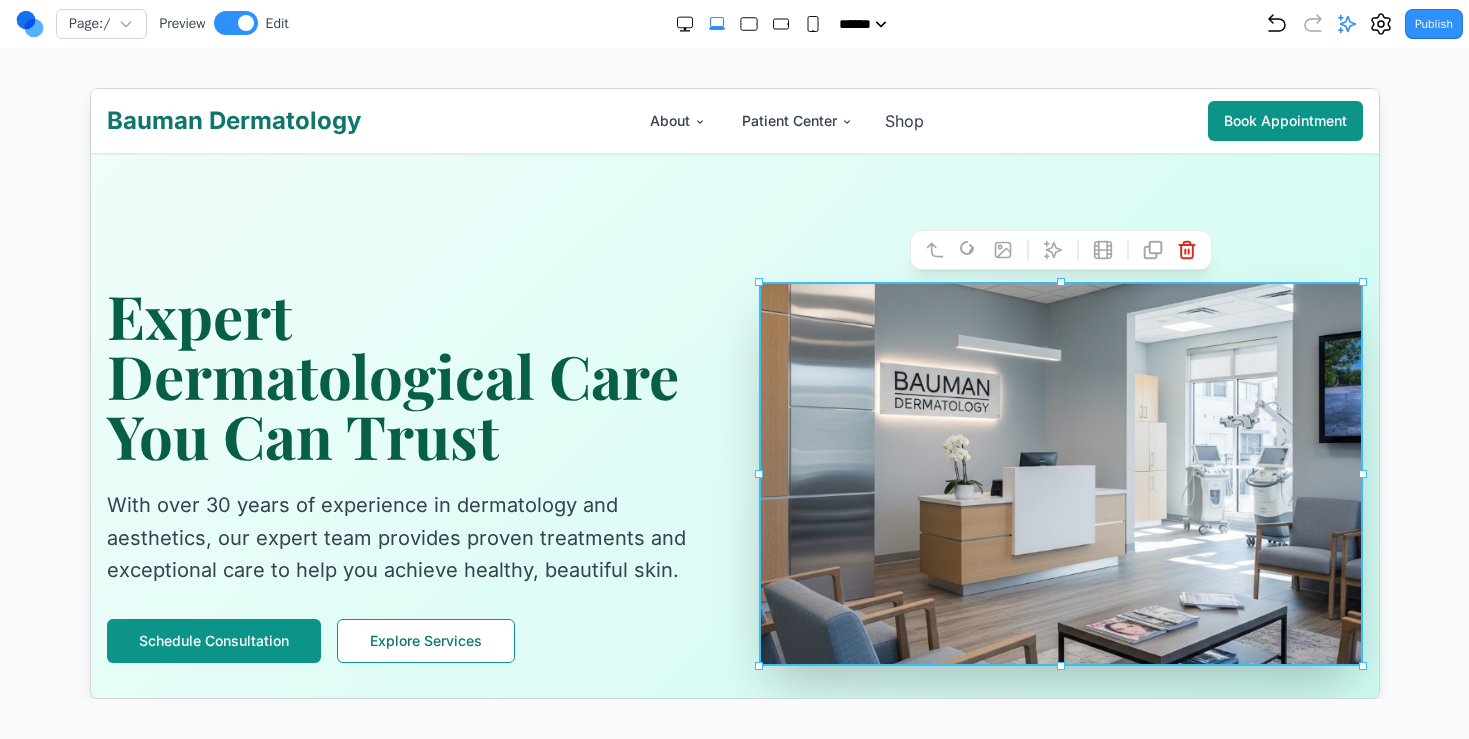 click on "Expert Dermatological Care You Can Trust" at bounding box center (407, 374) 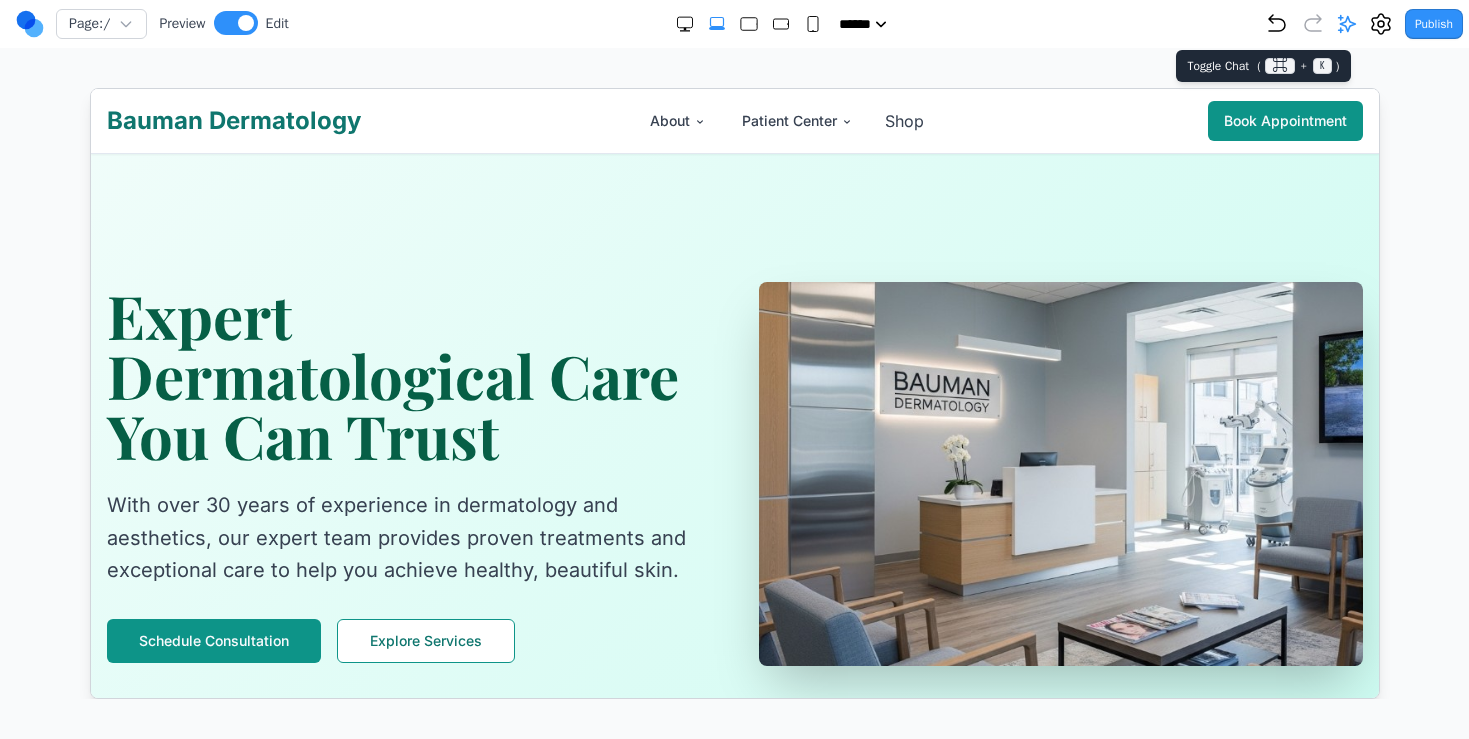 click 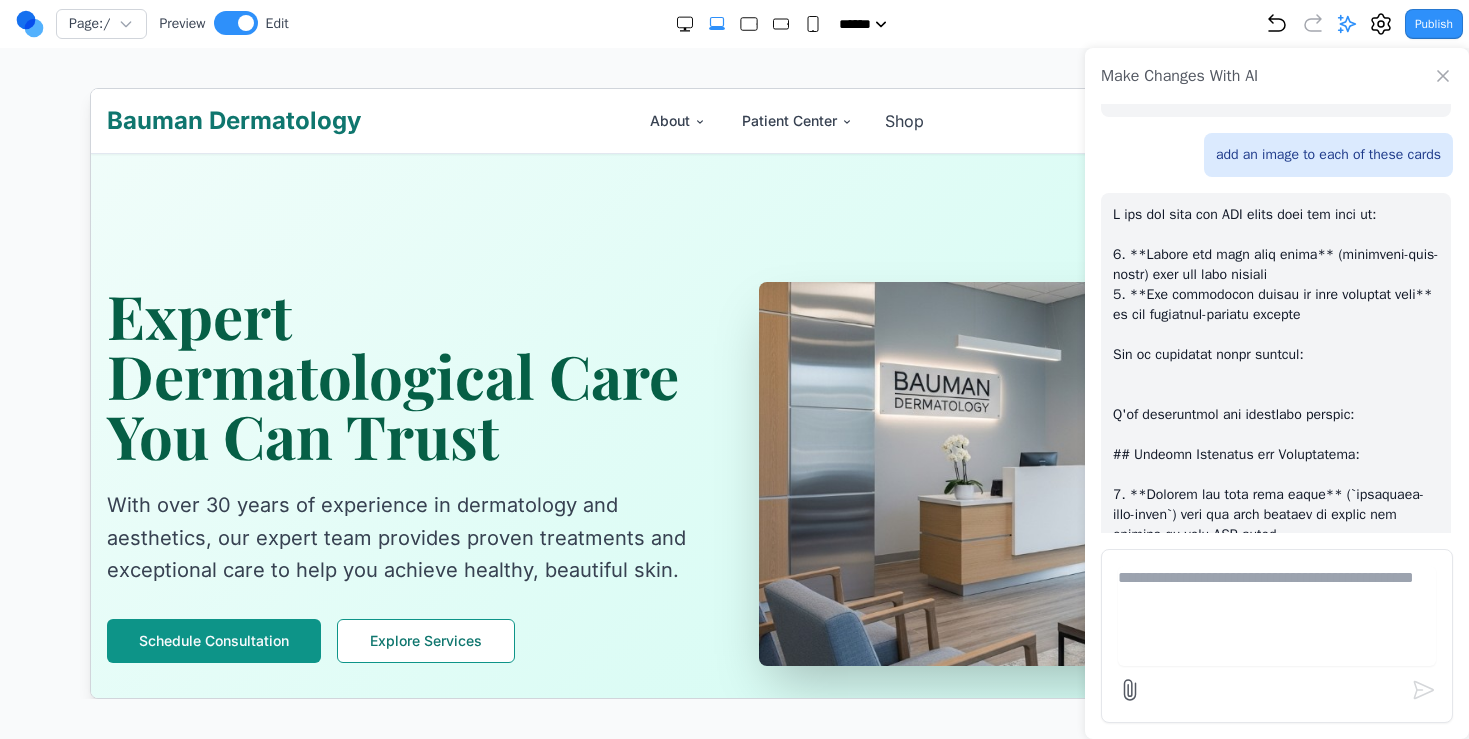 click at bounding box center (1277, 616) 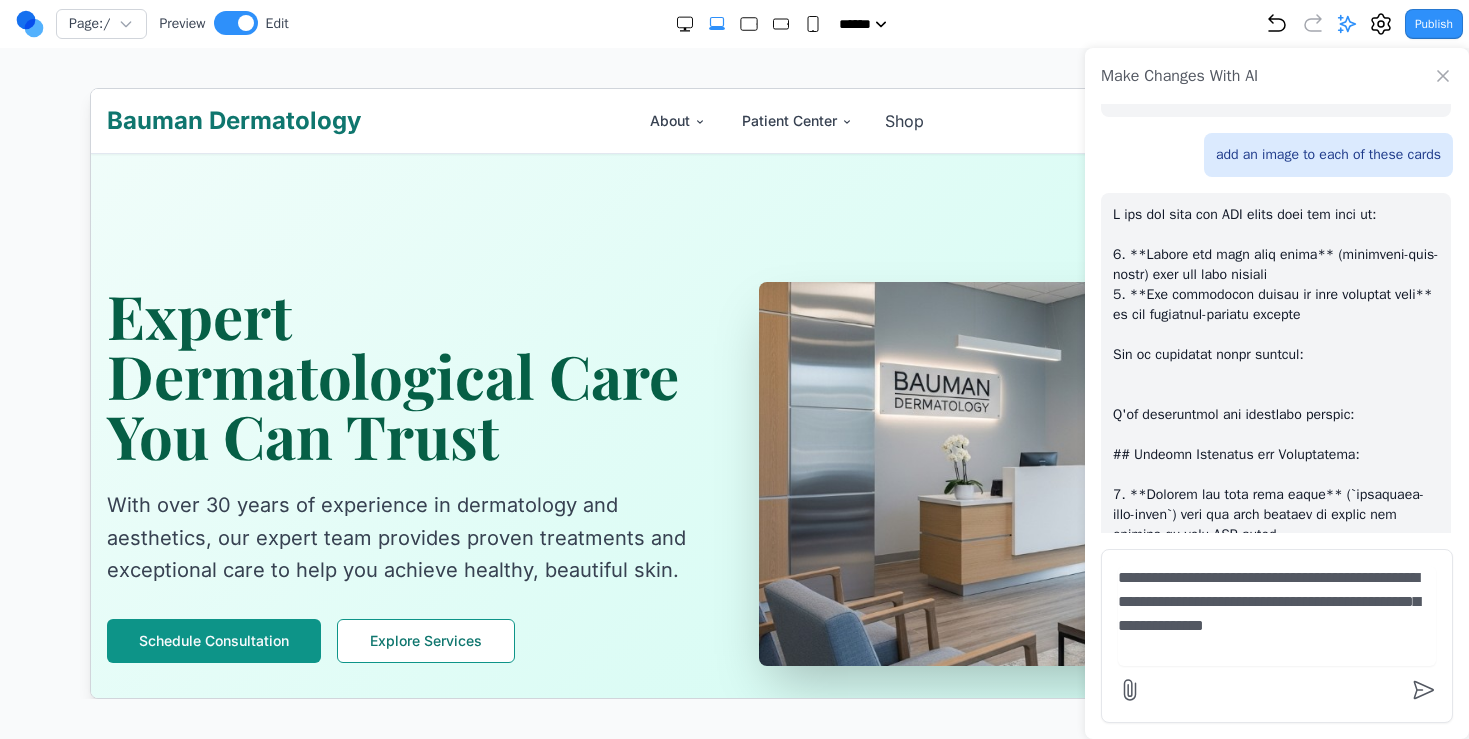 type on "**********" 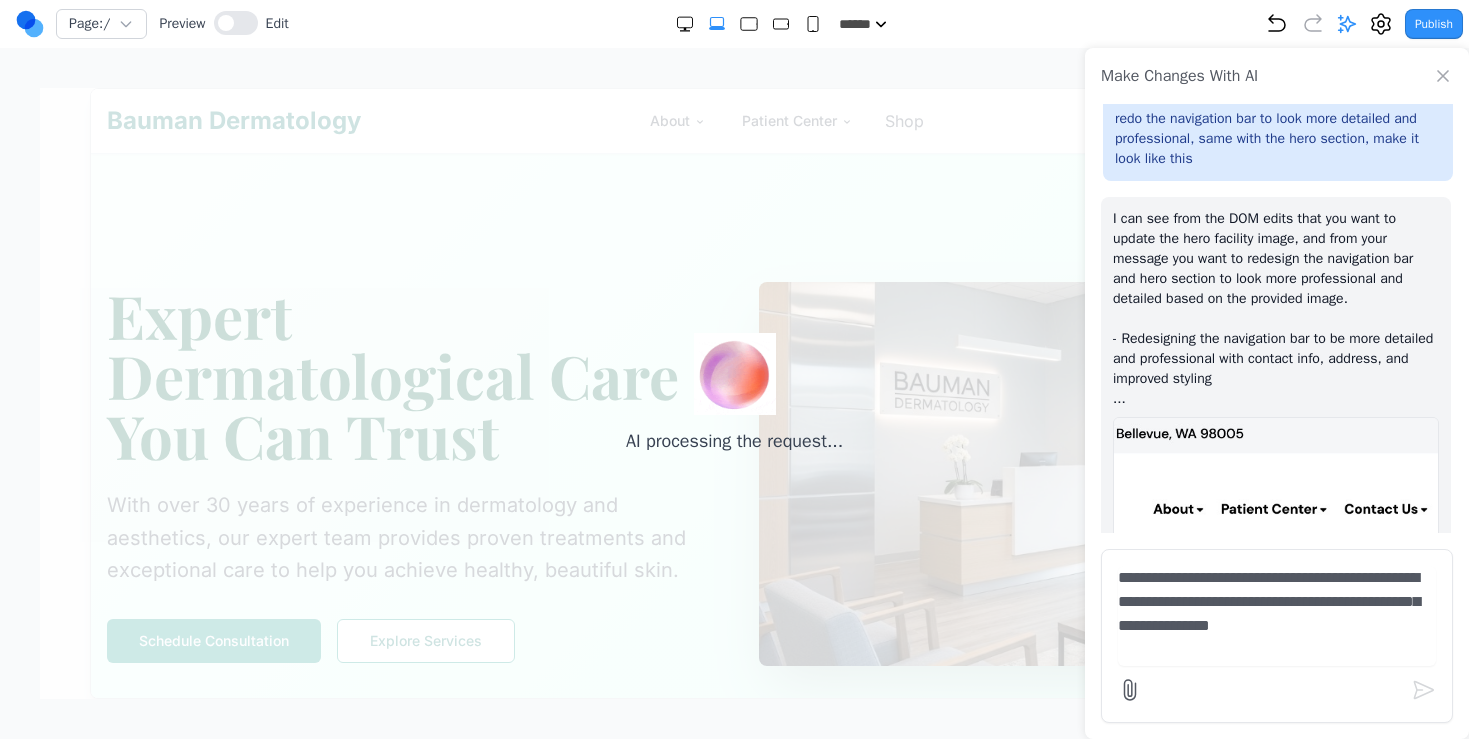 scroll, scrollTop: 1803, scrollLeft: 0, axis: vertical 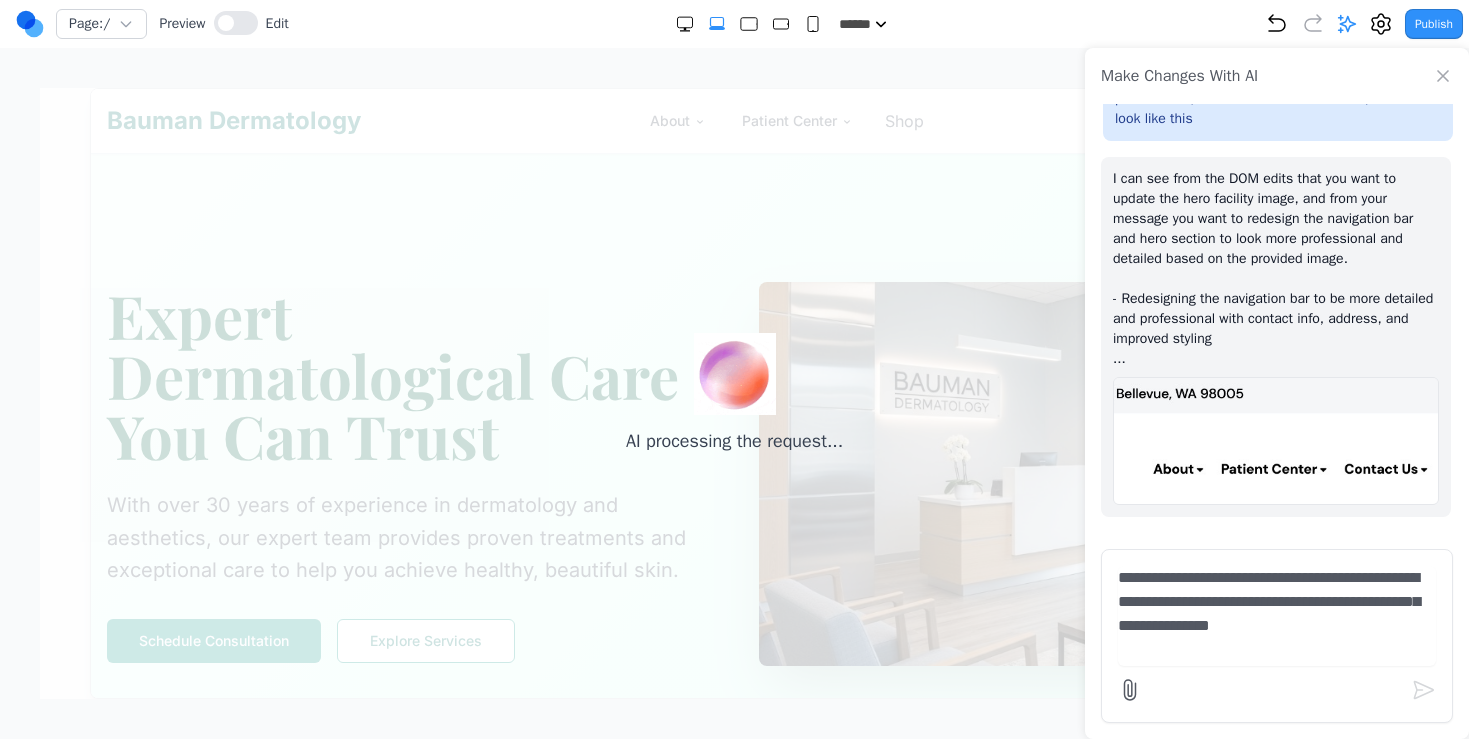 type 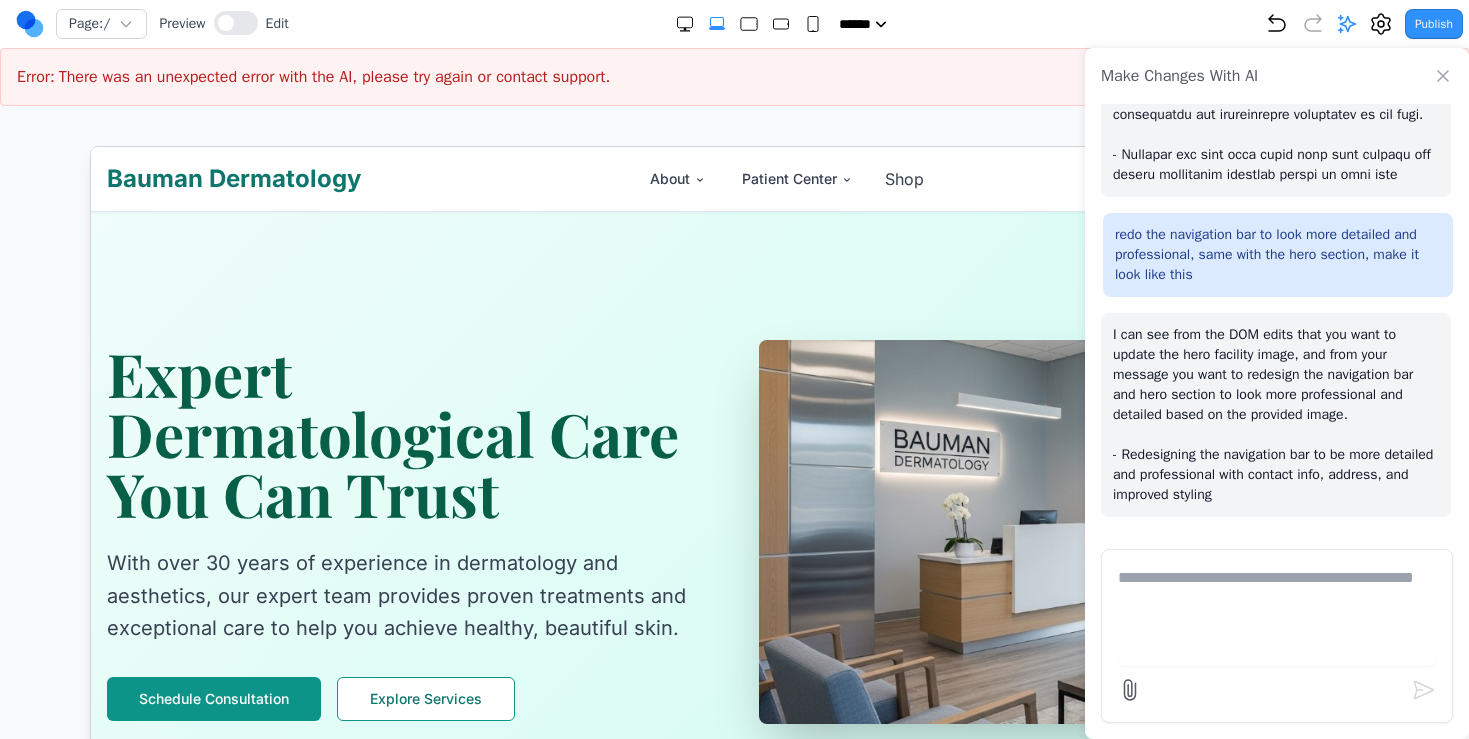 scroll, scrollTop: 1647, scrollLeft: 0, axis: vertical 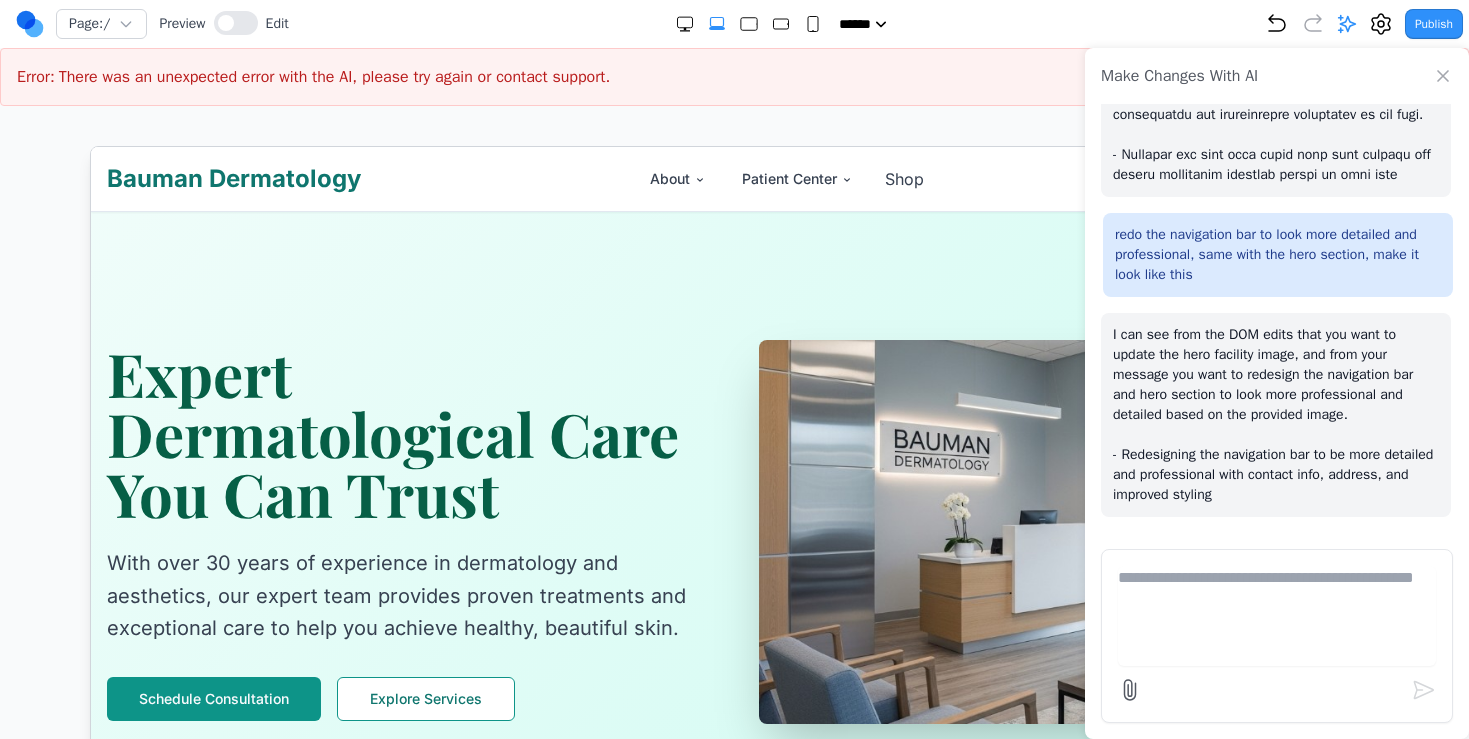 click on "redo the navigation bar to look more detailed and professional, same with the hero section, make it look like this" at bounding box center (1278, 255) 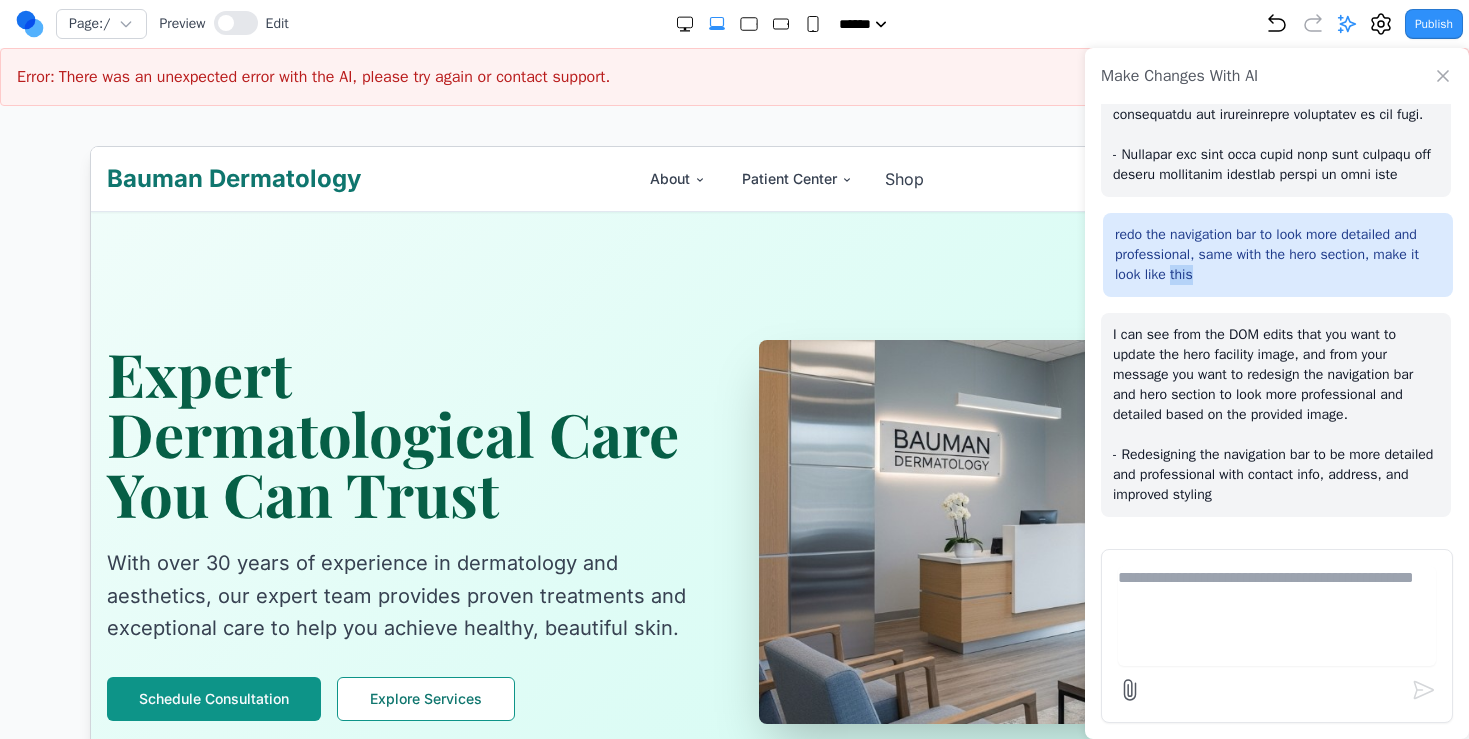click on "redo the navigation bar to look more detailed and professional, same with the hero section, make it look like this" at bounding box center [1278, 255] 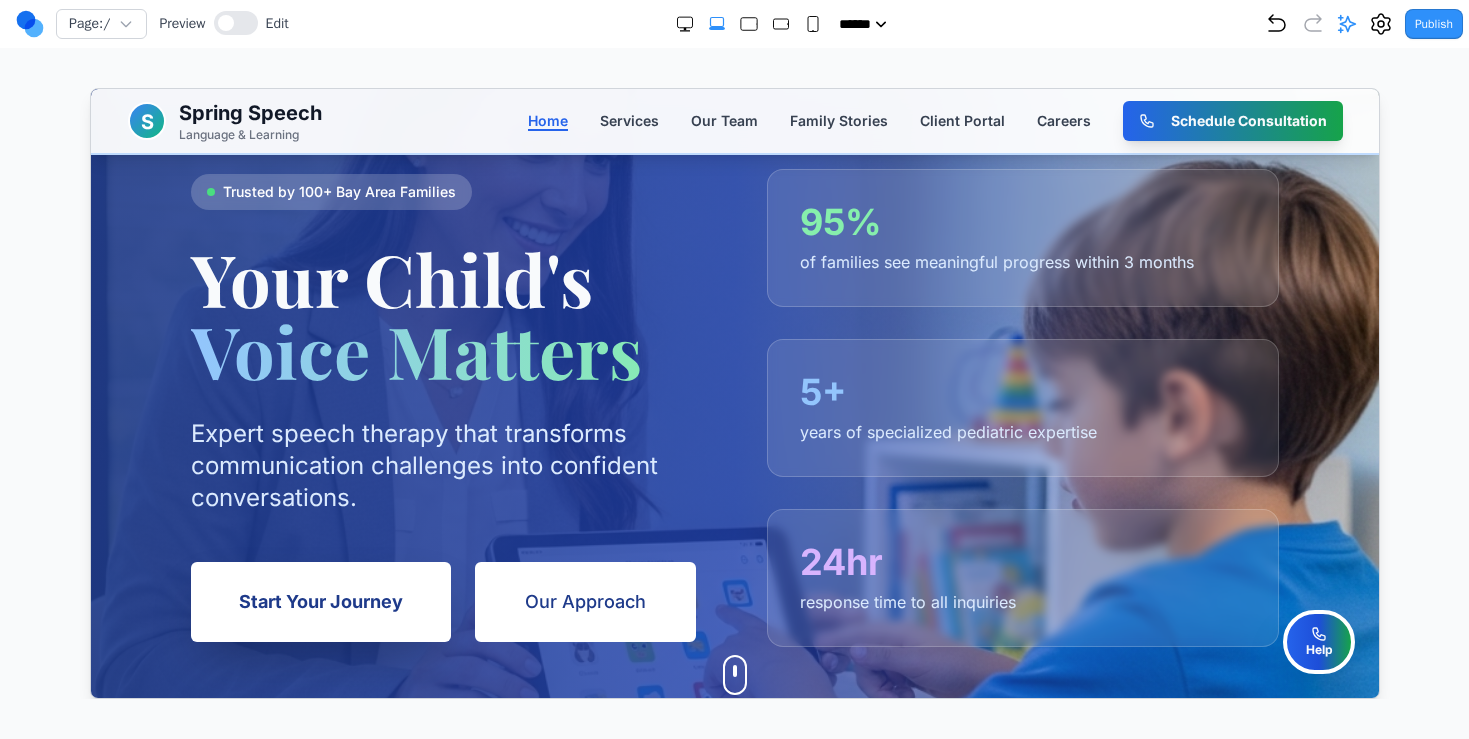 scroll, scrollTop: 0, scrollLeft: 0, axis: both 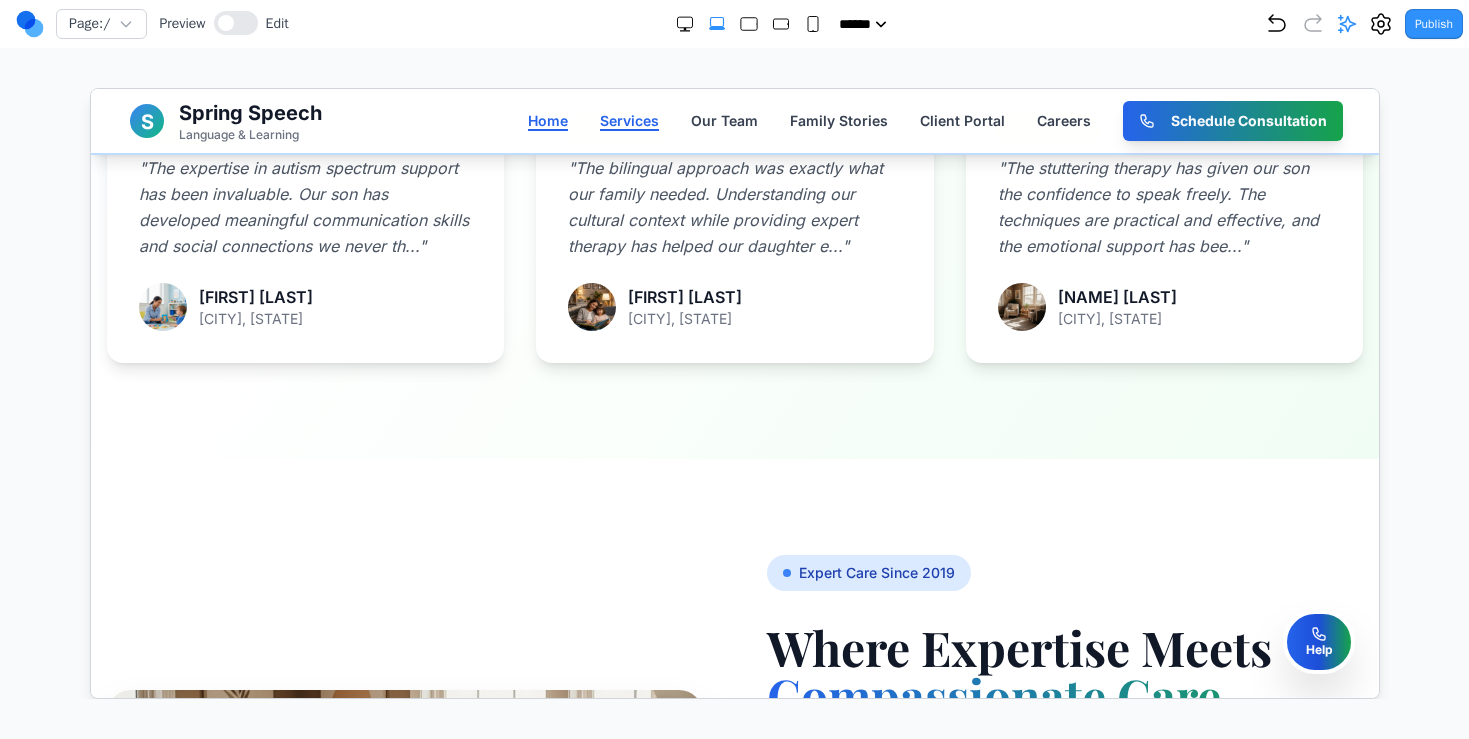 click on "Services" at bounding box center [627, 120] 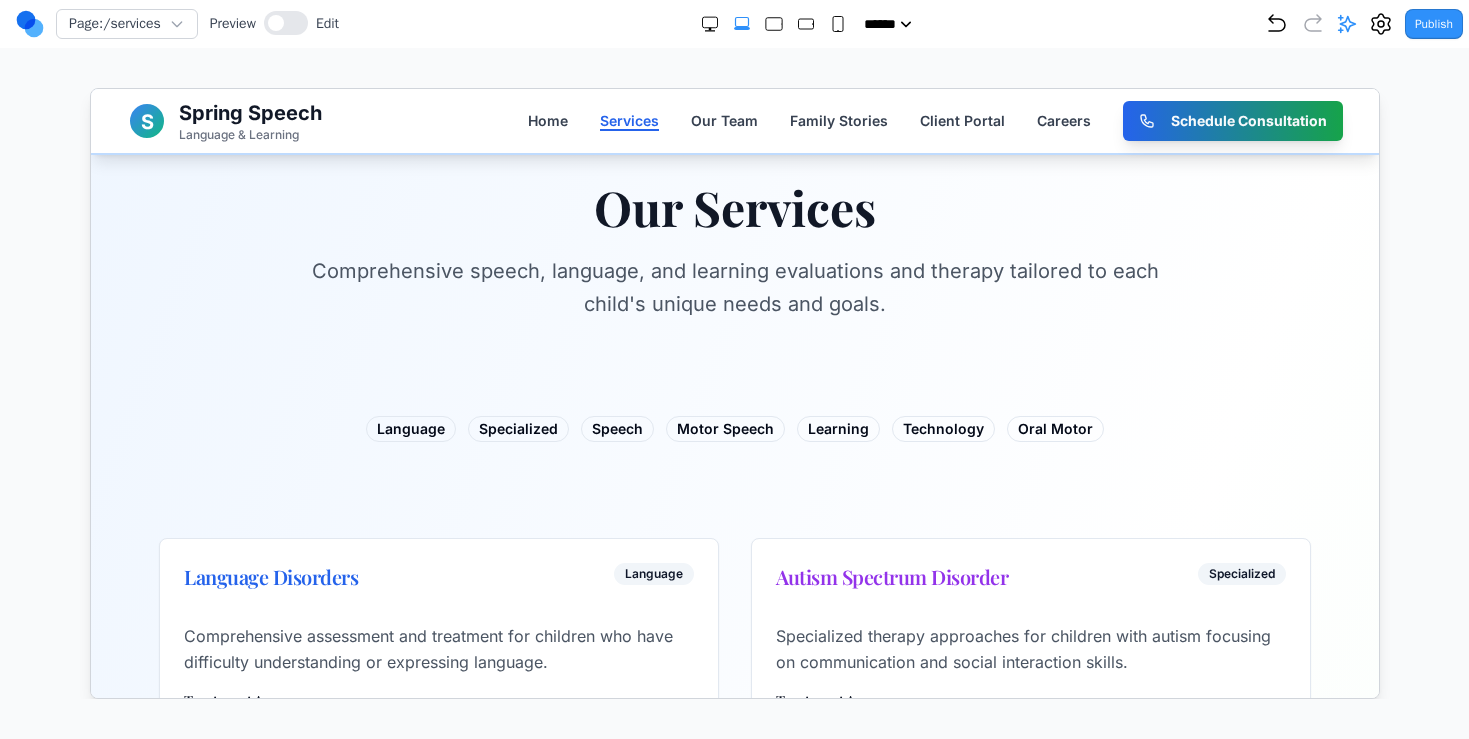 scroll, scrollTop: 0, scrollLeft: 0, axis: both 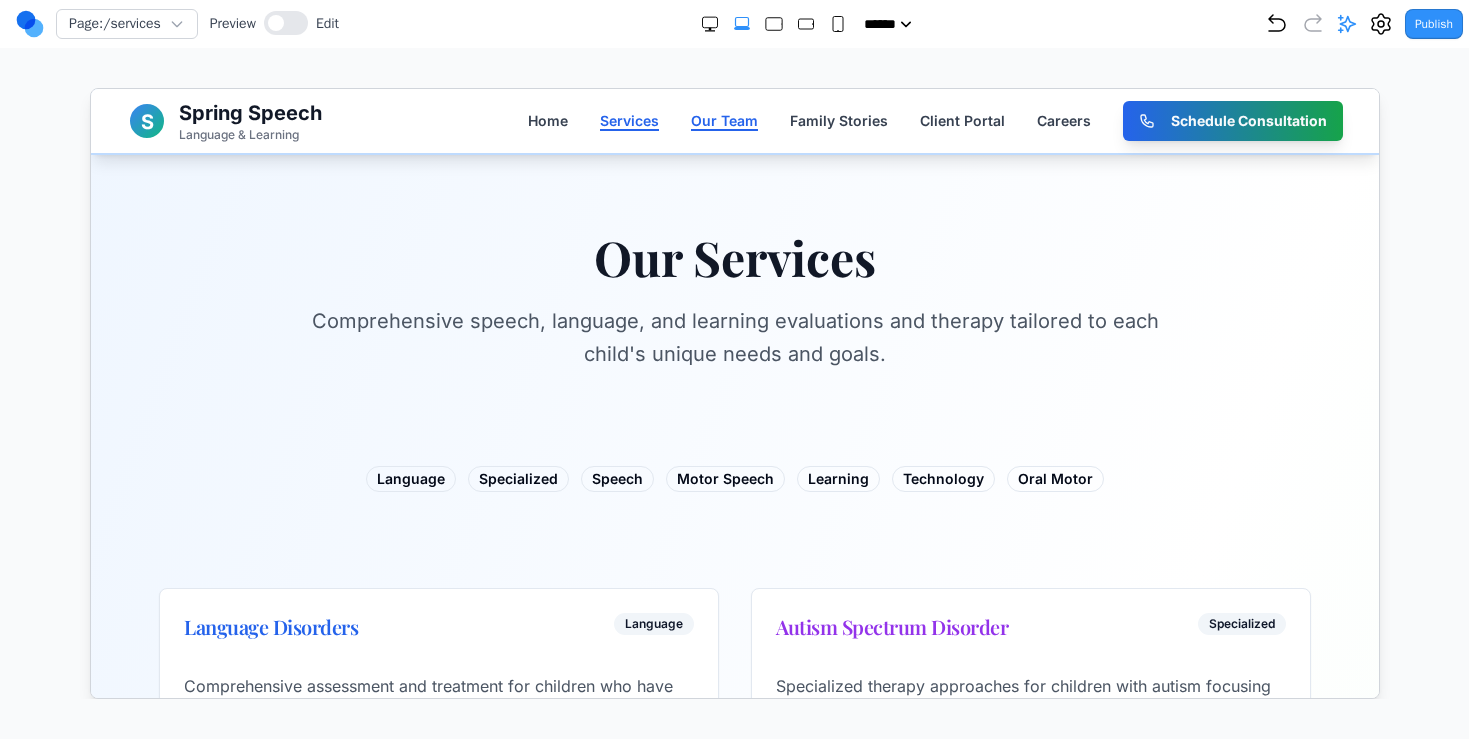 click on "Our Team" at bounding box center (722, 120) 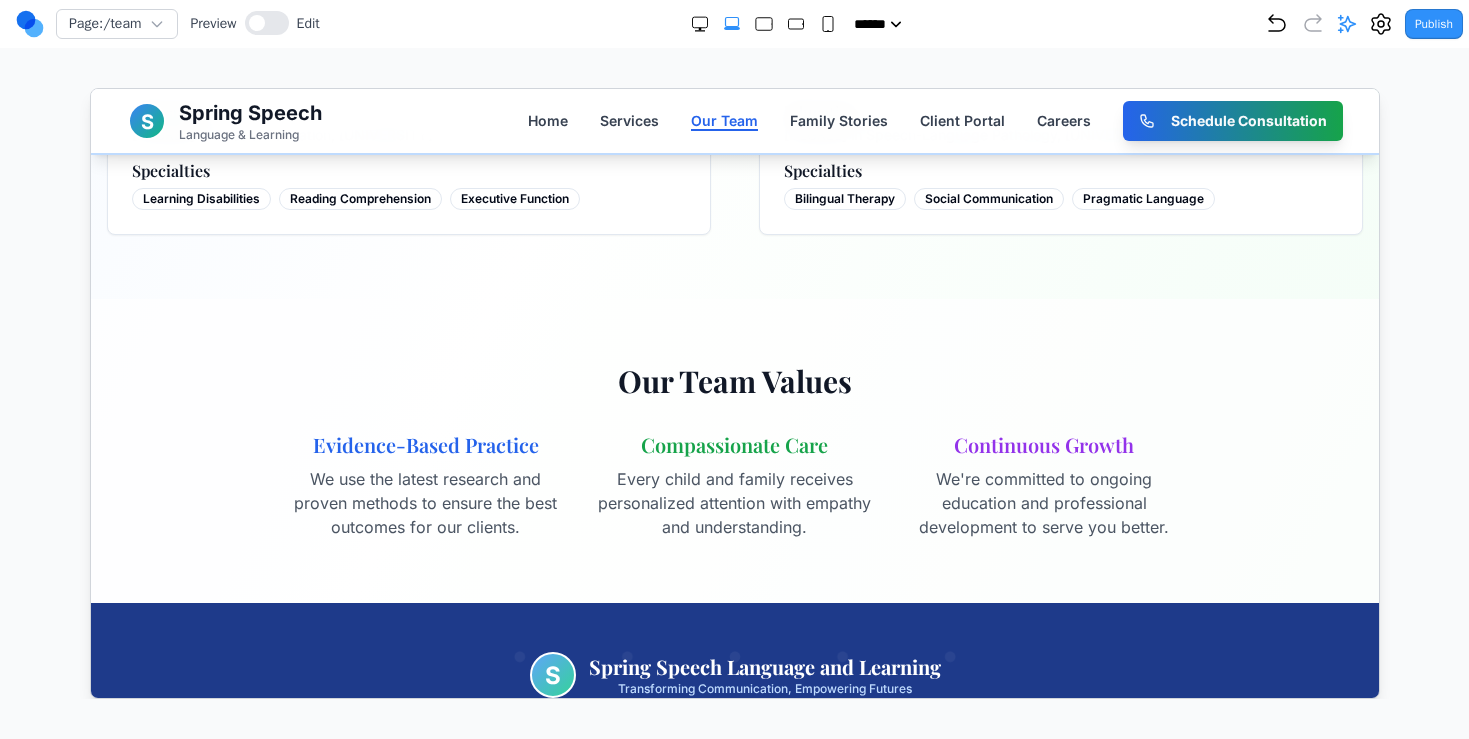 scroll, scrollTop: 1621, scrollLeft: 0, axis: vertical 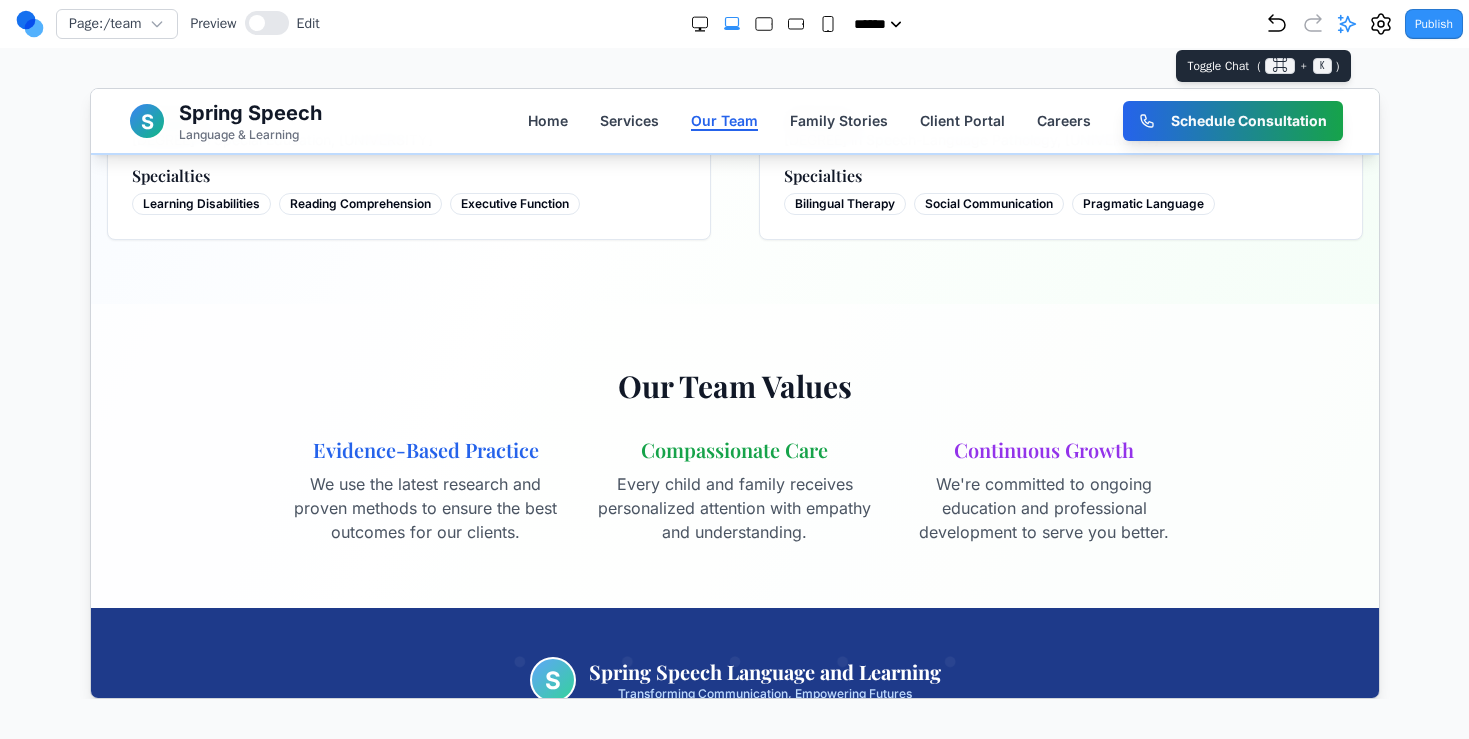 click 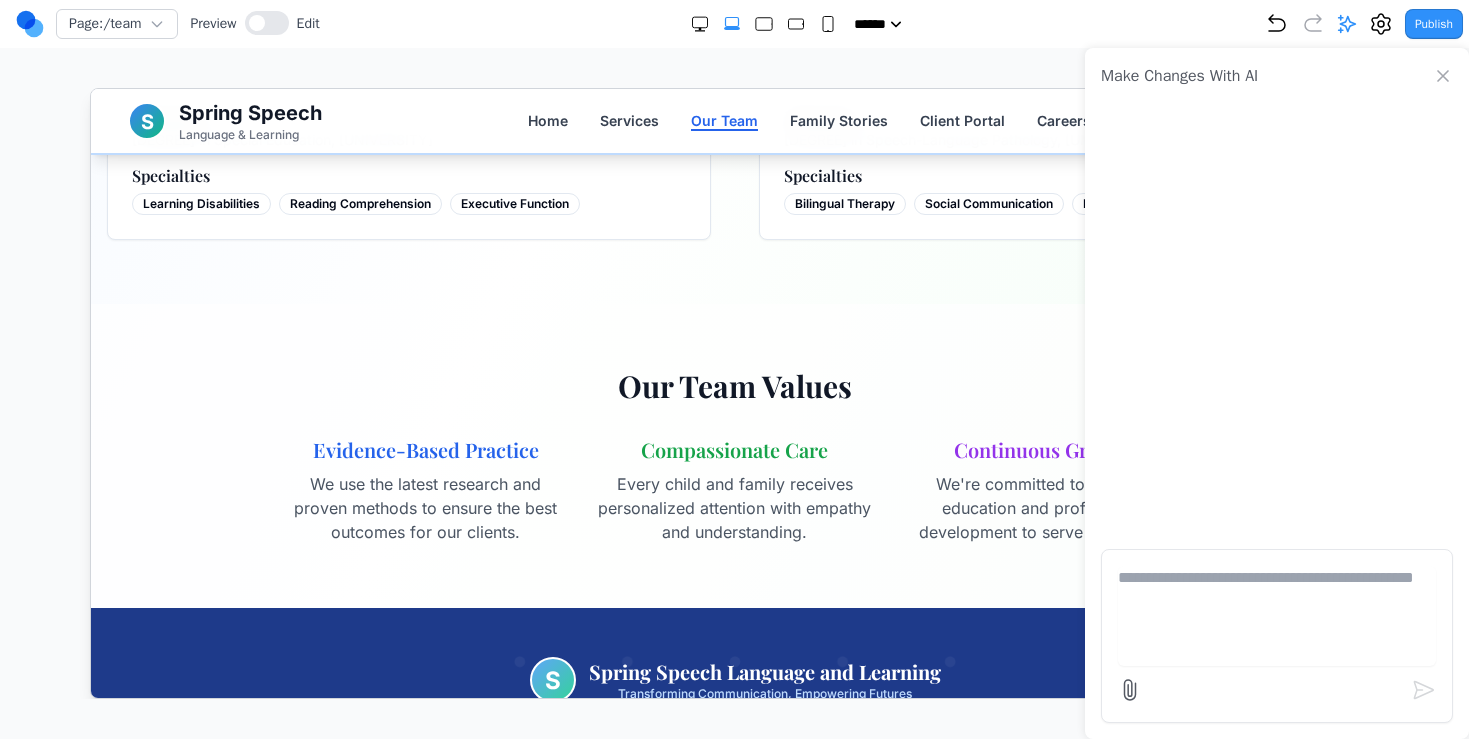 click at bounding box center (1277, 616) 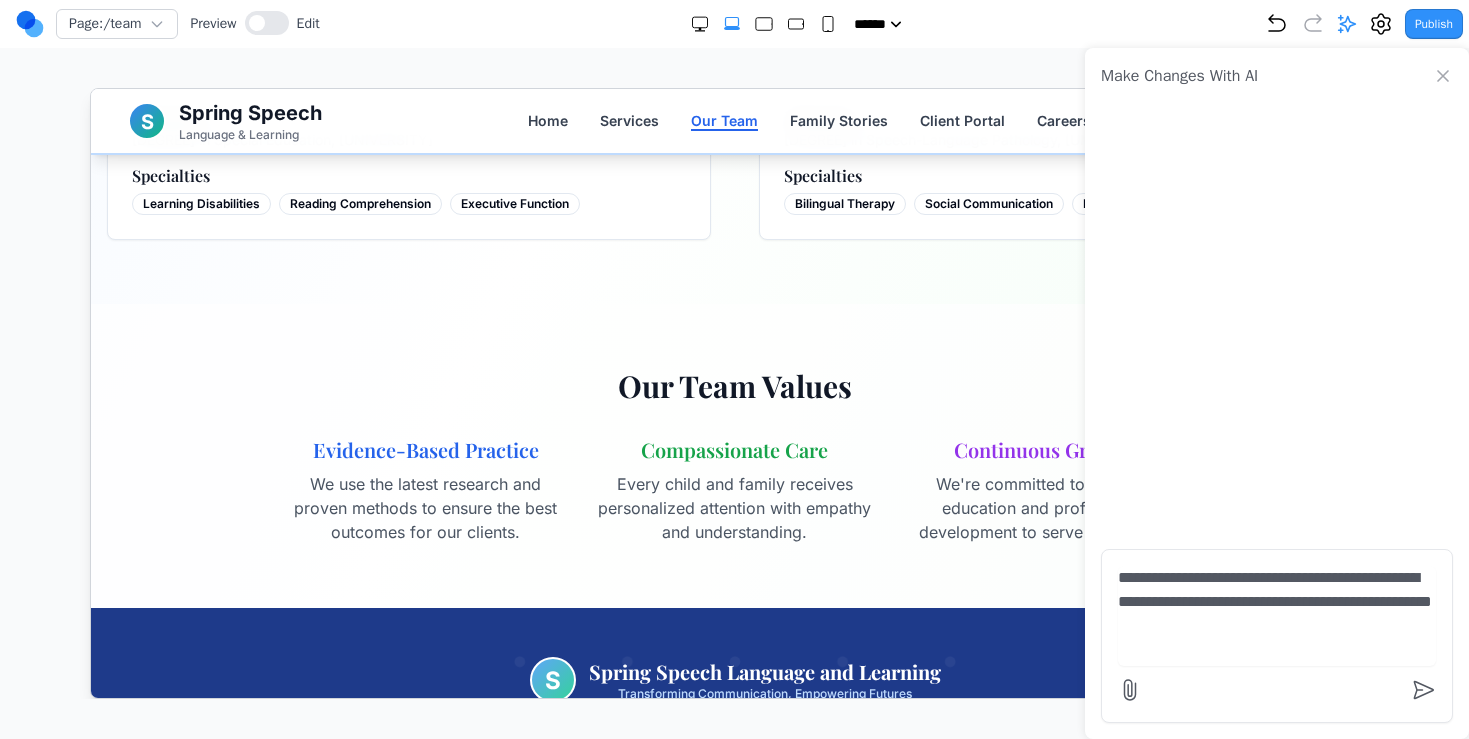 type on "**********" 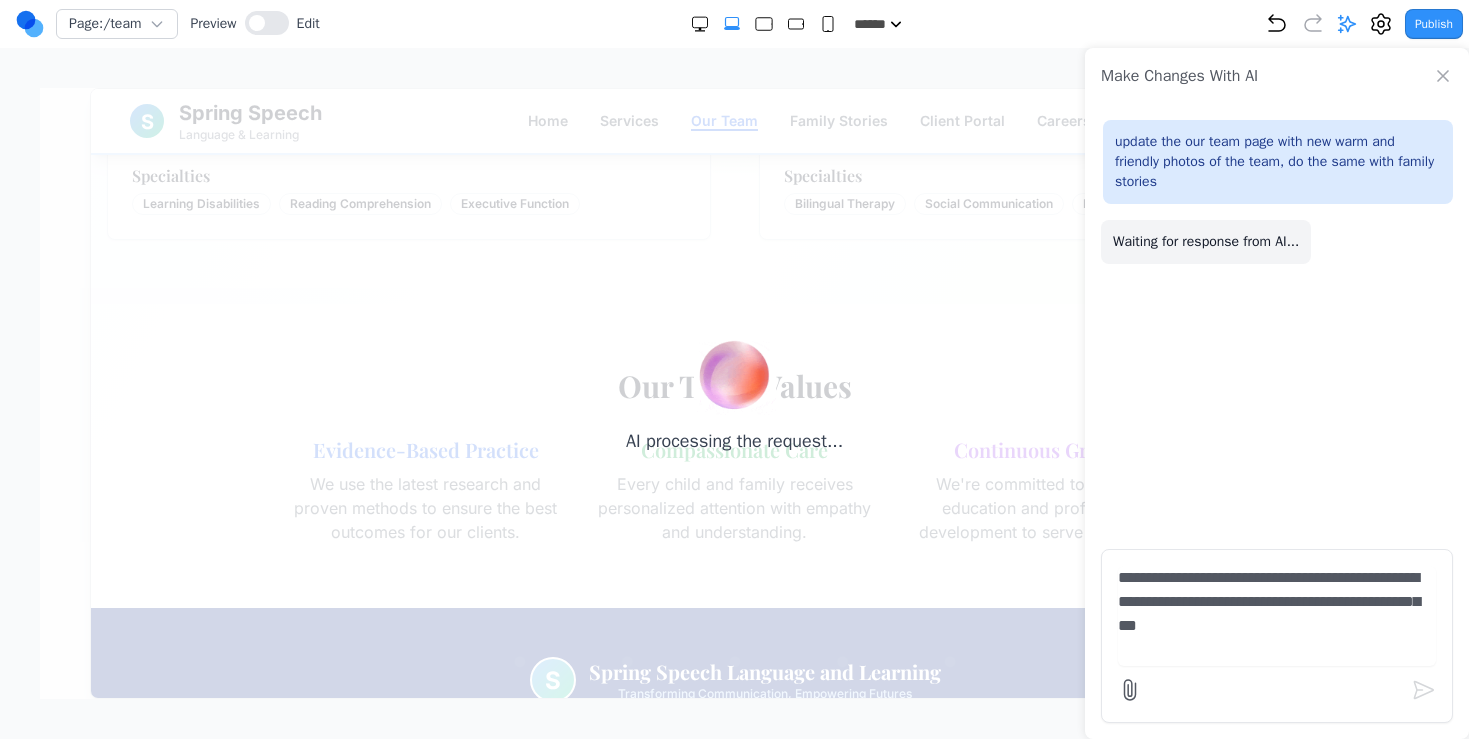 type 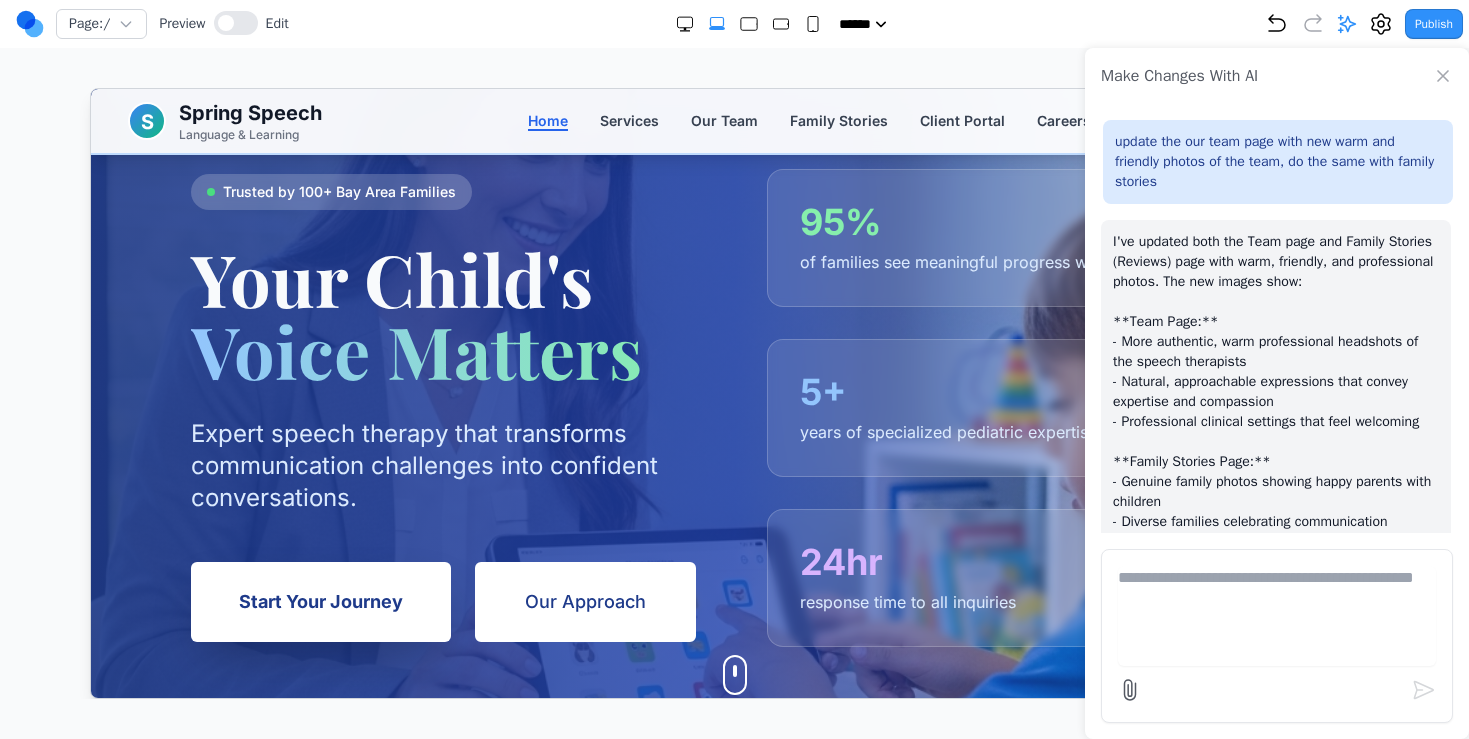 scroll, scrollTop: 0, scrollLeft: 0, axis: both 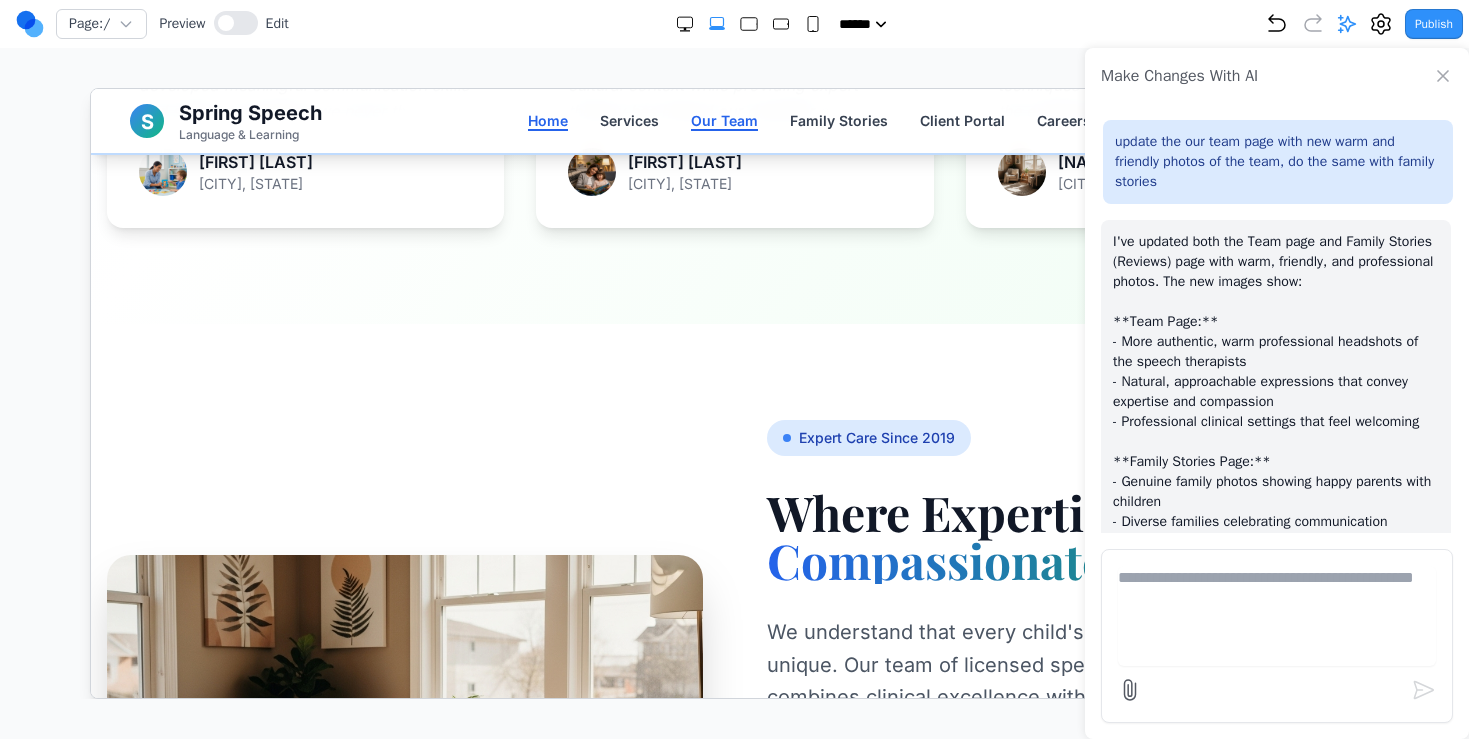 click on "Our Team" at bounding box center [722, 120] 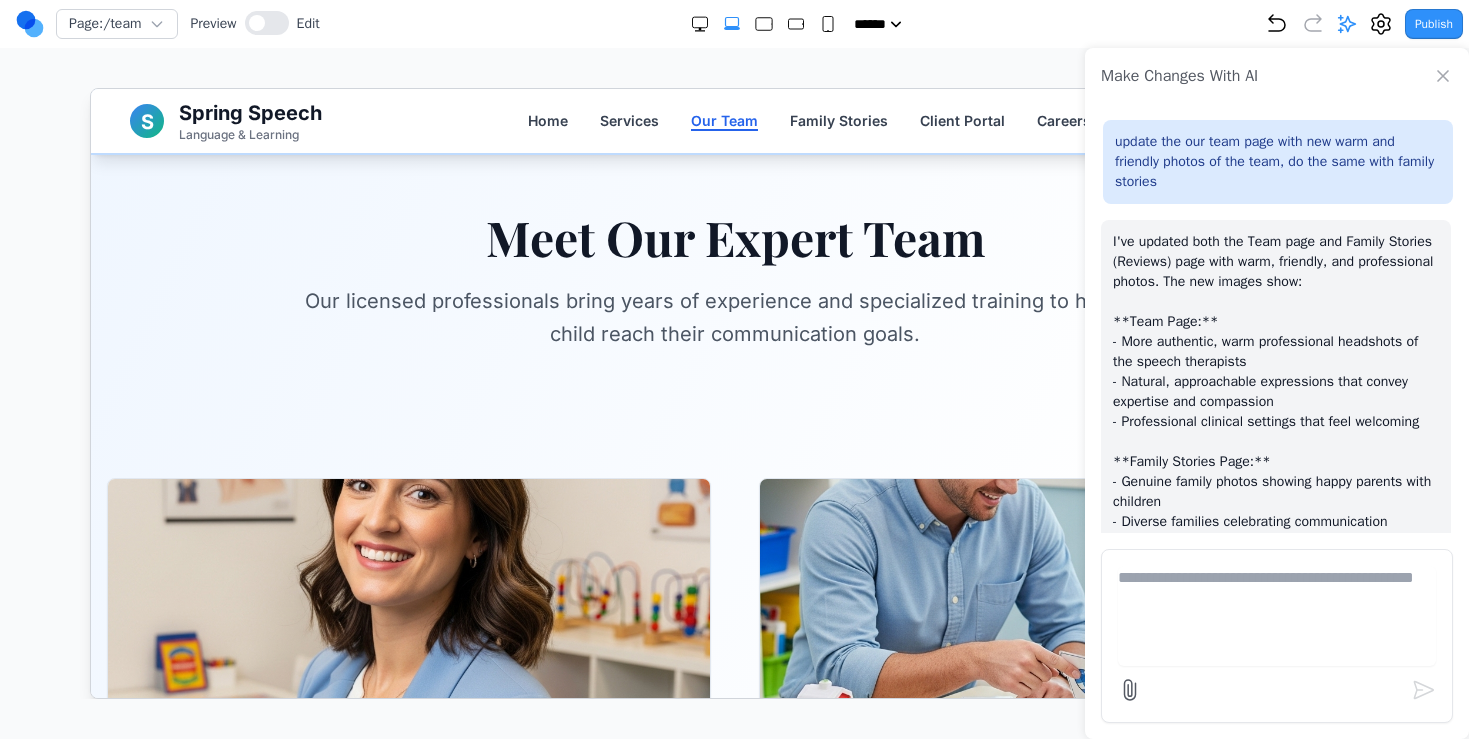 scroll, scrollTop: 0, scrollLeft: 0, axis: both 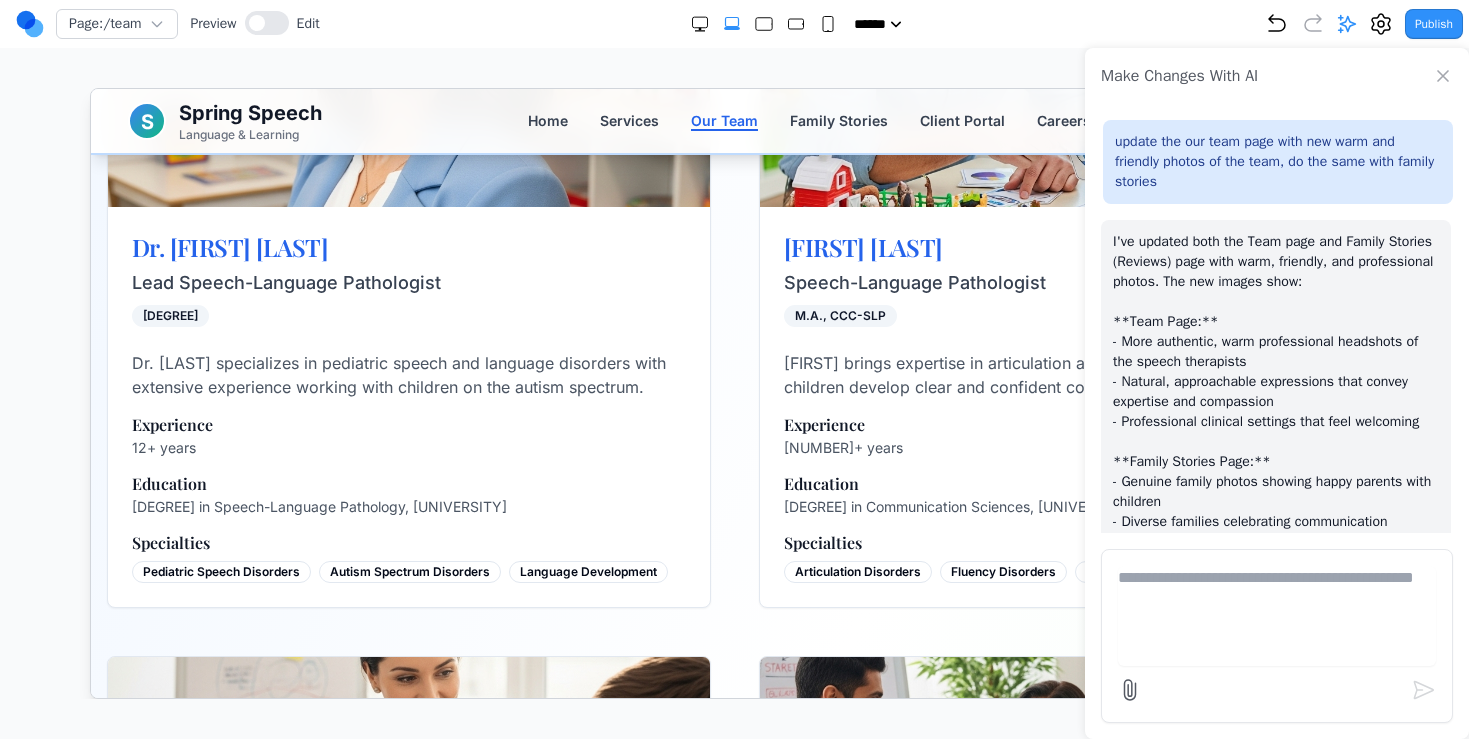 click on "Dr. Sarah Johnson Lead Speech-Language Pathologist M.S., CCC-SLP" at bounding box center (407, 278) 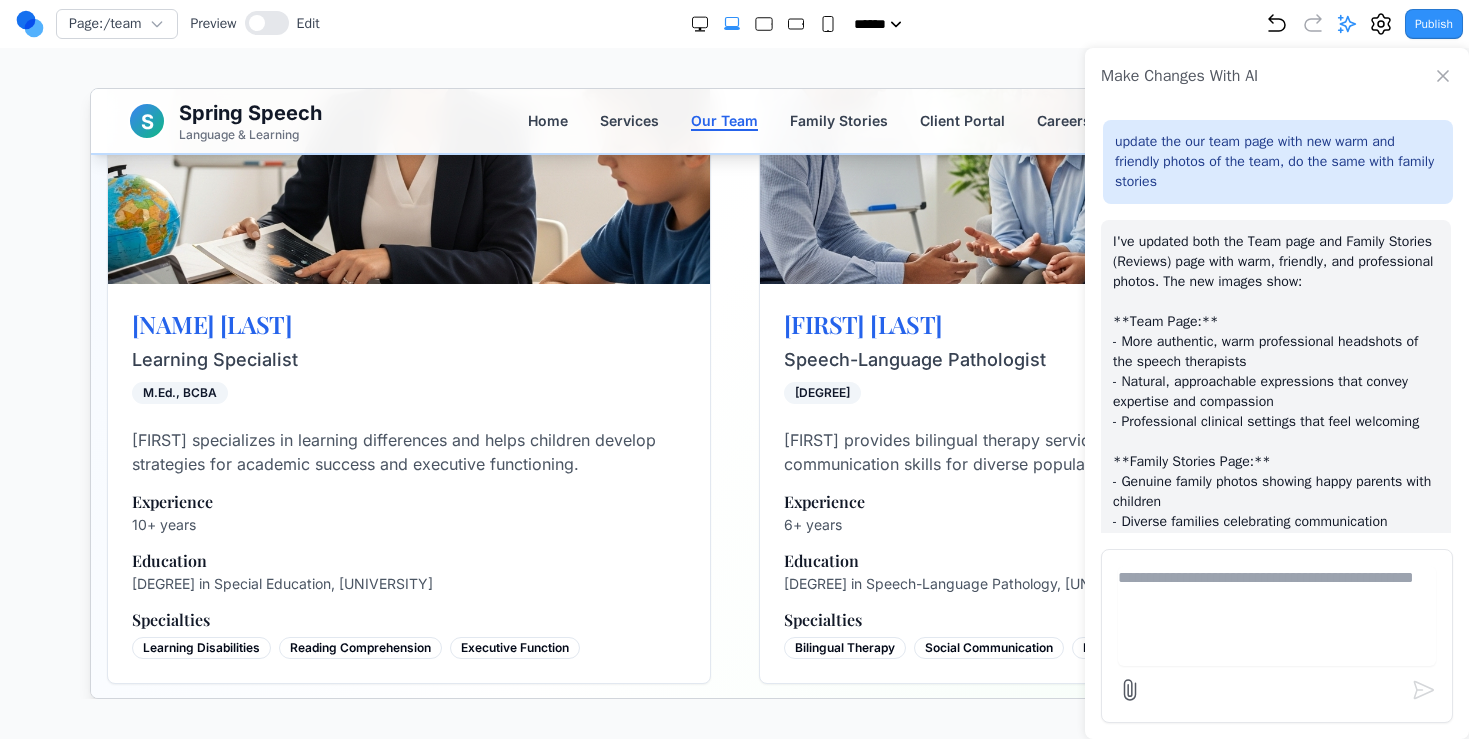 scroll, scrollTop: 1031, scrollLeft: 0, axis: vertical 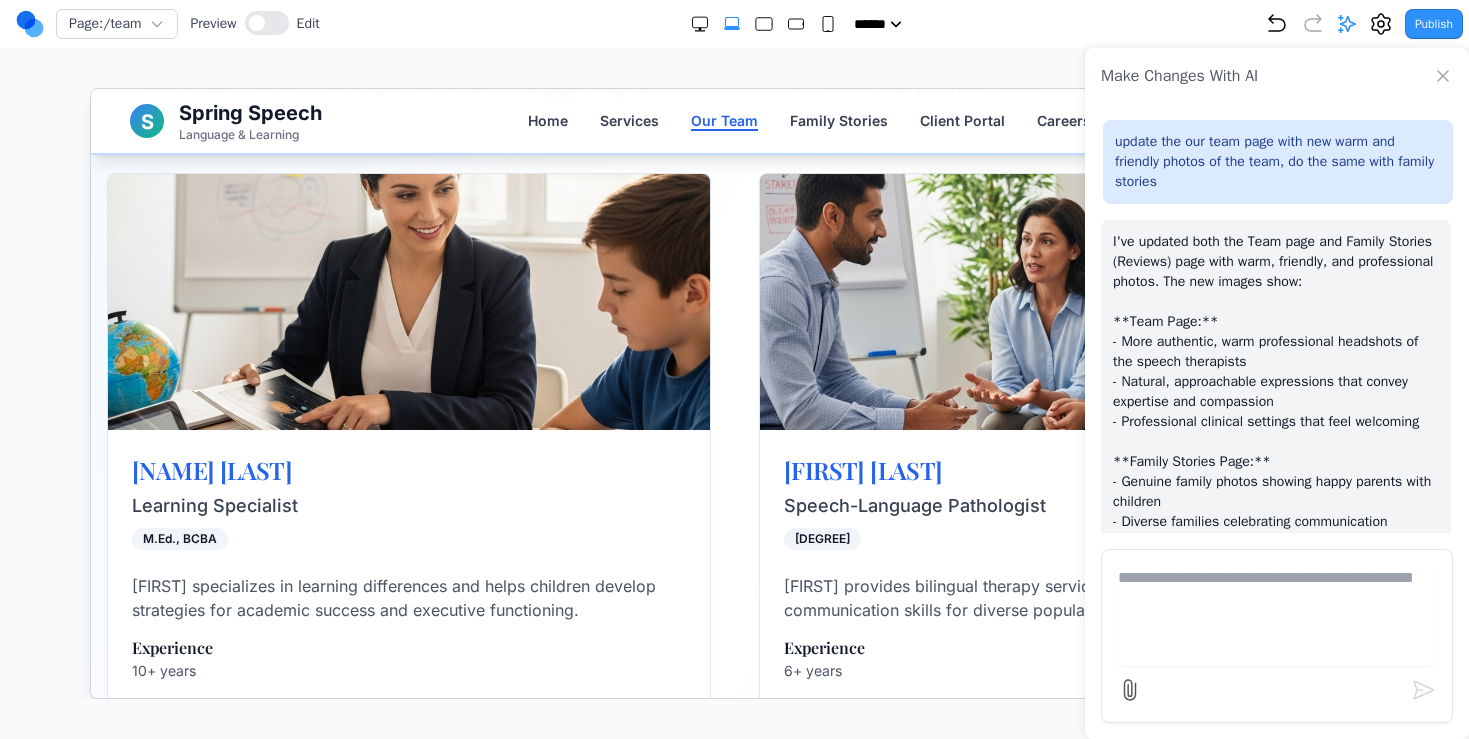 click at bounding box center [1059, 301] 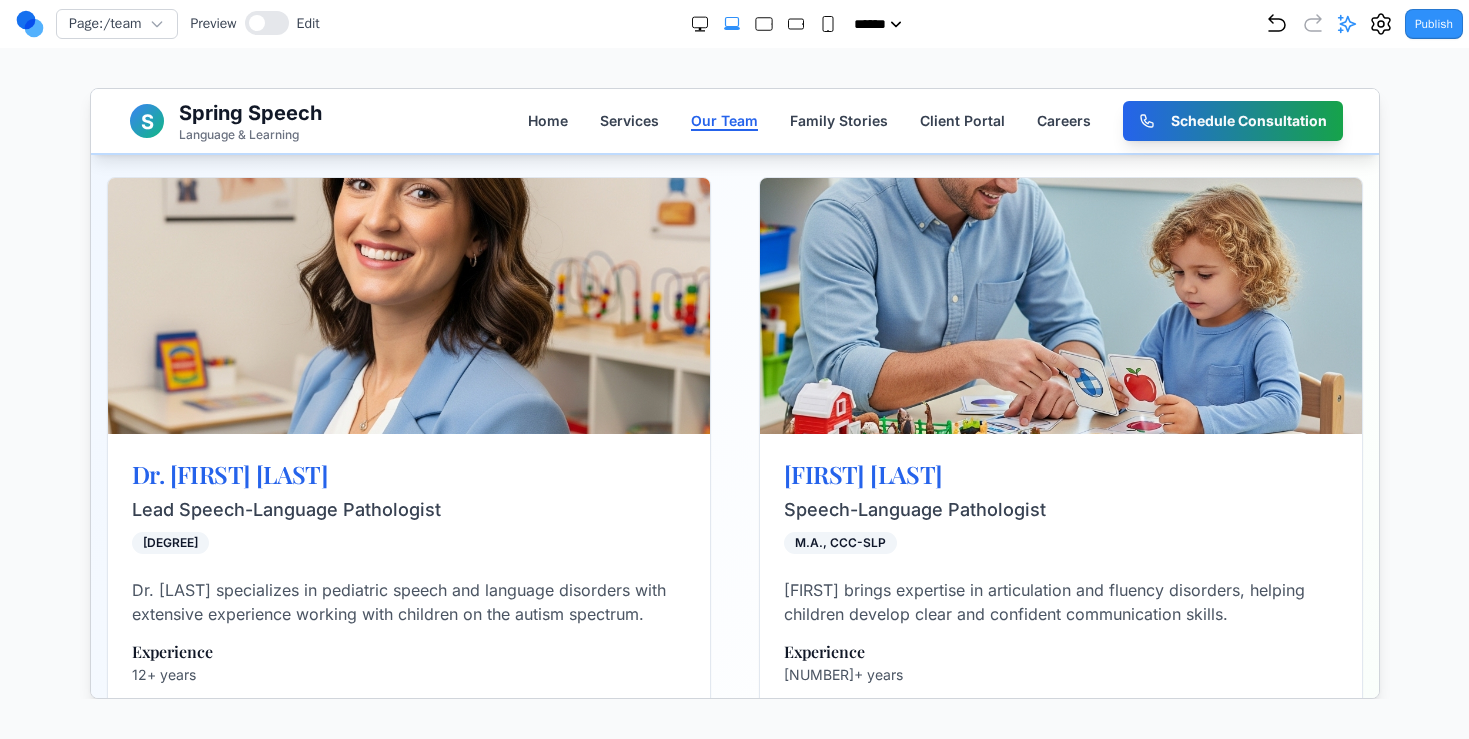 scroll, scrollTop: 270, scrollLeft: 0, axis: vertical 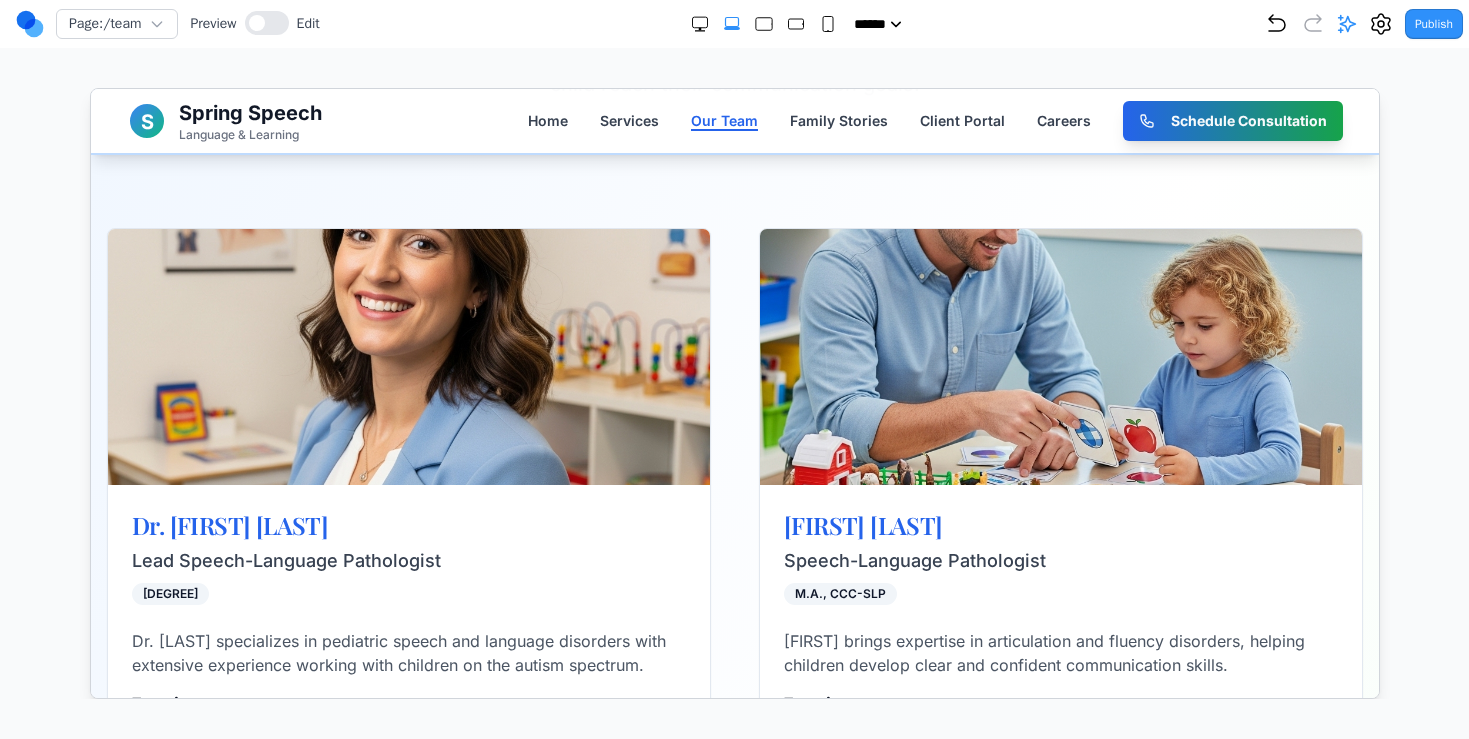 click at bounding box center (1059, 356) 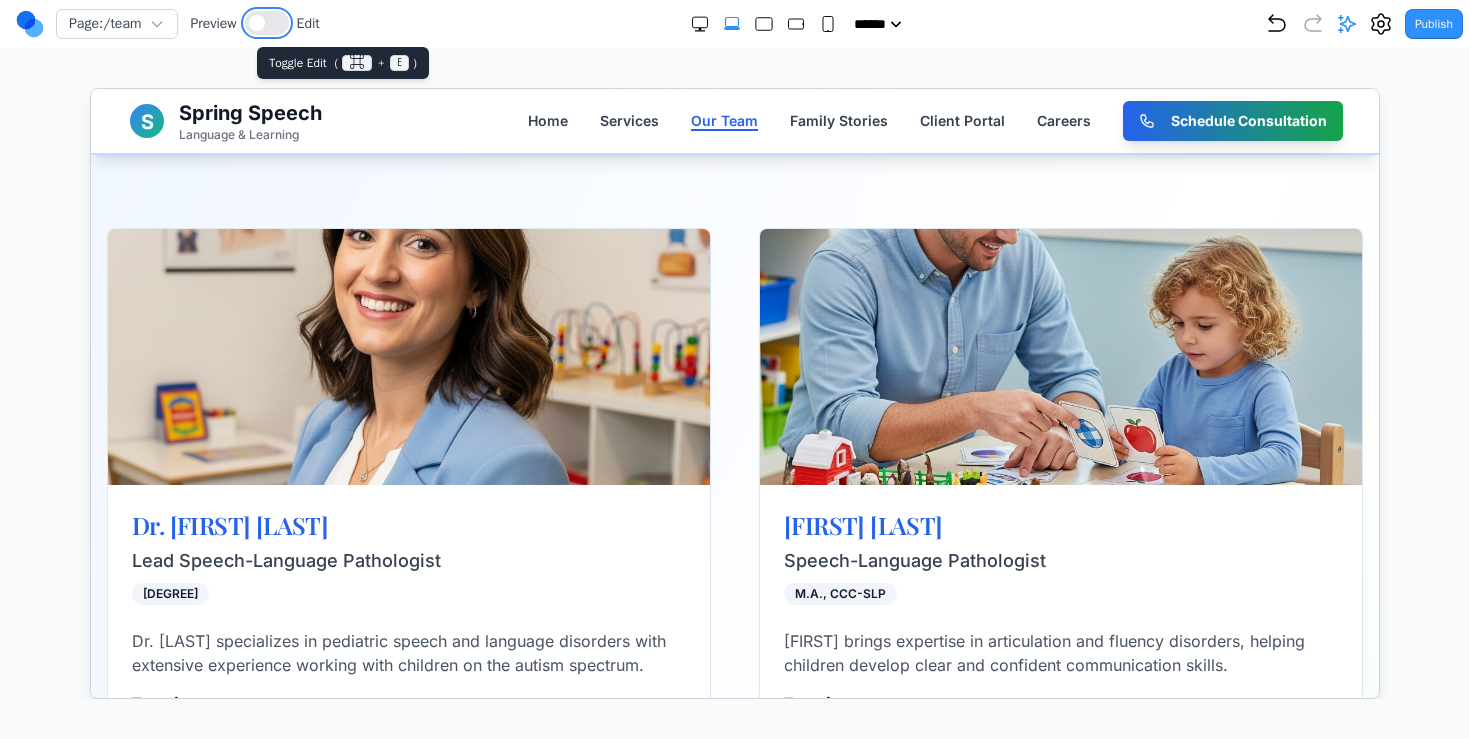 click at bounding box center [267, 23] 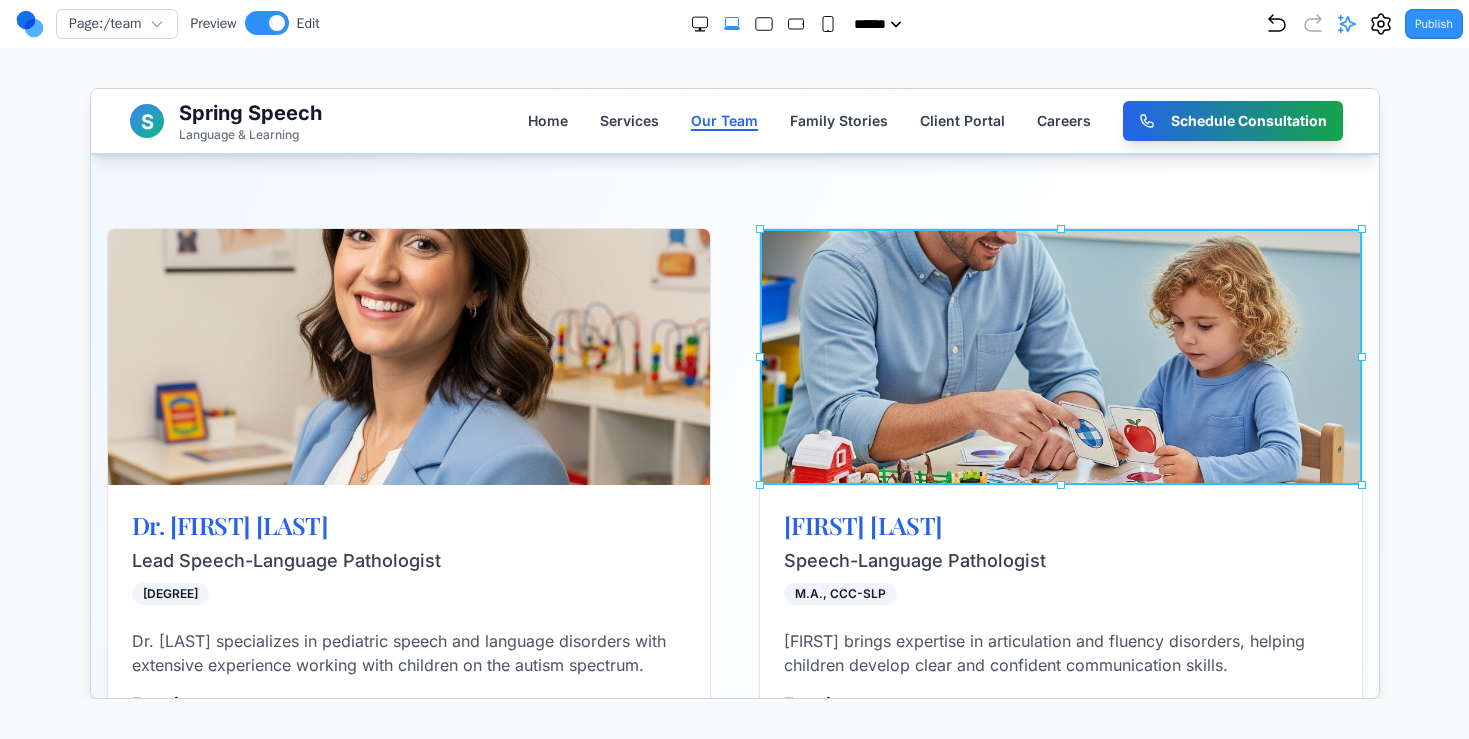 click at bounding box center (1059, 356) 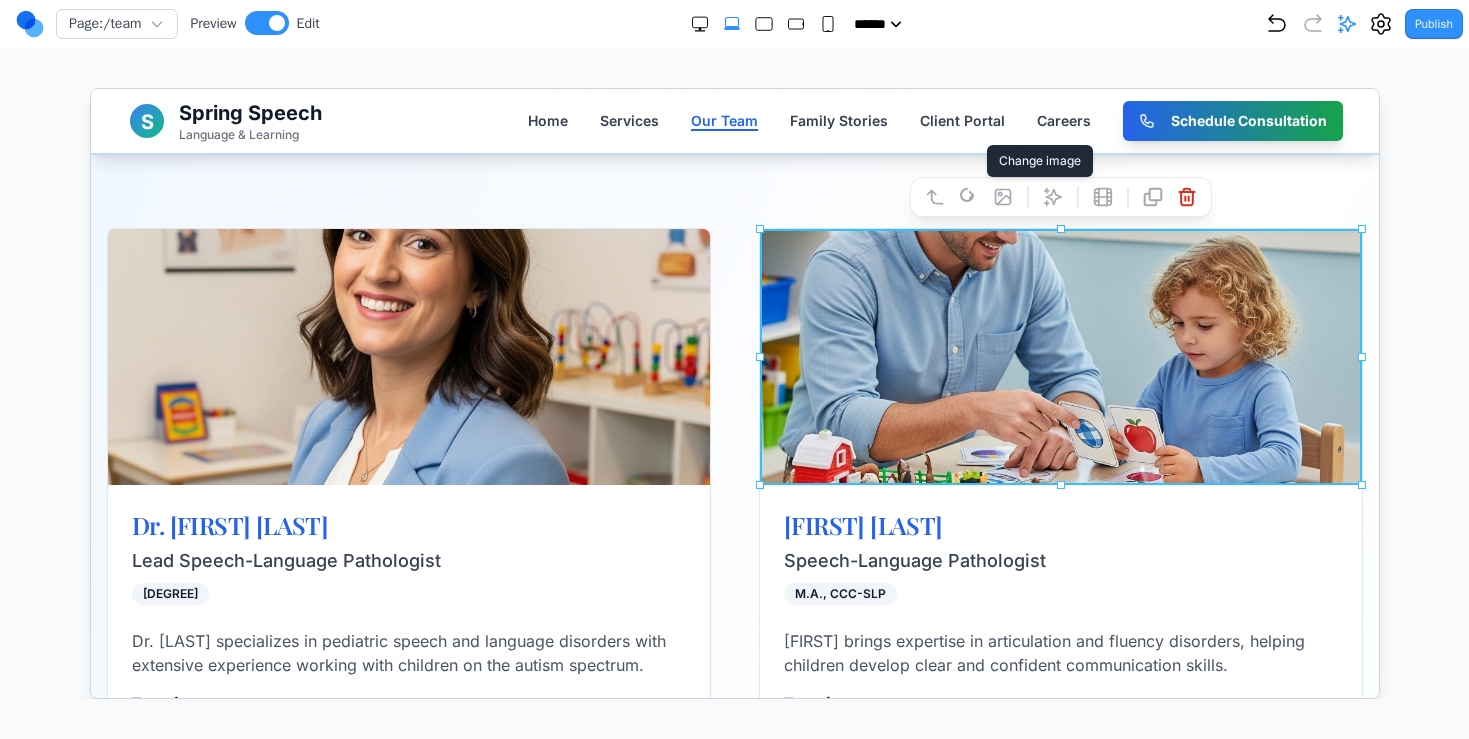 click 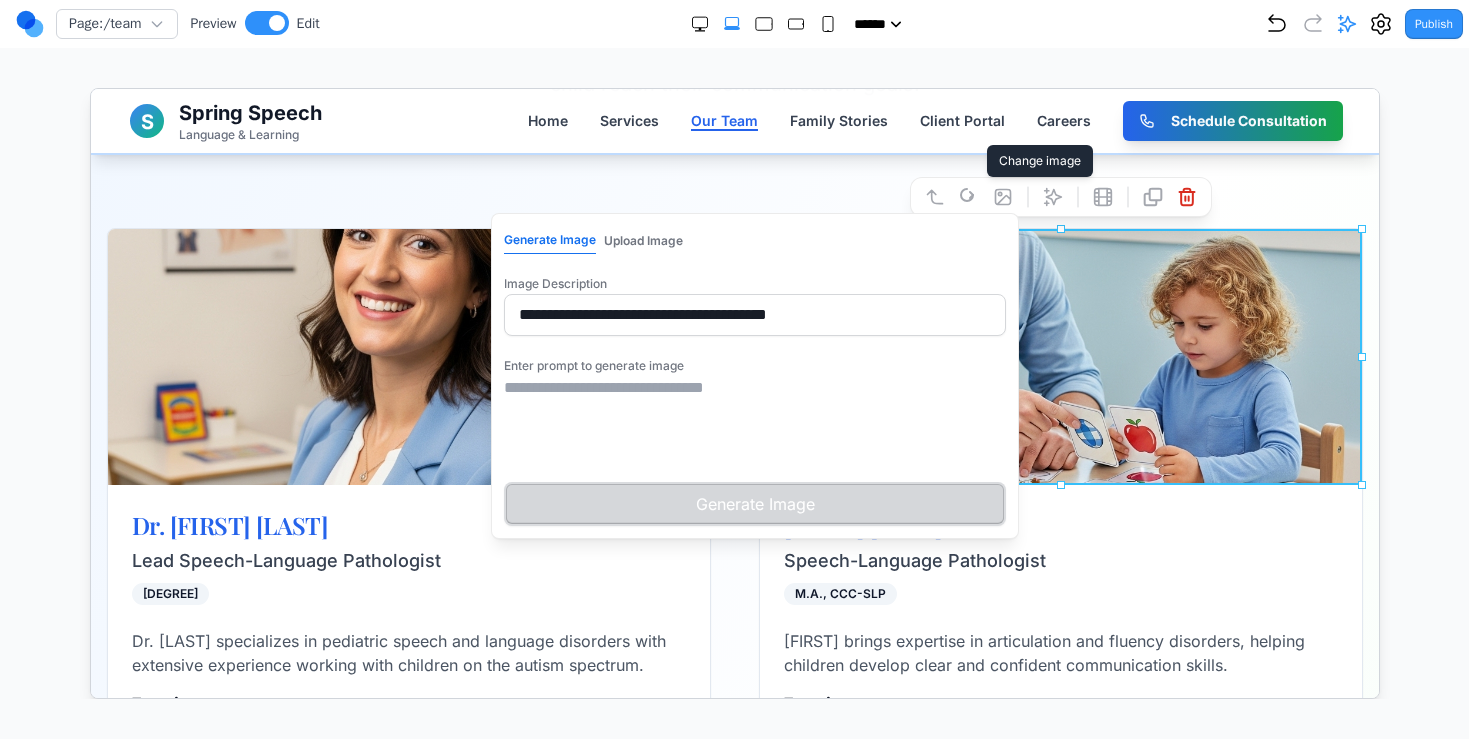 click at bounding box center [753, 425] 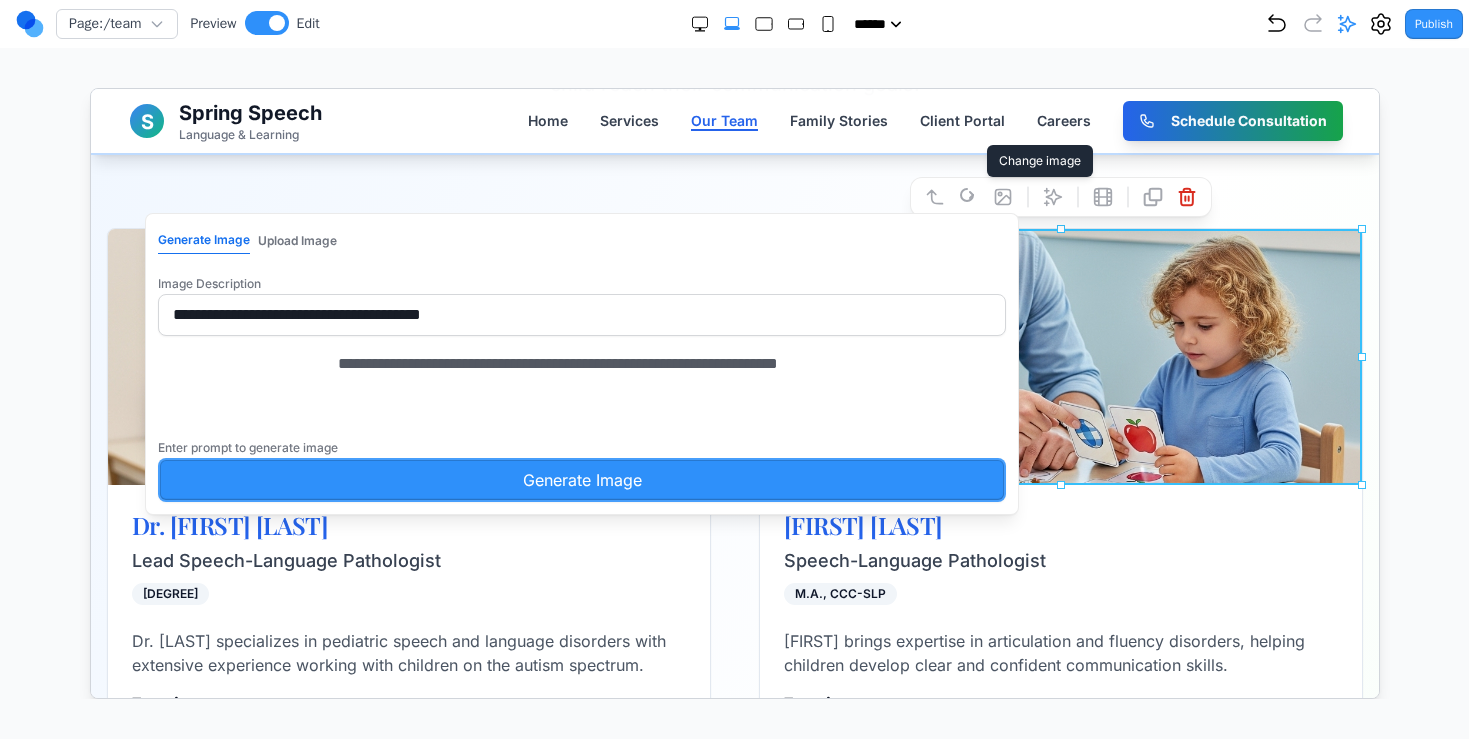 click on "Generate Image" at bounding box center [580, 479] 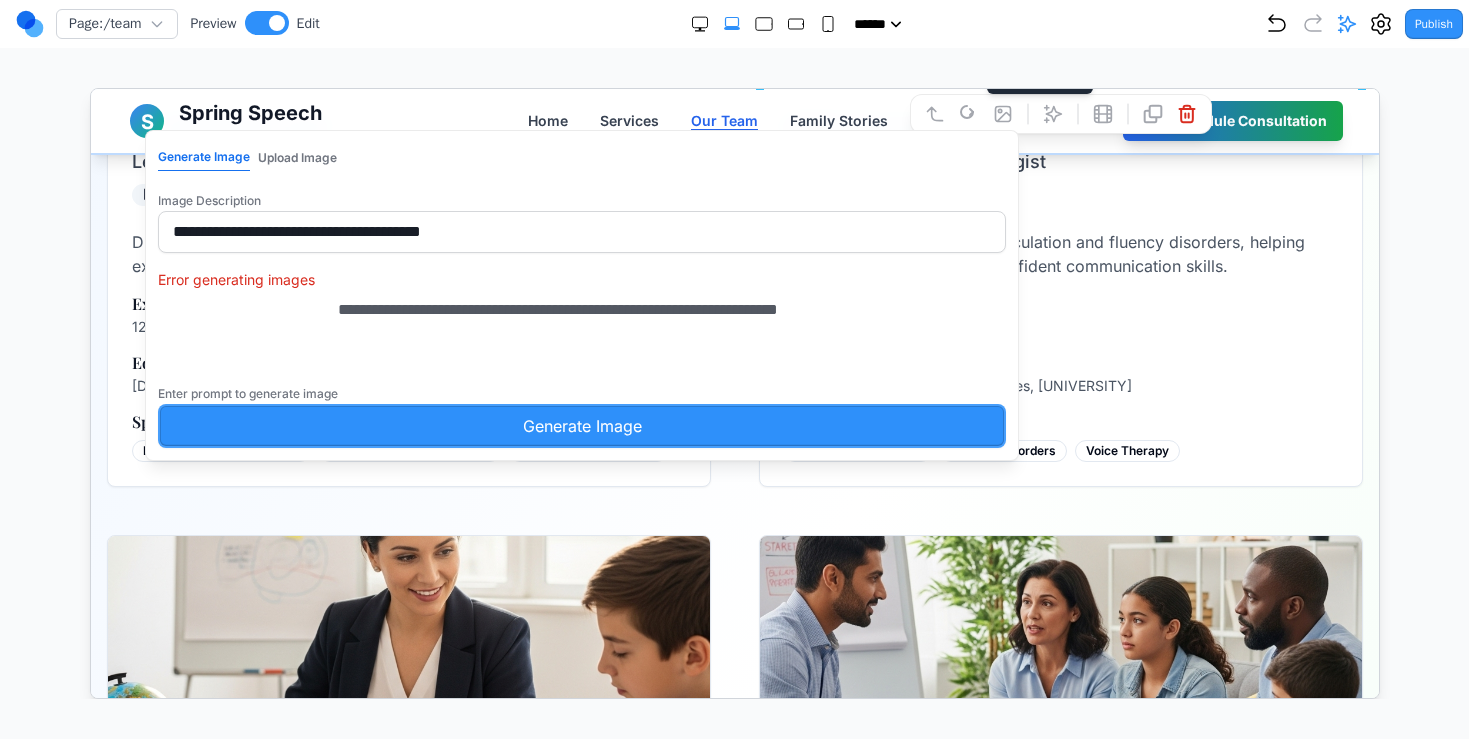 scroll, scrollTop: 668, scrollLeft: 0, axis: vertical 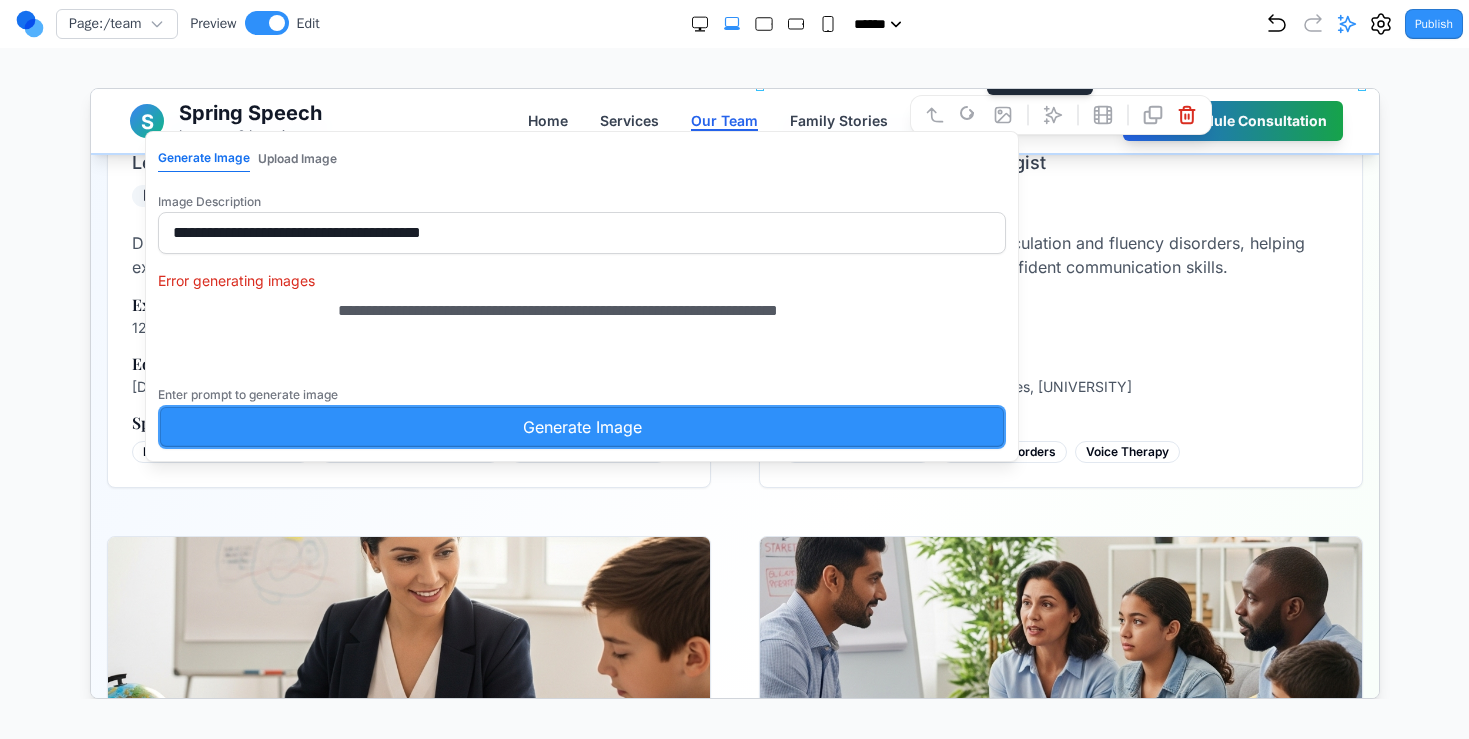 click on "**********" at bounding box center [596, 348] 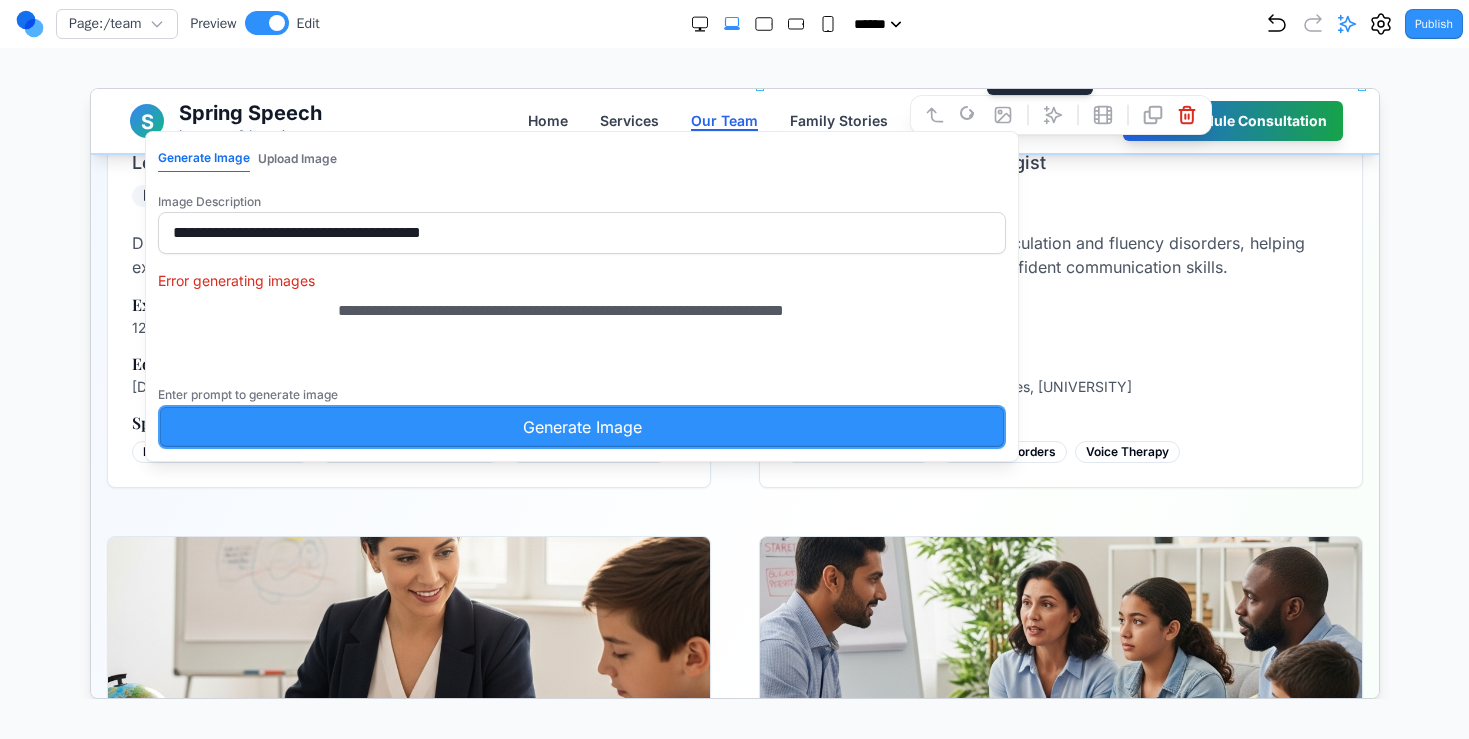 type on "**********" 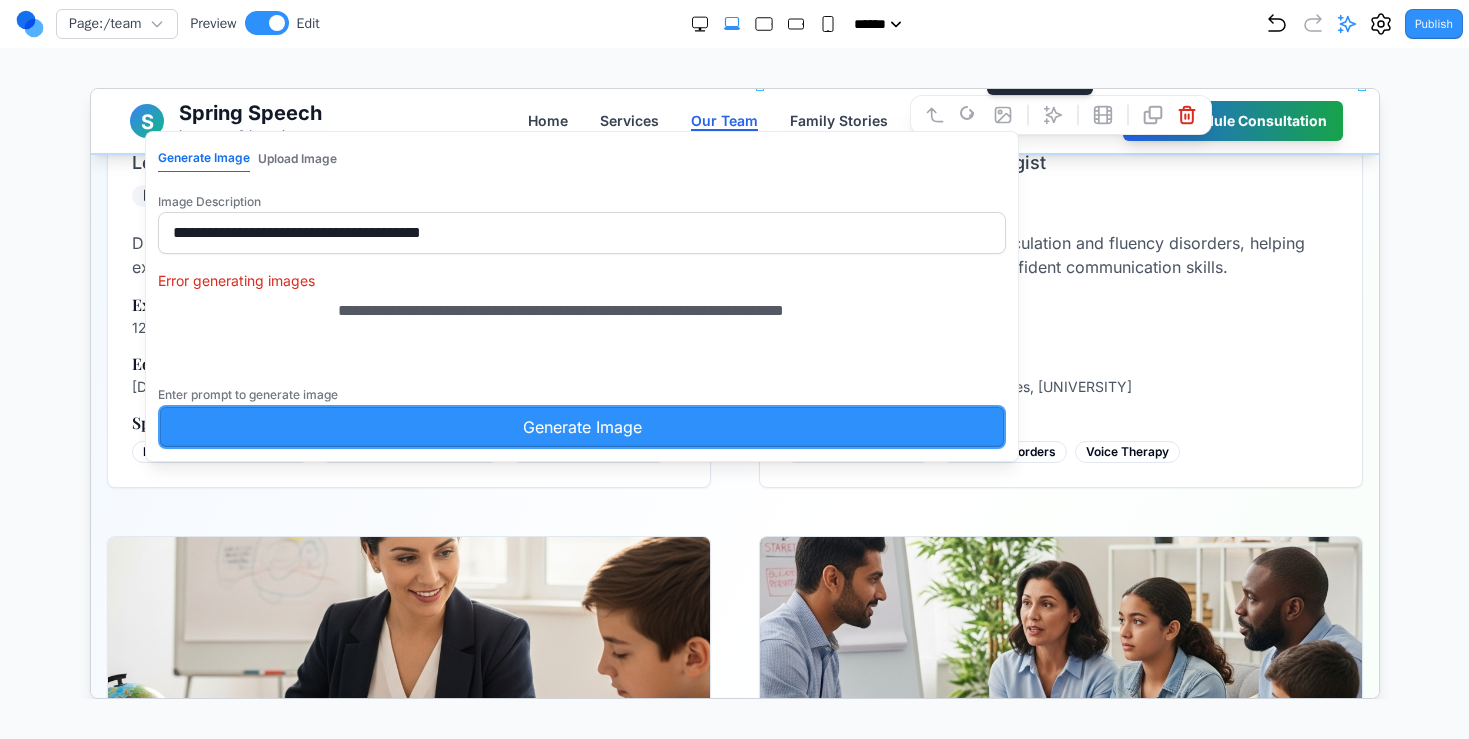 type 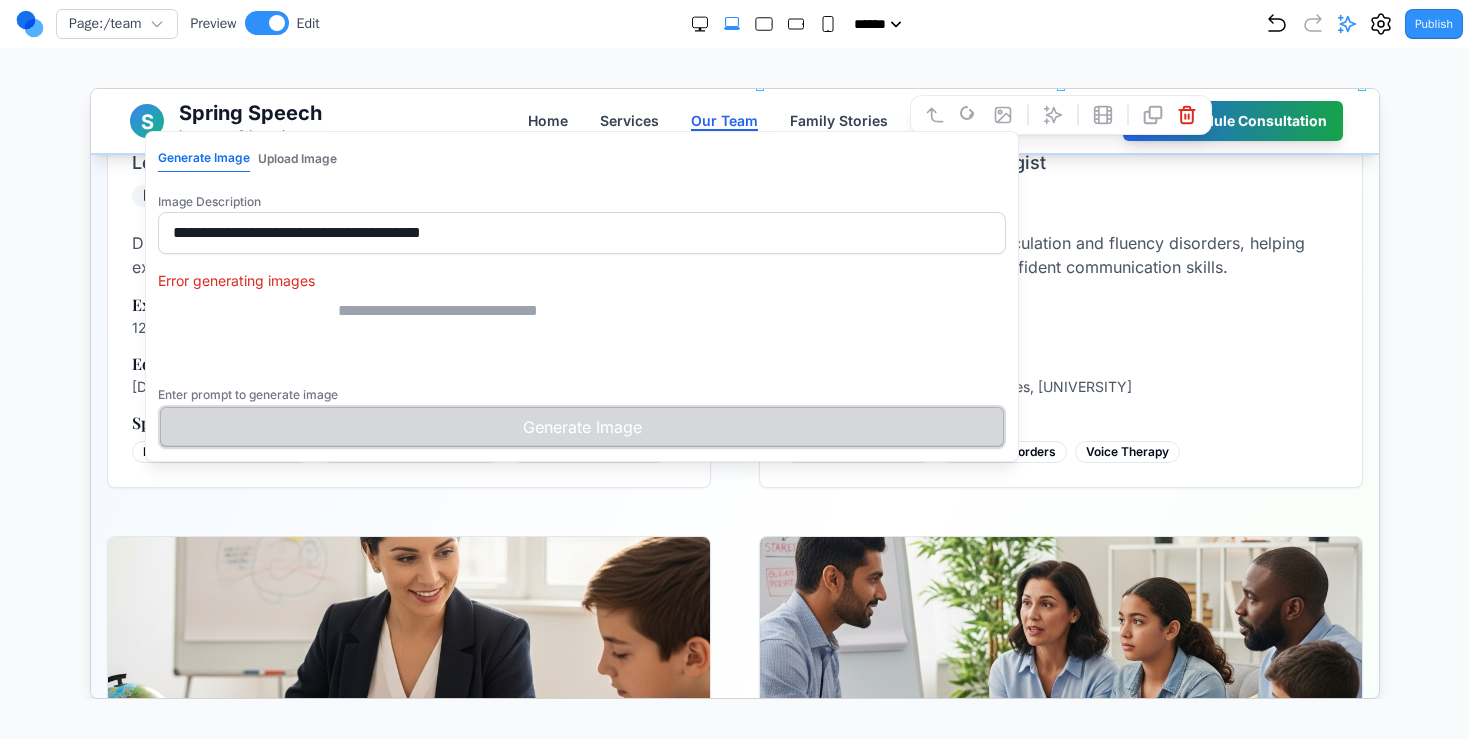click on "8+ years" at bounding box center (1059, 327) 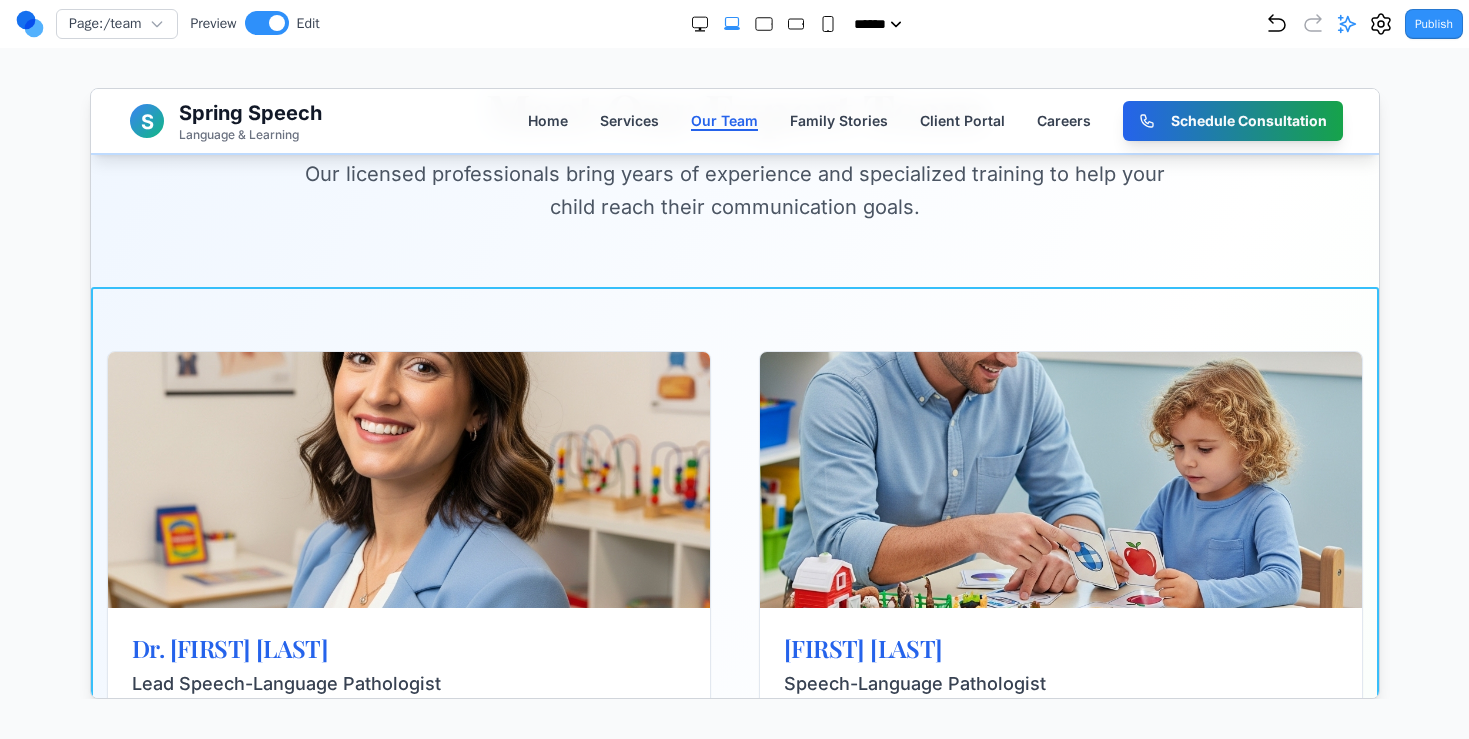 scroll, scrollTop: 166, scrollLeft: 0, axis: vertical 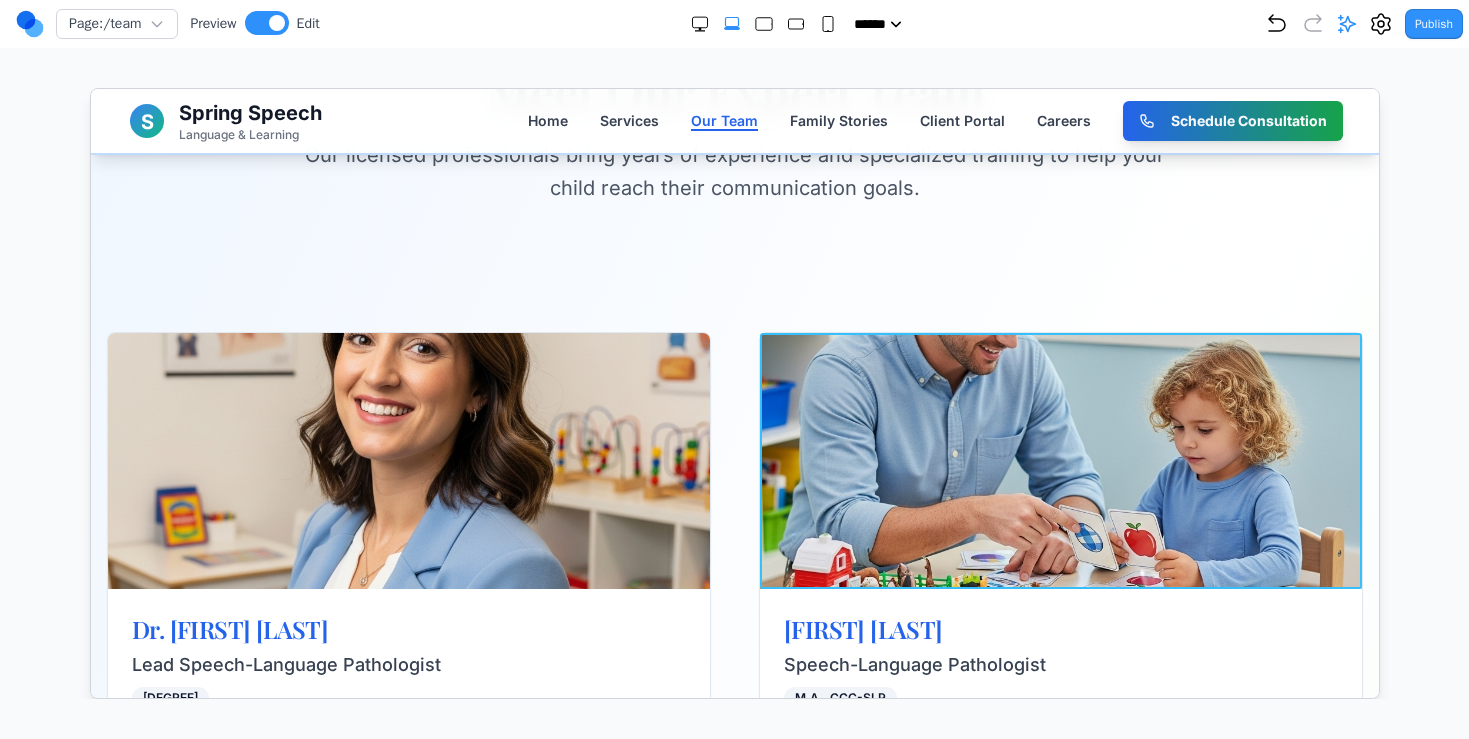 click at bounding box center [1059, 460] 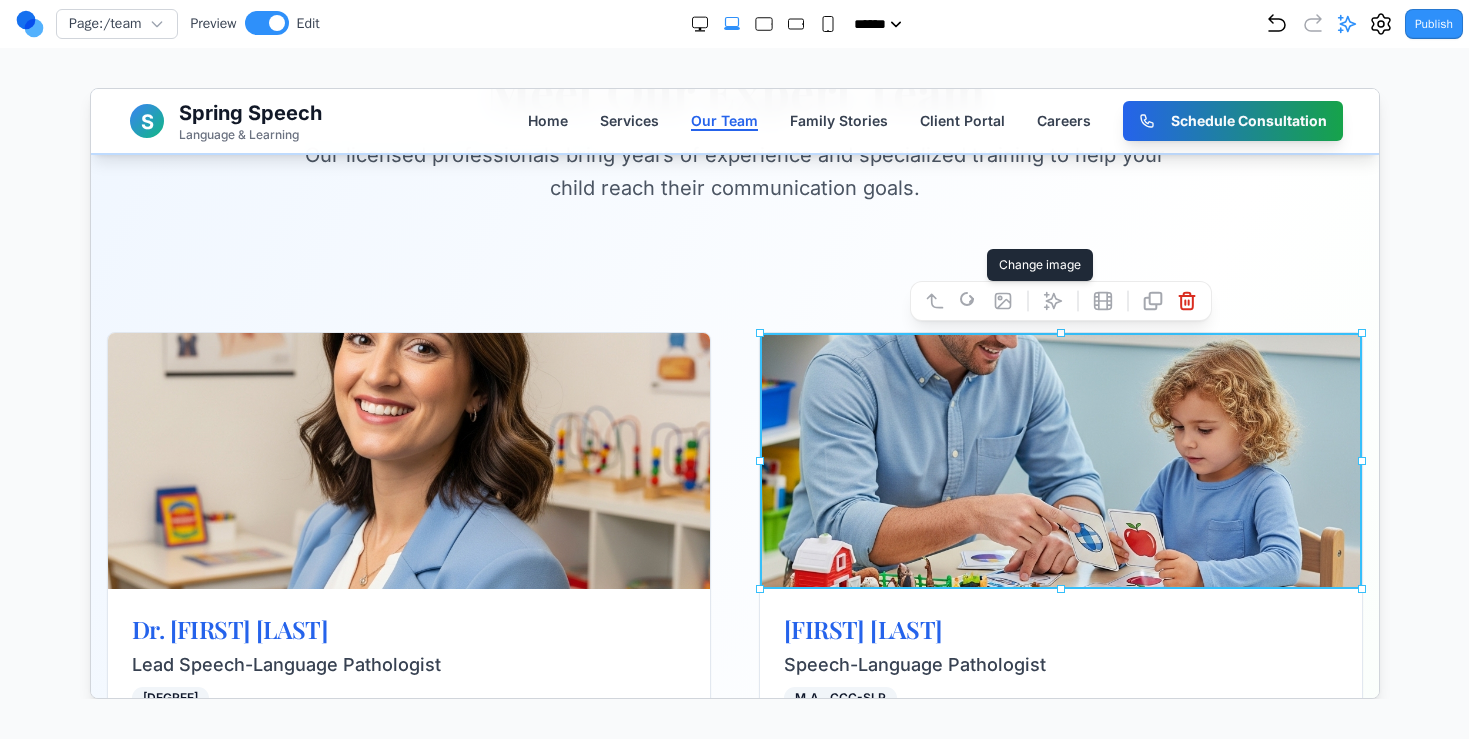 click 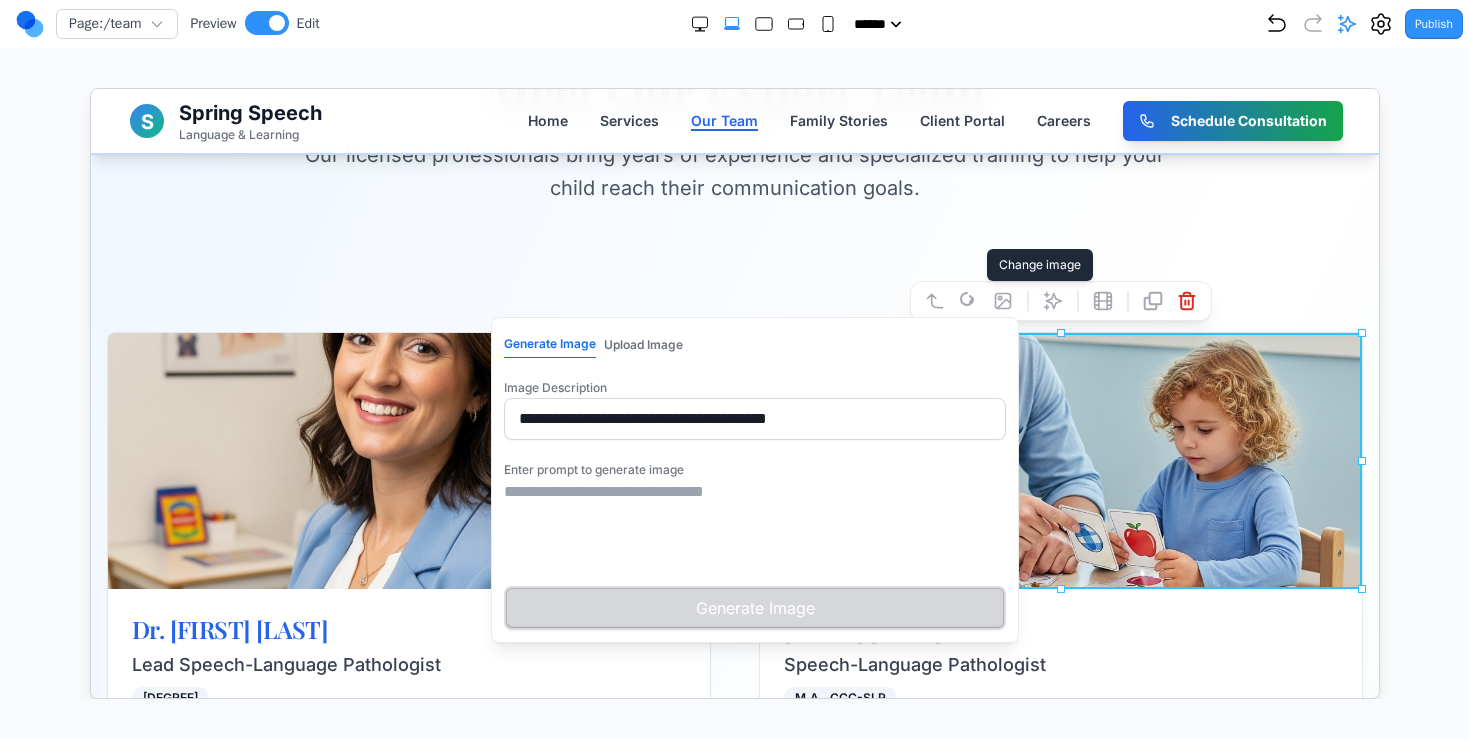 click at bounding box center [753, 529] 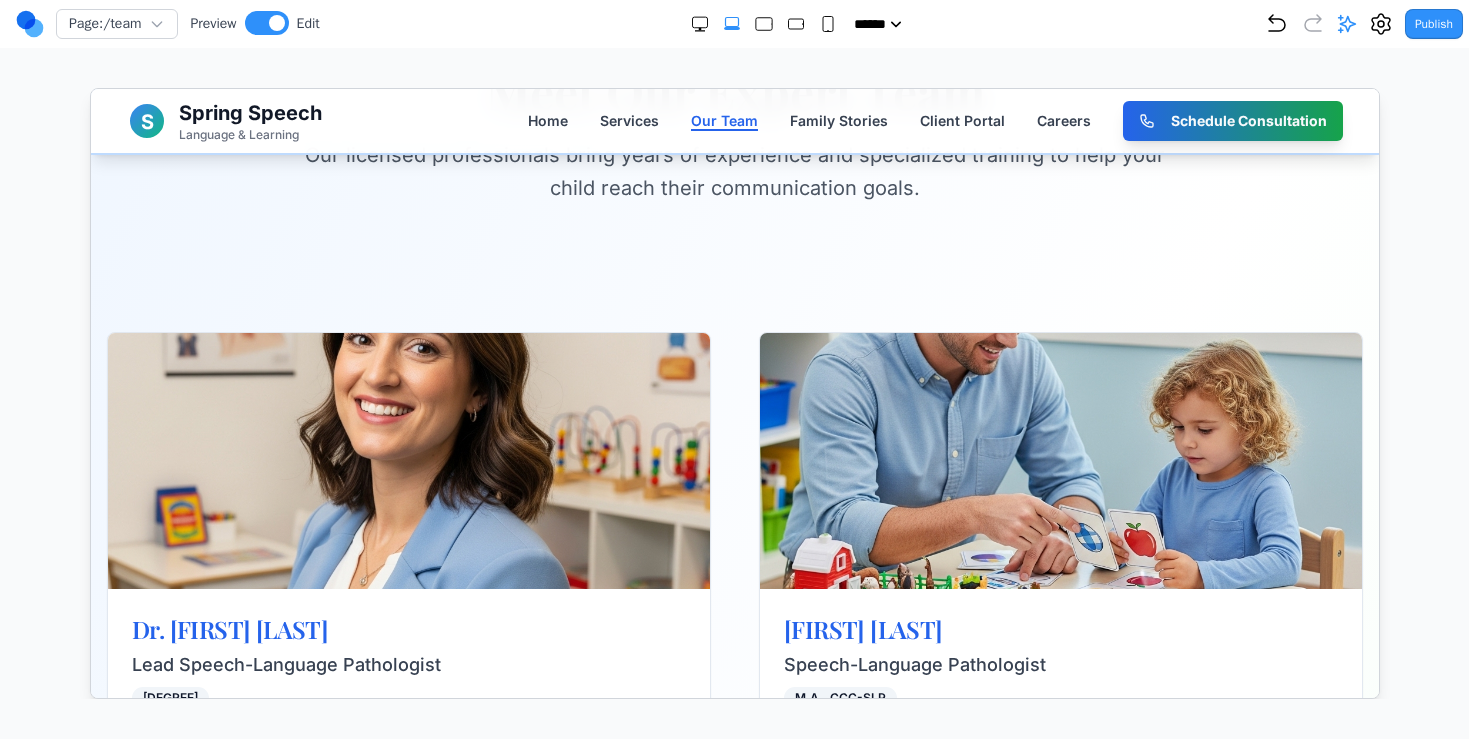 click on "Dr. Sarah Johnson Lead Speech-Language Pathologist M.S., CCC-SLP Dr. Johnson specializes in pediatric speech and language disorders with extensive experience working with children on the autism spectrum. Experience 12+ years Education M.S. in Speech-Language Pathology, Stanford University Specialties Pediatric Speech Disorders Autism Spectrum Disorders Language Development Michael Chen Speech-Language Pathologist M.A., CCC-SLP Michael brings expertise in articulation and fluency disorders, helping children develop clear and confident communication skills. Experience 8+ years Education M.A. in Communication Sciences, UC Berkeley Specialties Articulation Disorders Fluency Disorders Voice Therapy Emily Rodriguez Learning Specialist M.Ed., BCBA Emily specializes in learning differences and helps children develop strategies for academic success and executive functioning. Experience 10+ years Education M.Ed. in Special Education, UCSF Specialties Learning Disabilities Reading Comprehension Executive Function" at bounding box center [733, 1012] 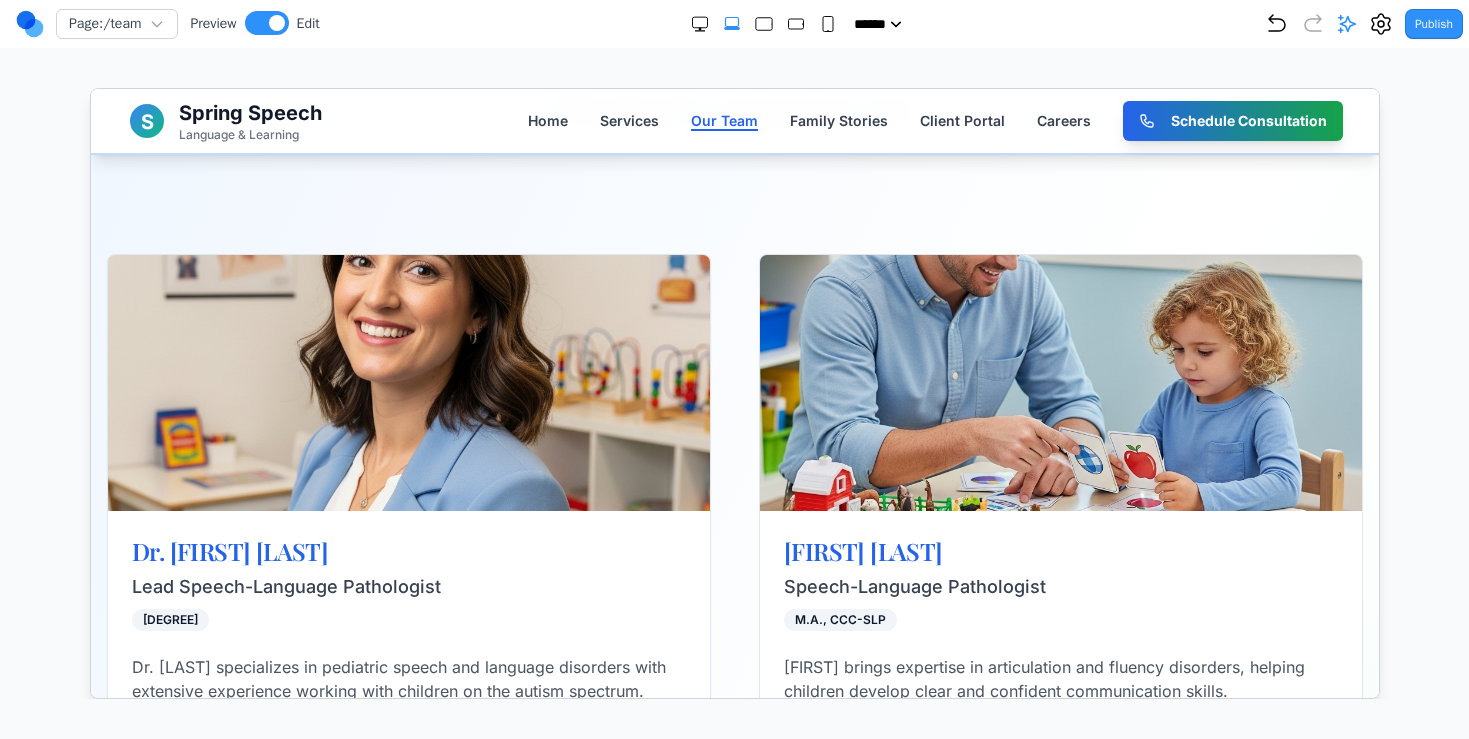 scroll, scrollTop: 0, scrollLeft: 0, axis: both 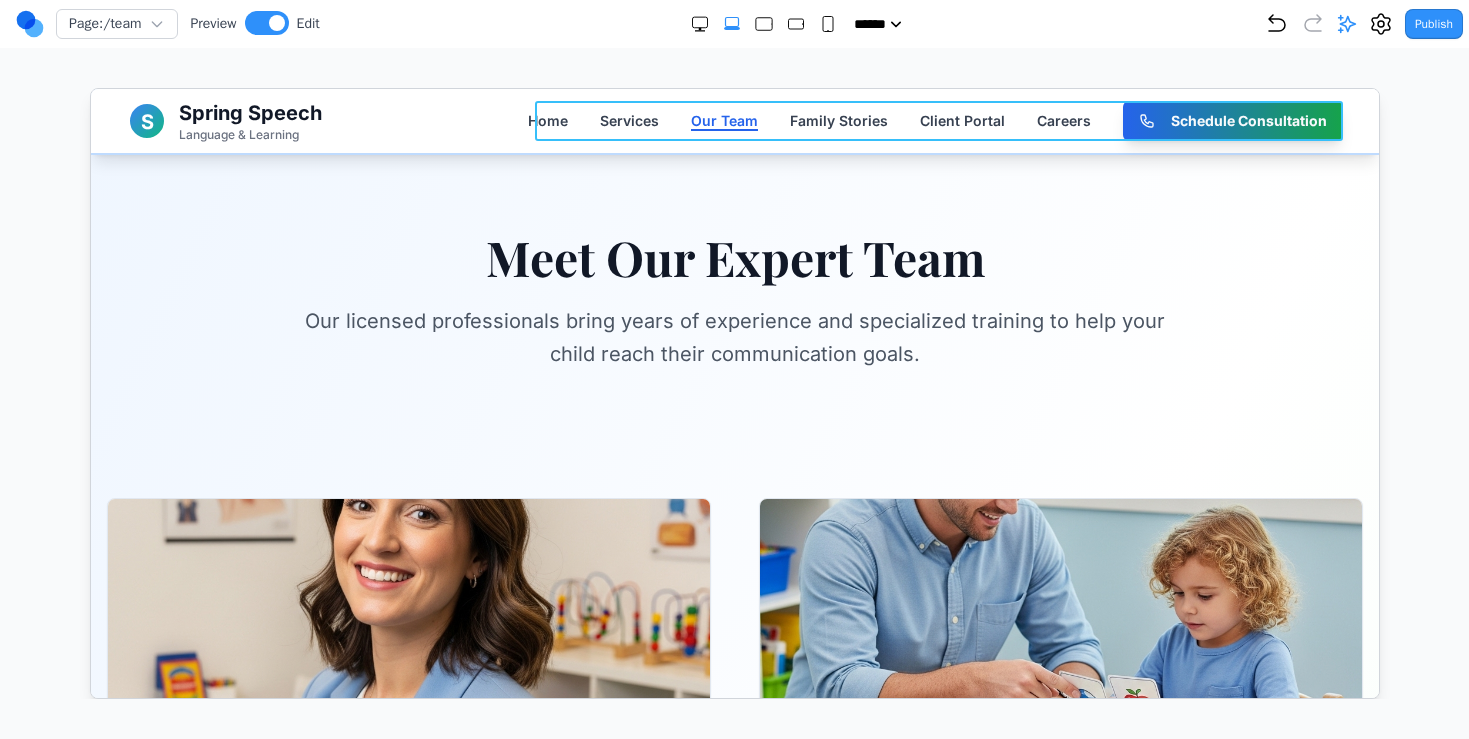 click on "Home Services Our Team Family Stories Client Portal Careers Schedule Consultation" at bounding box center (933, 120) 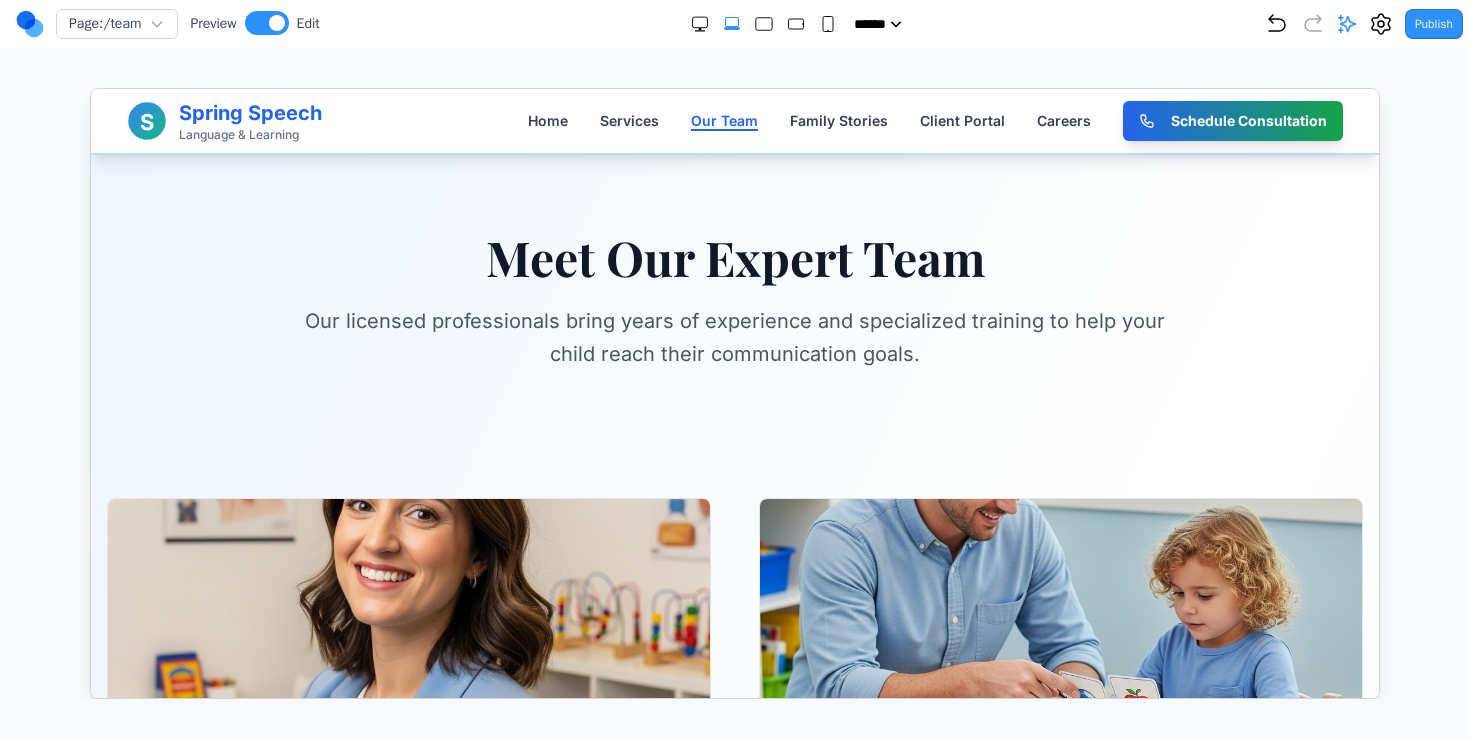click on "Spring Speech" at bounding box center (248, 112) 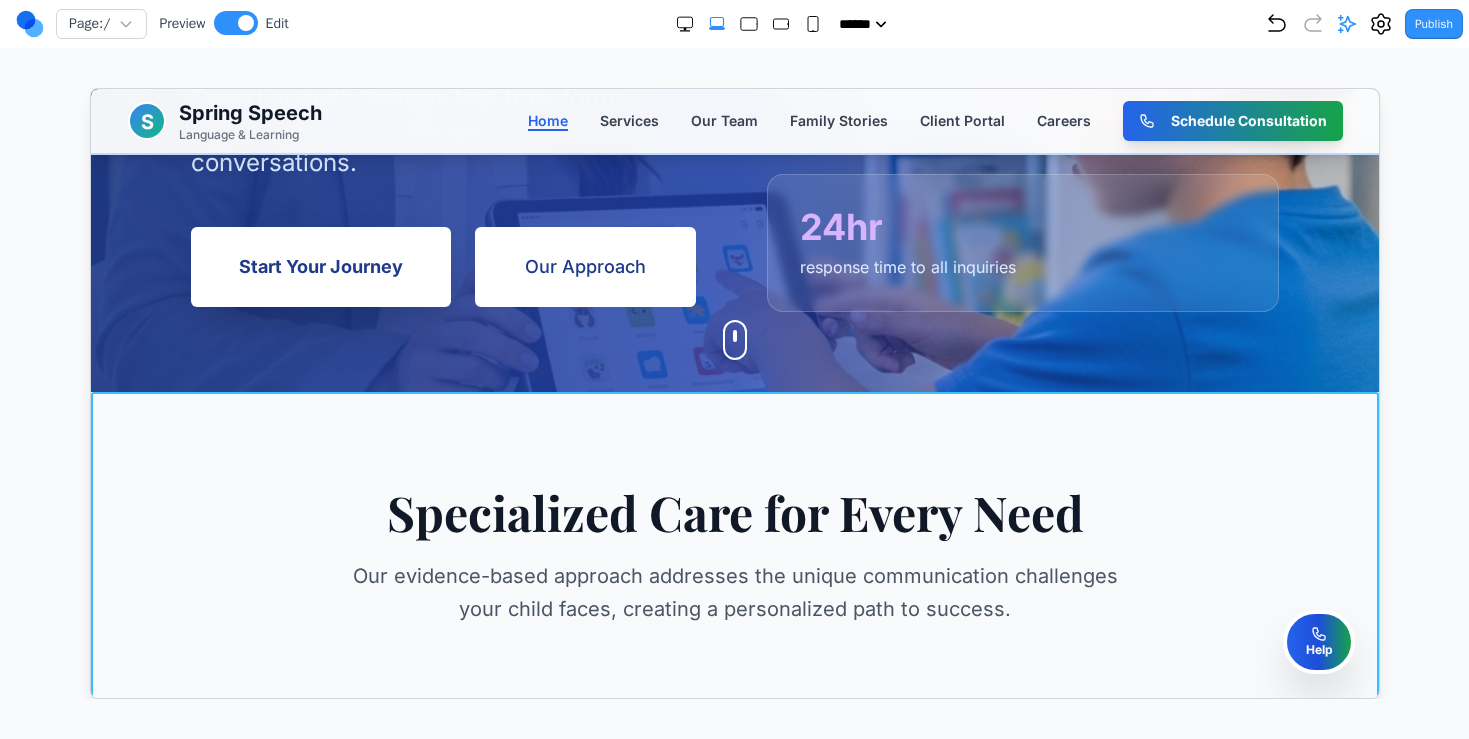 scroll, scrollTop: 191, scrollLeft: 0, axis: vertical 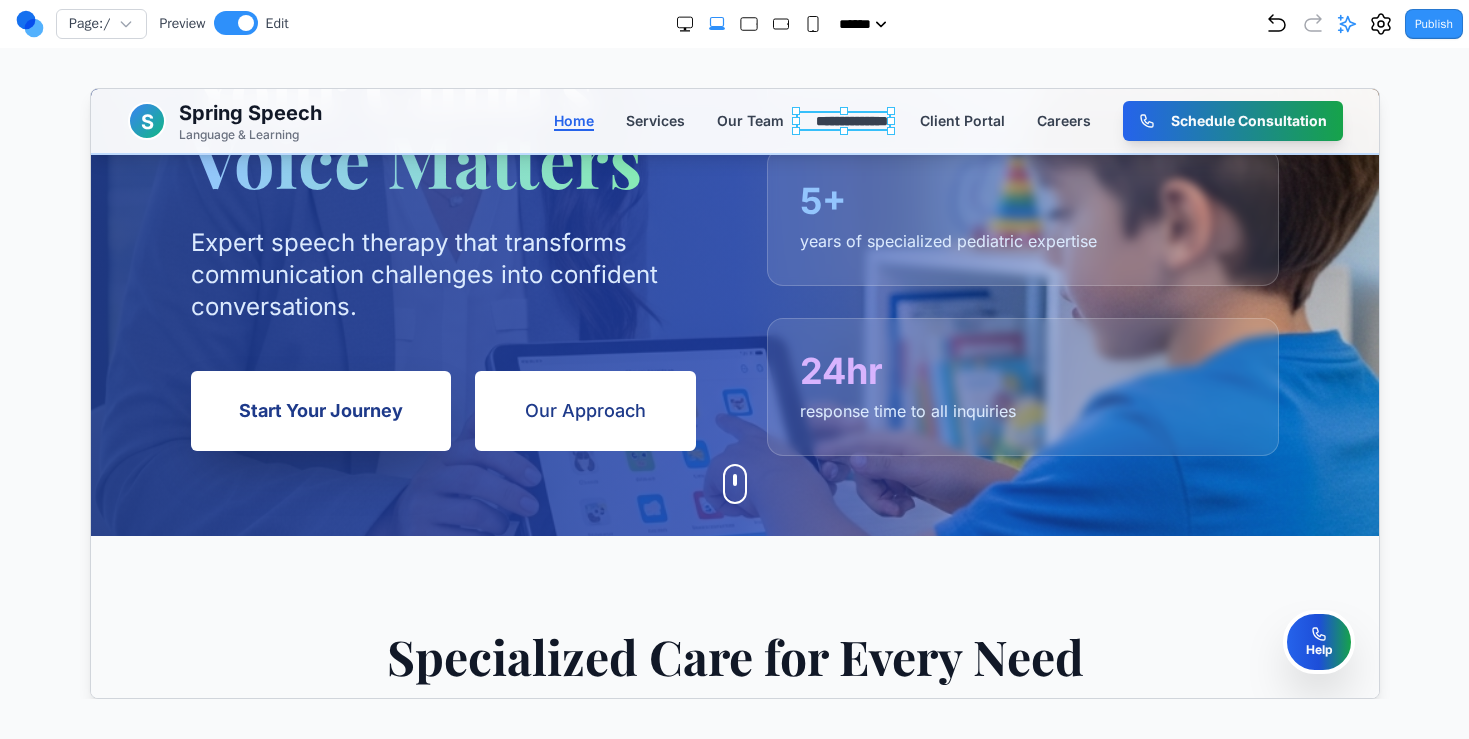 click on "**********" at bounding box center (850, 120) 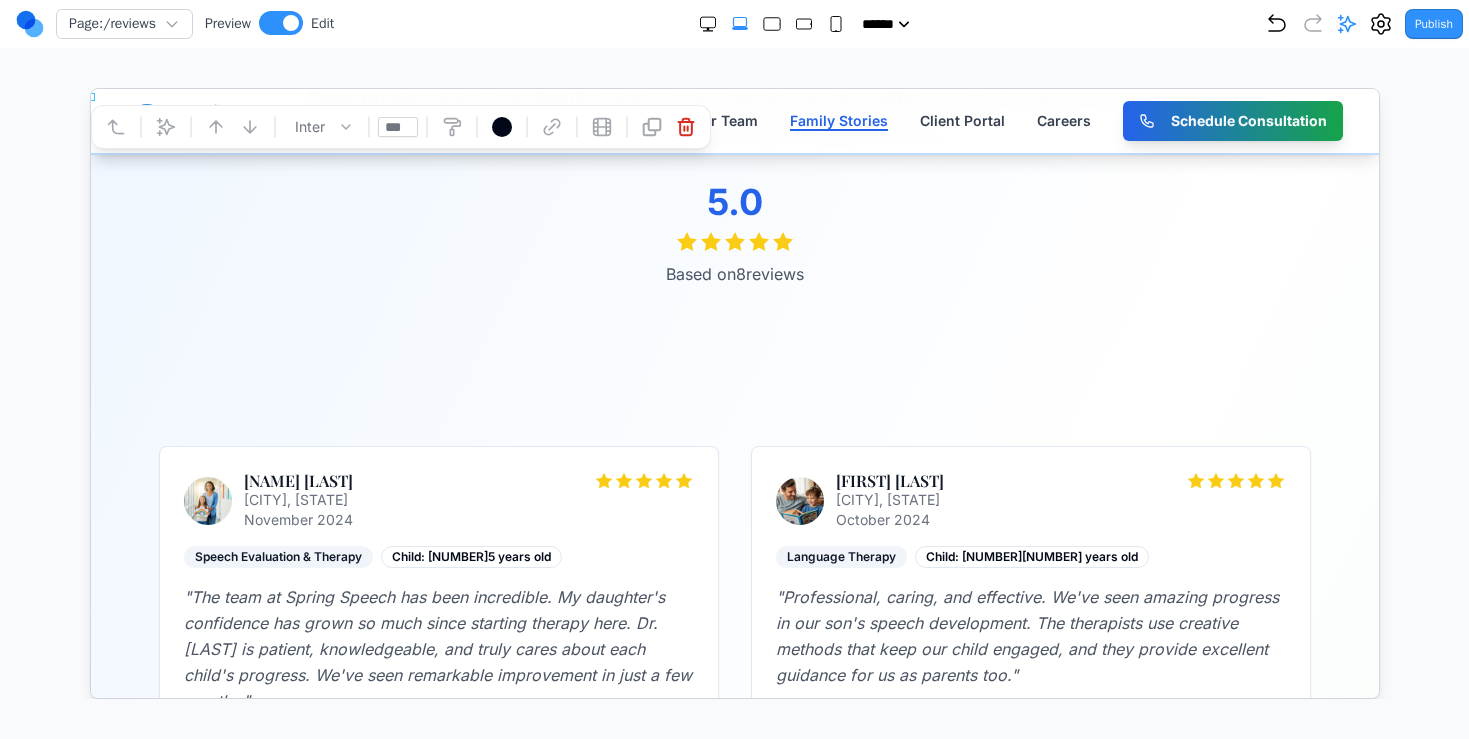 scroll, scrollTop: 240, scrollLeft: 0, axis: vertical 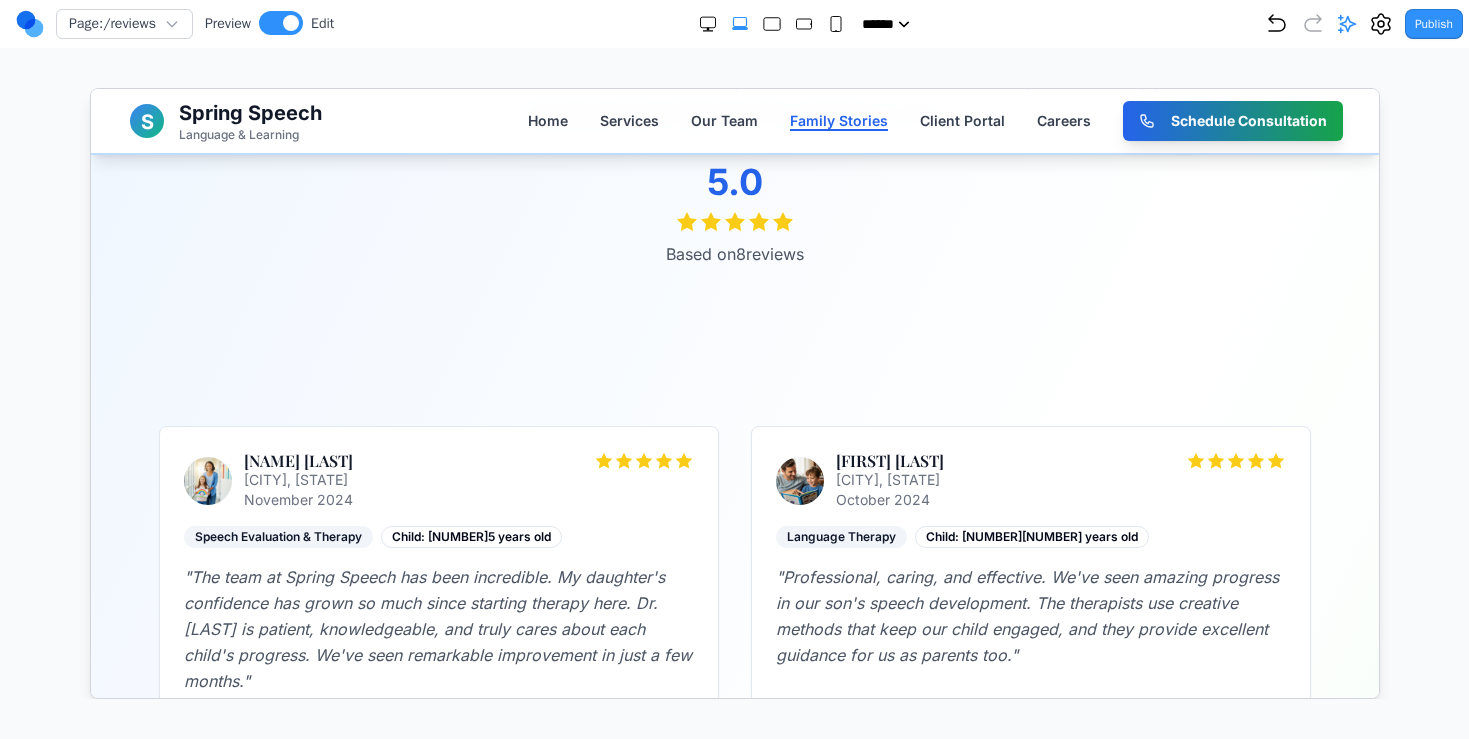click on "Sarah M. Belmont, CA November 2024 Speech Evaluation & Therapy Child:  5 years old " The team at Spring Speech has been incredible. My daughter's confidence has grown so much since starting therapy here. Dr. Johnson is patient, knowledgeable, and truly cares about each child's progress. We've seen remarkable improvement in just a few months. " Michael R. San Mateo, CA October 2024 Language Therapy Child:  4 years old " Professional, caring, and effective. We've seen amazing progress in our son's speech development. The therapists use creative methods that keep our child engaged, and they provide excellent guidance for us as parents too. " Jennifer L. Redwood City, CA September 2024 Learning Support Child:  7 years old " The personalized approach and family involvement made all the difference for our child. Emily Rodriguez helped our daughter develop reading strategies that have transformed her academic experience. Highly recommend! " David K. Foster City, CA August 2024 Articulation Therapy Child:  " " " " "" at bounding box center (733, 1007) 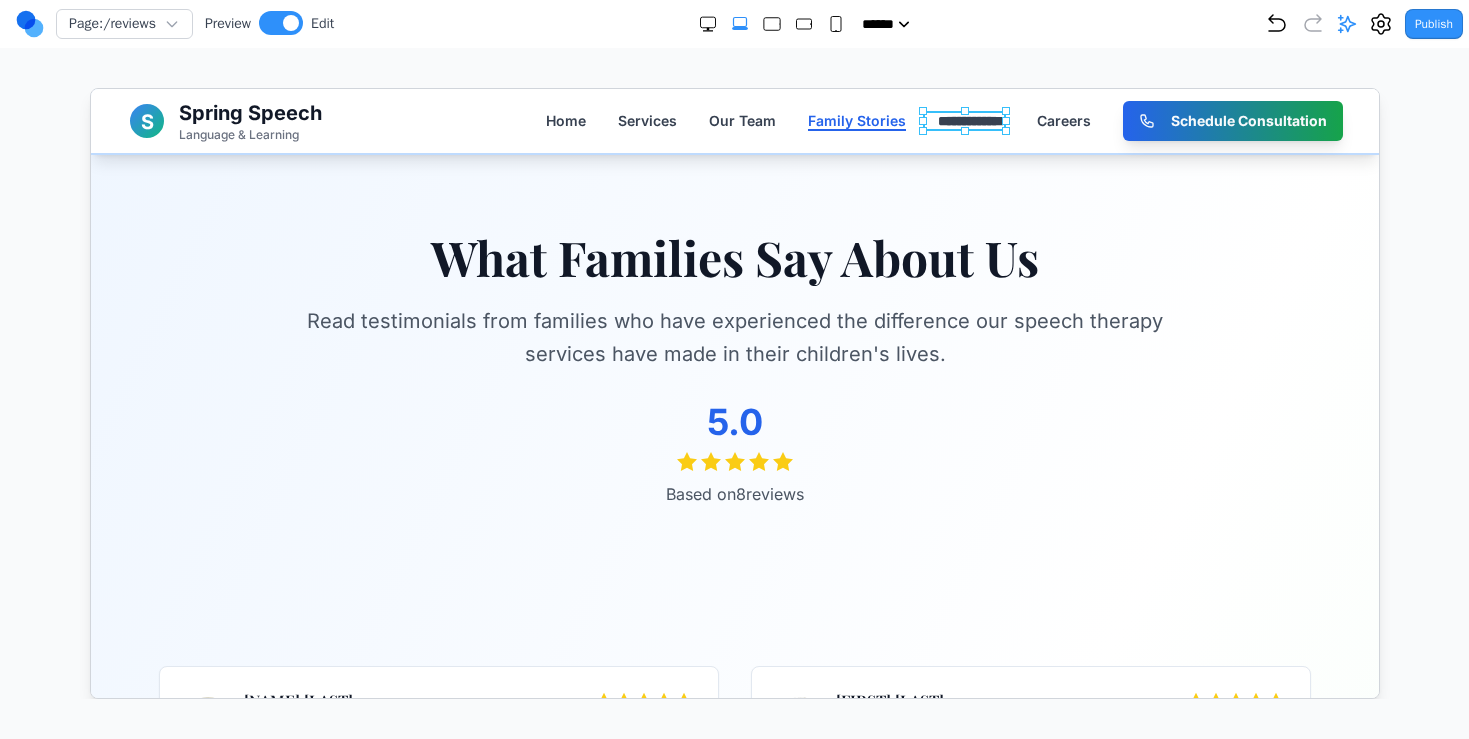 click on "**********" at bounding box center [969, 120] 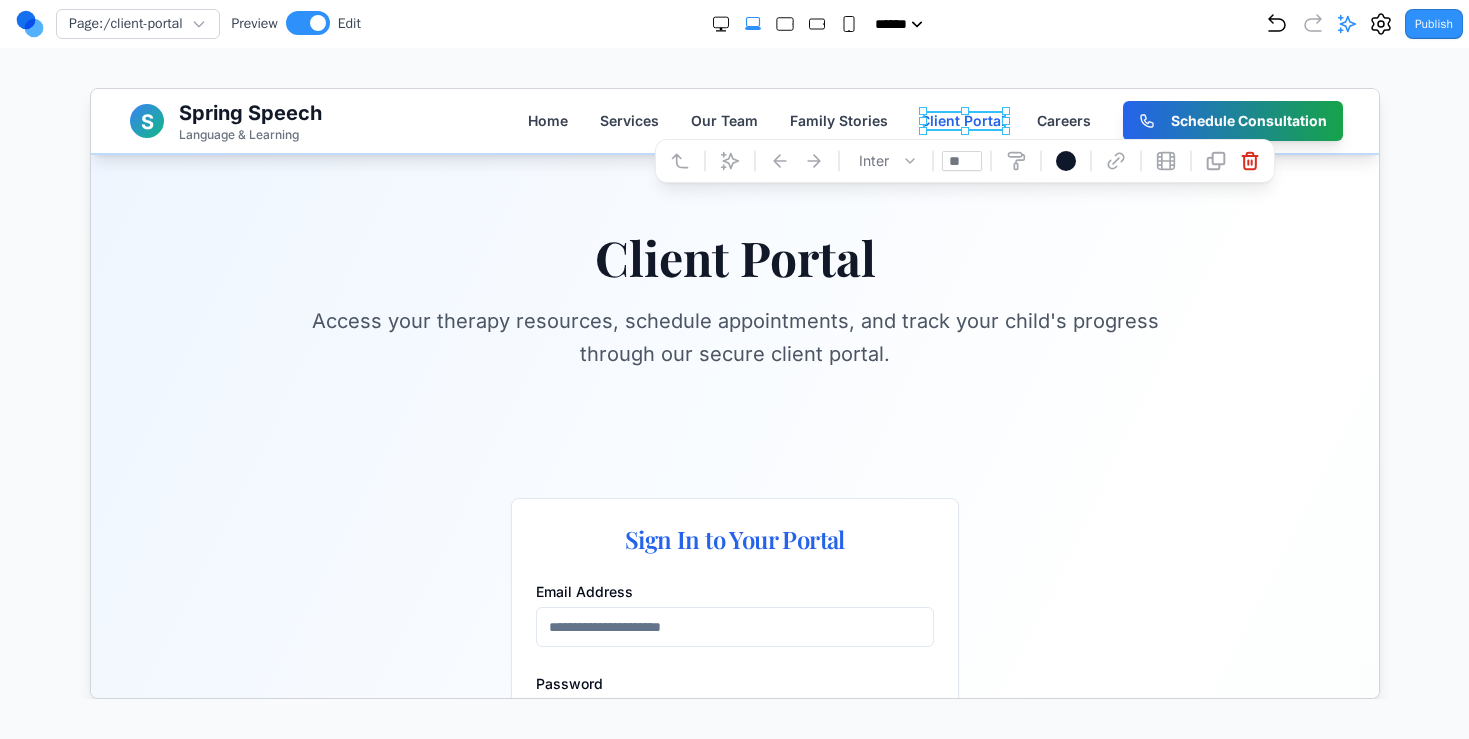 type on "***" 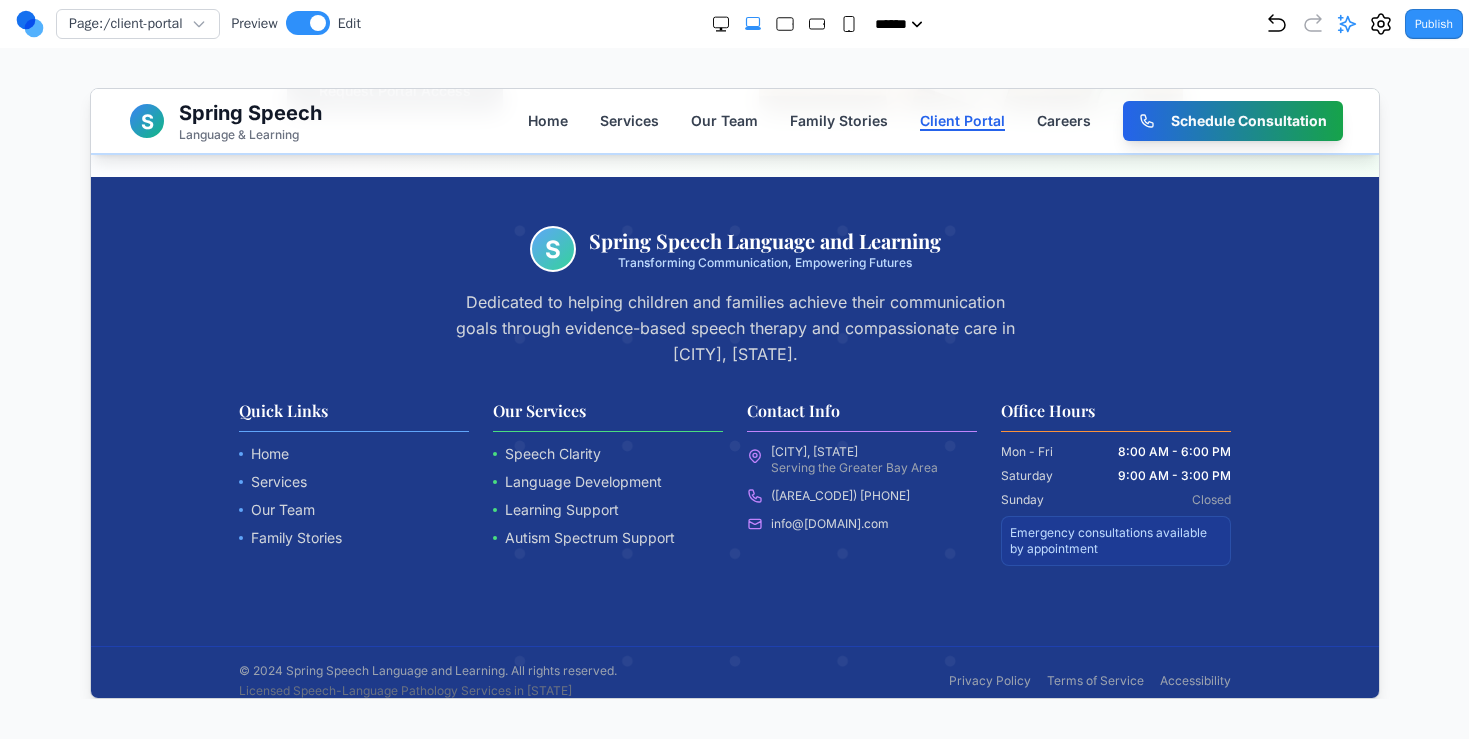 scroll, scrollTop: 2005, scrollLeft: 0, axis: vertical 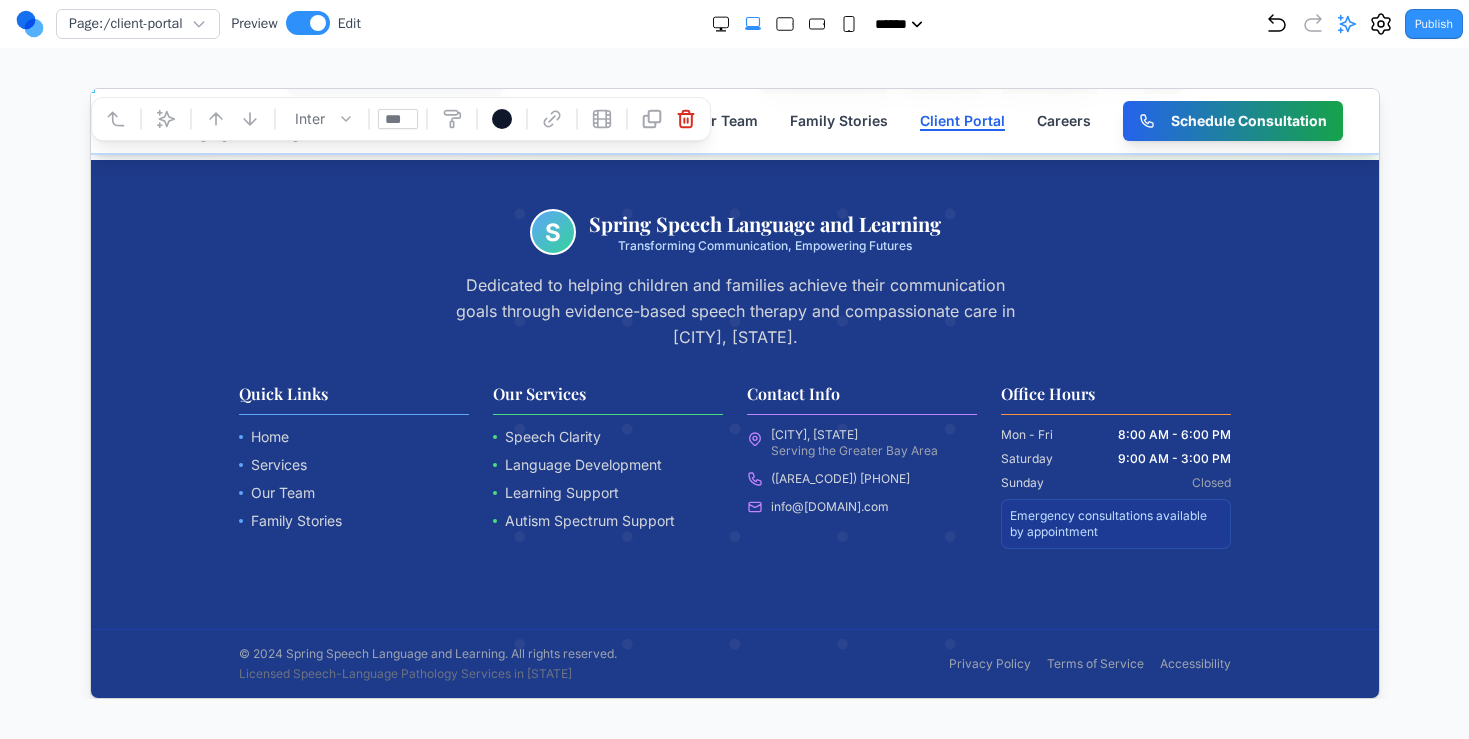 click on "Home Services Our Team Family Stories Client Portal Careers Schedule Consultation" at bounding box center (933, 120) 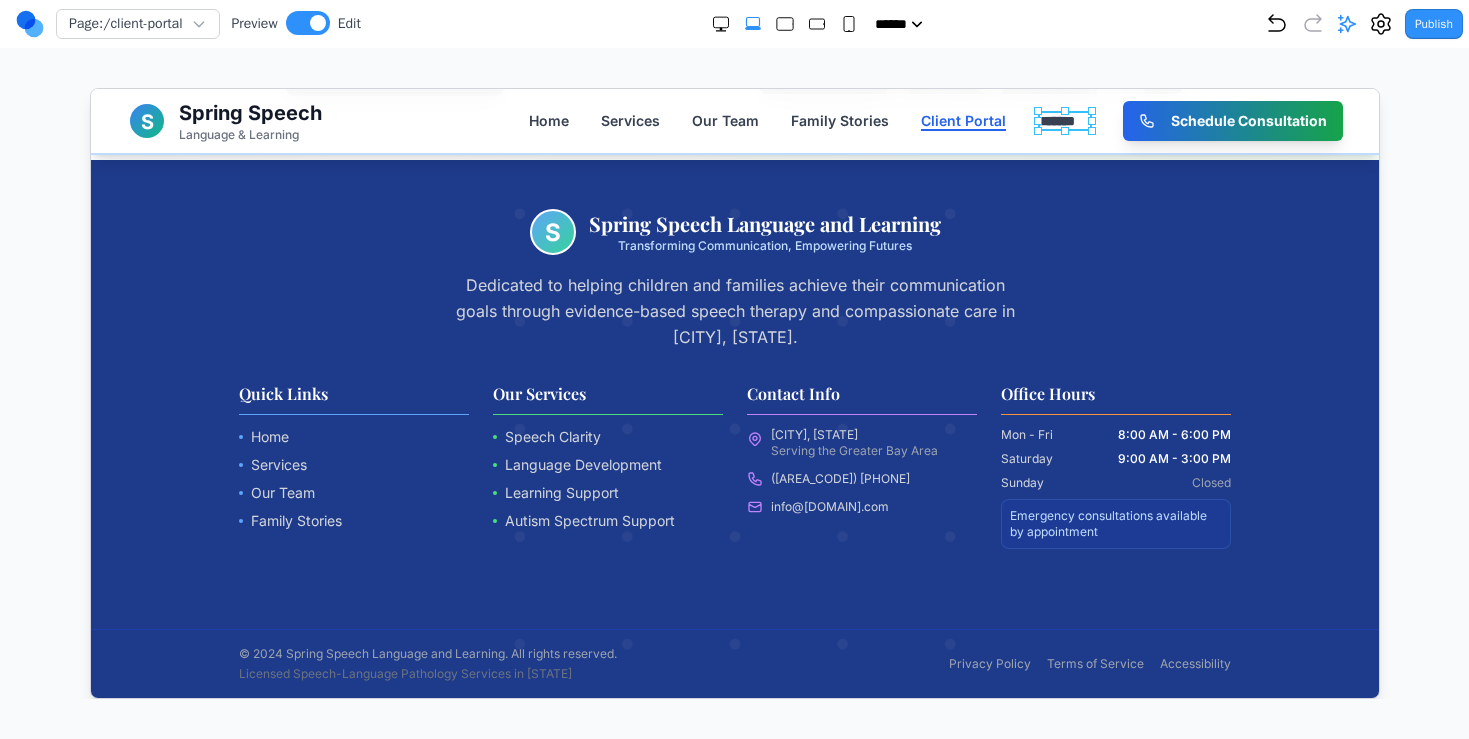 click on "S Spring Speech Language & Learning Home Services Our Team Family Stories Client Portal ******* Schedule Consultation Client Portal Access your therapy resources, schedule appointments, and track your child's progress through our secure client portal. Sign In to Your Portal Email Address Password Sign In Forgot your password? Portal Features Appointment Scheduling Schedule, reschedule, or cancel appointments online at your convenience. Progress Tracking View detailed progress reports and track your child's therapy milestones. Home Resources Access therapy materials, exercises, and activities to practice at home. Secure Messaging Communicate directly with your therapist through secure messaging. Billing & Payments View invoices, make payments, and manage your billing information. Forms & Documents Complete intake forms and access important documents online. Need Portal Access? If you're a new client or need help accessing your portal, our team is here to assist you. 24/7 access to your information S Home" at bounding box center [733, -610] 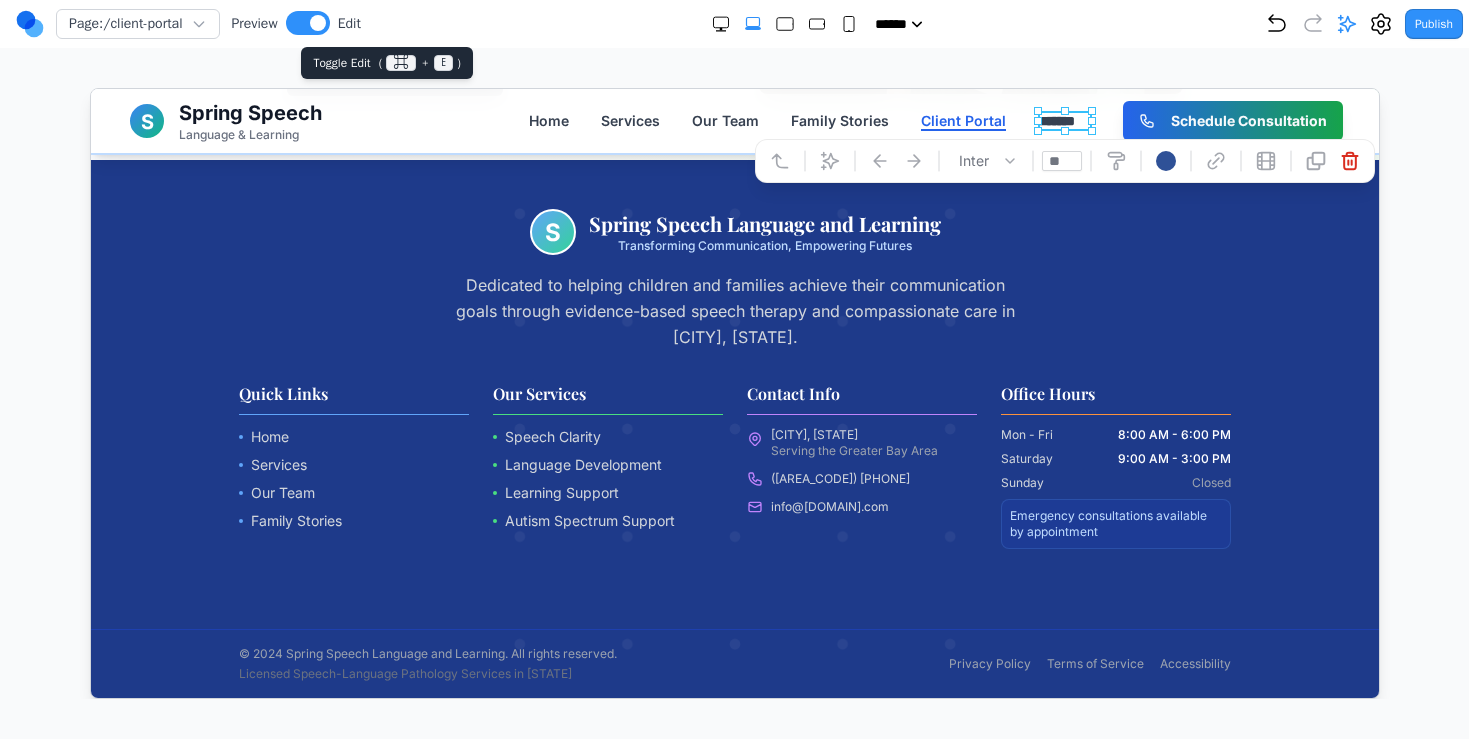 click at bounding box center (308, 23) 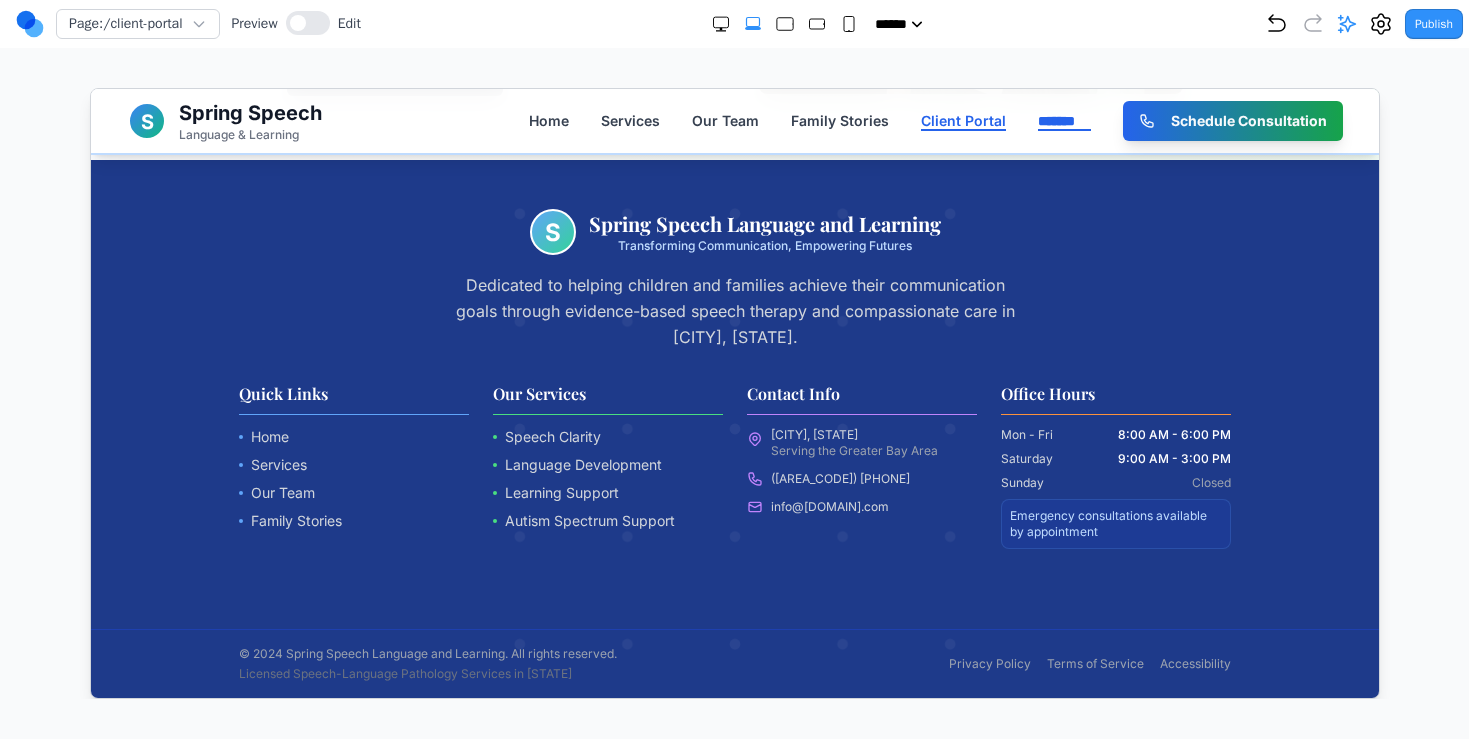 click on "*******" at bounding box center [1062, 120] 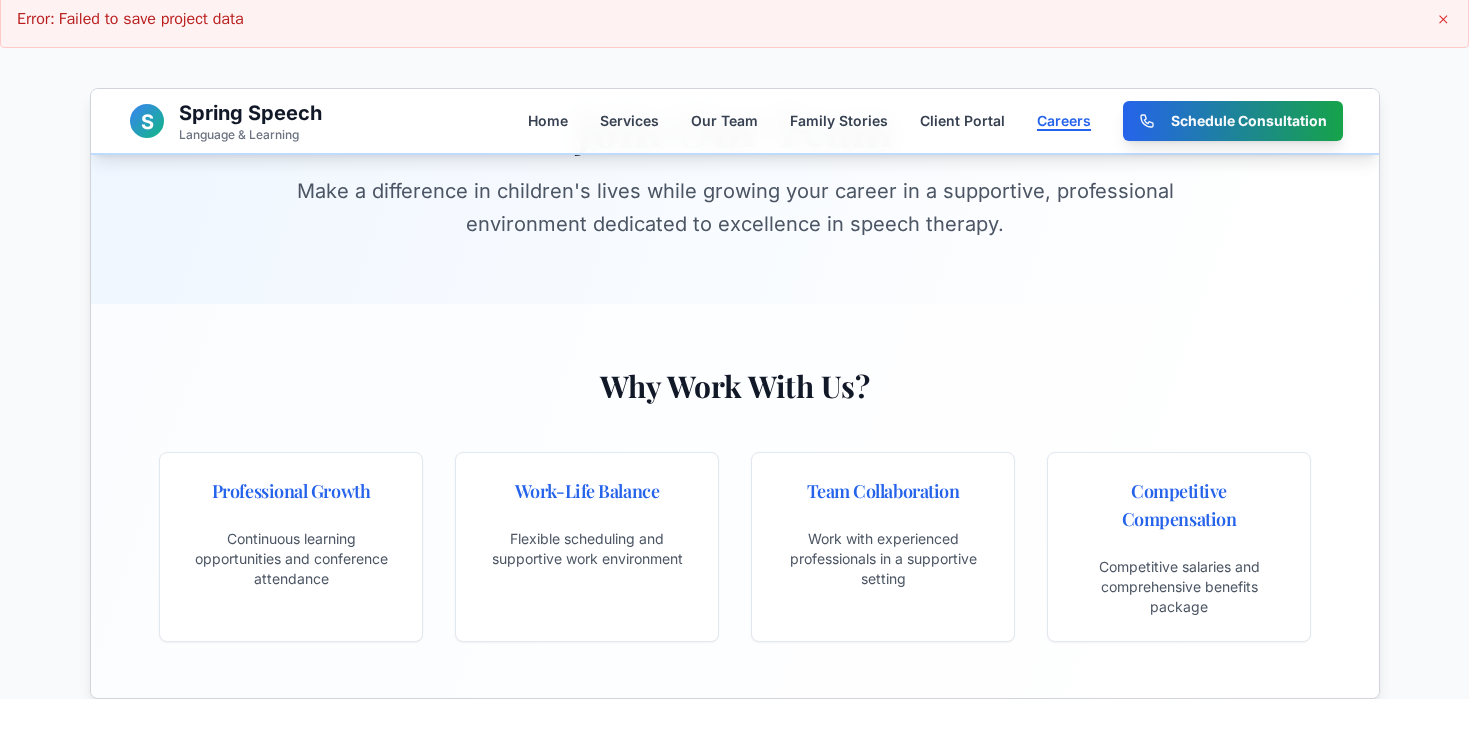 scroll, scrollTop: 0, scrollLeft: 0, axis: both 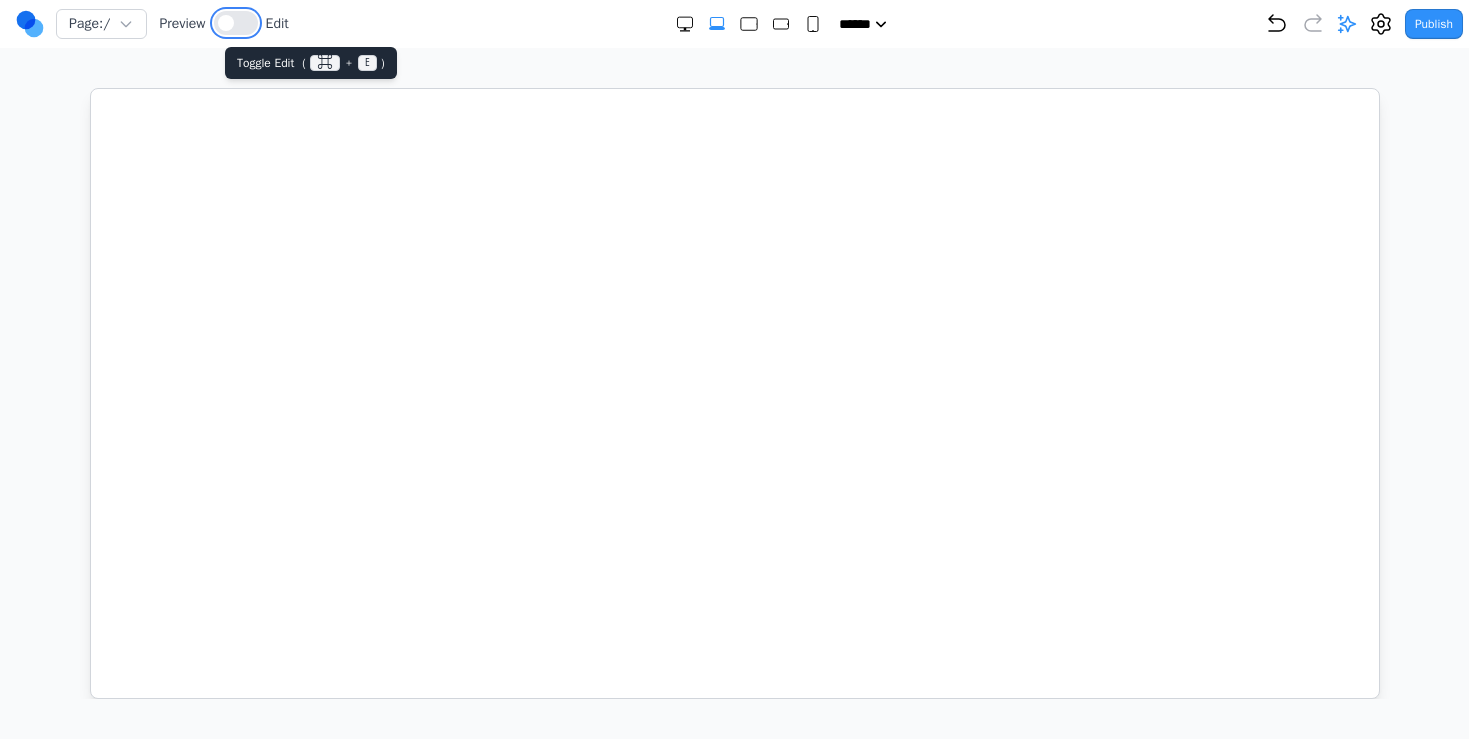 click at bounding box center (226, 23) 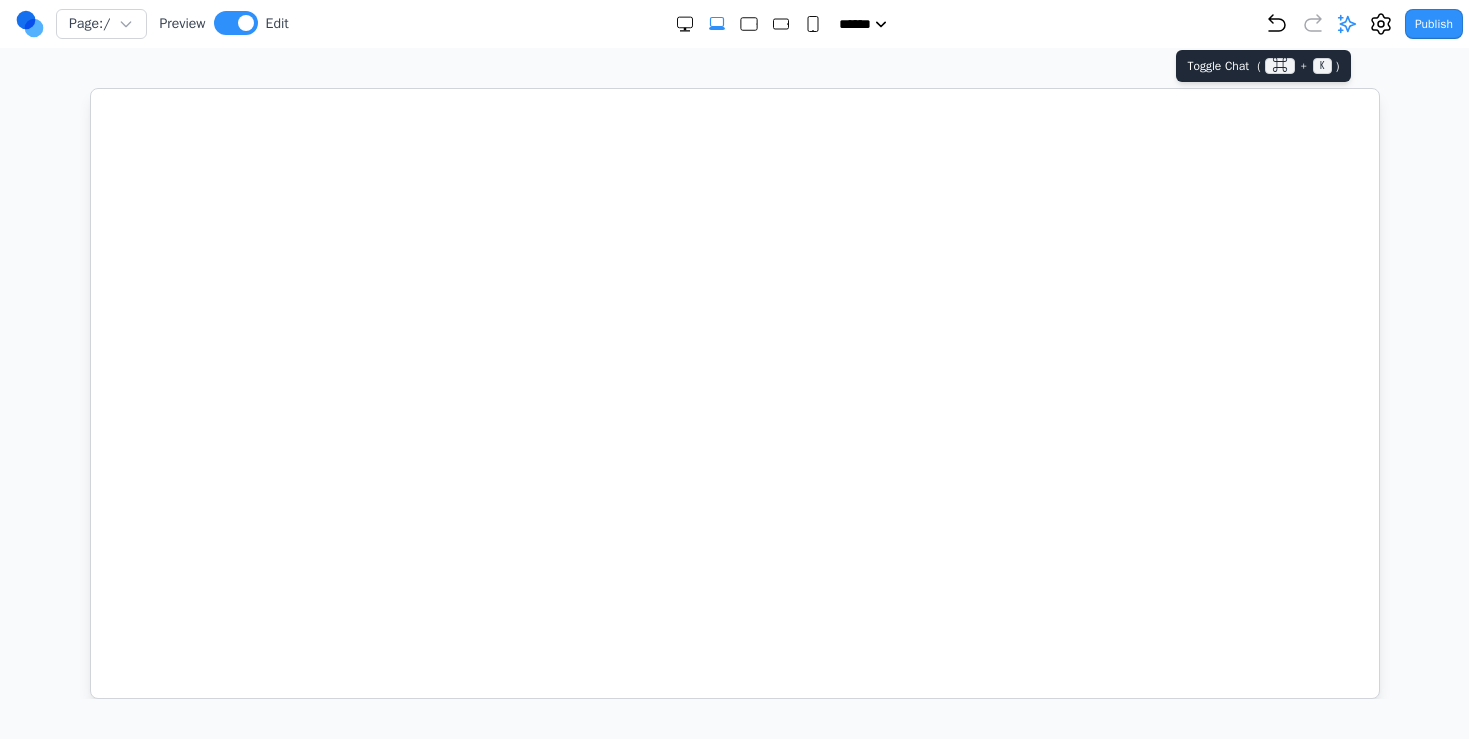click 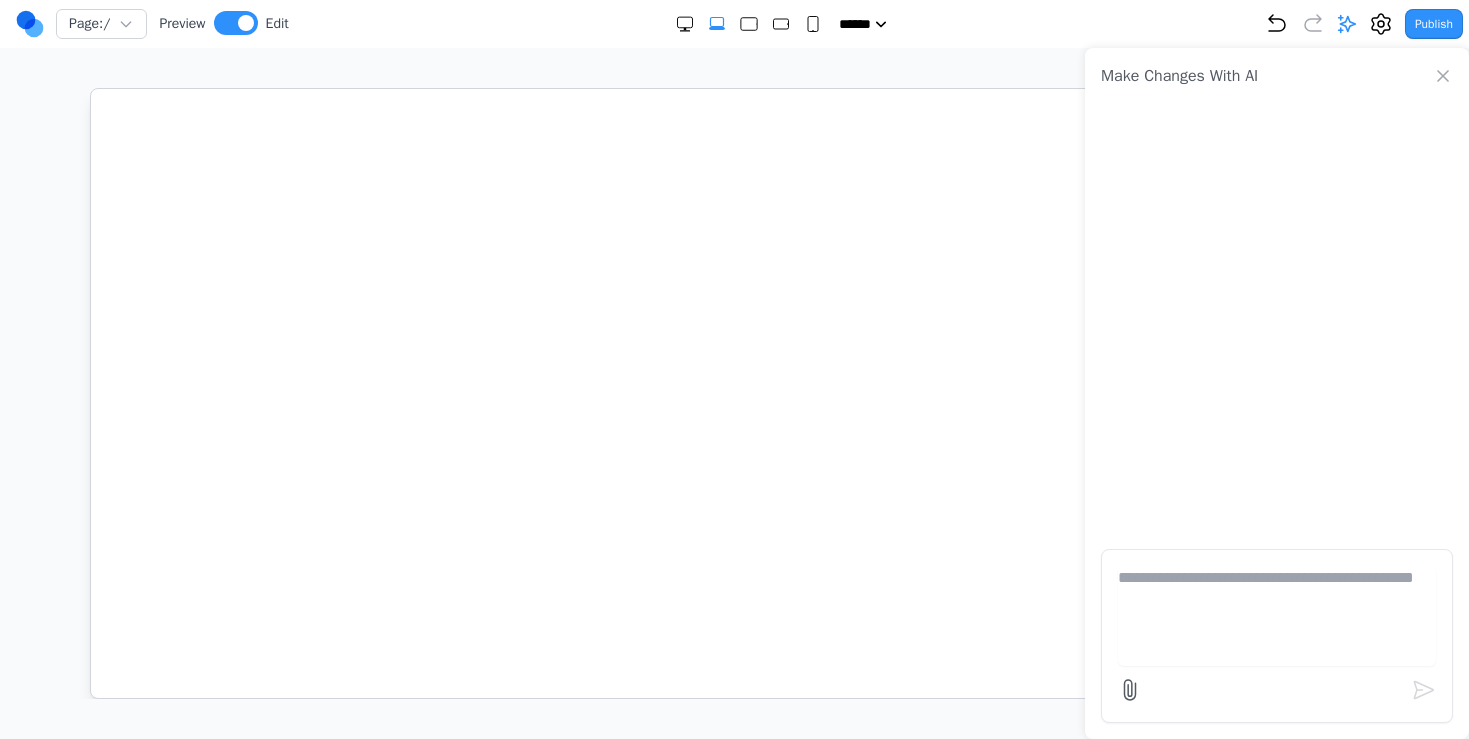 click at bounding box center (1277, 616) 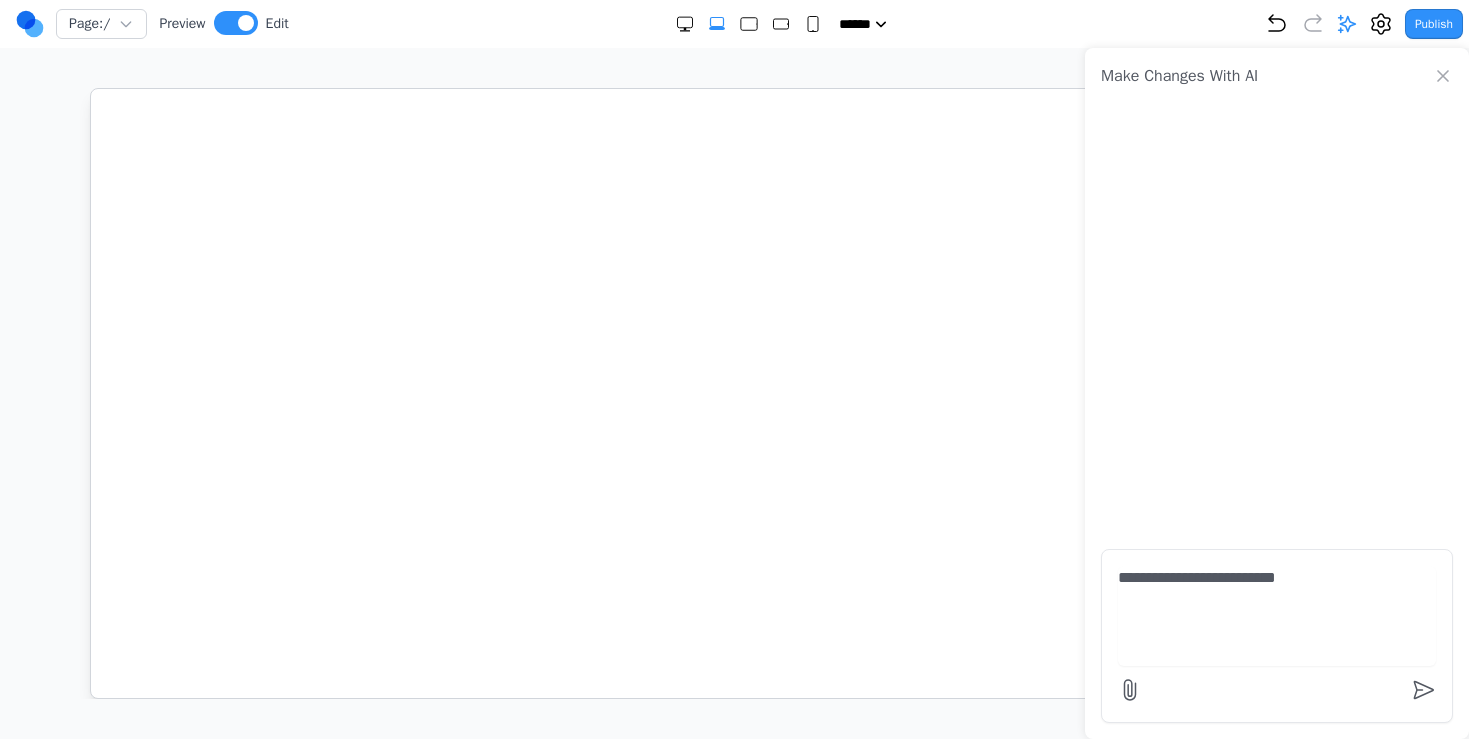 type on "**********" 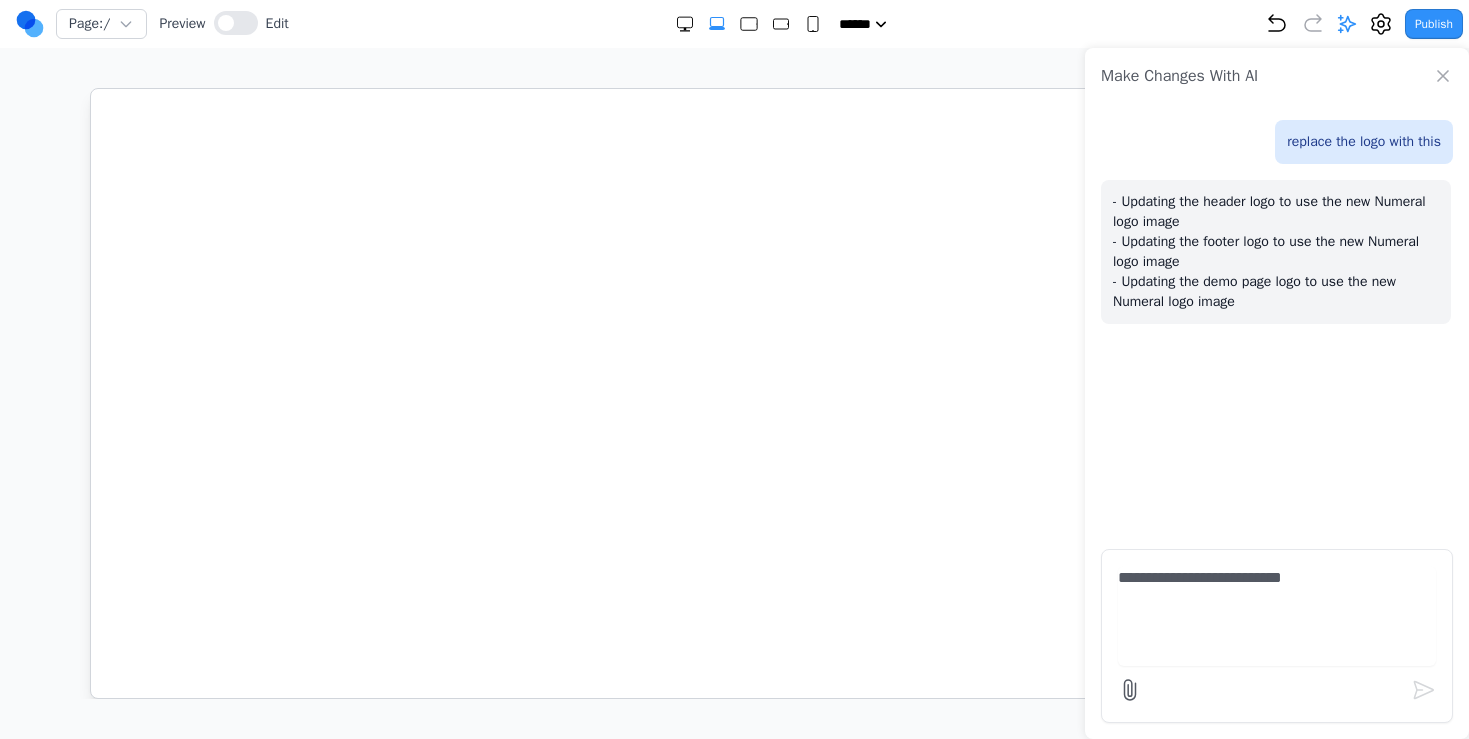 click 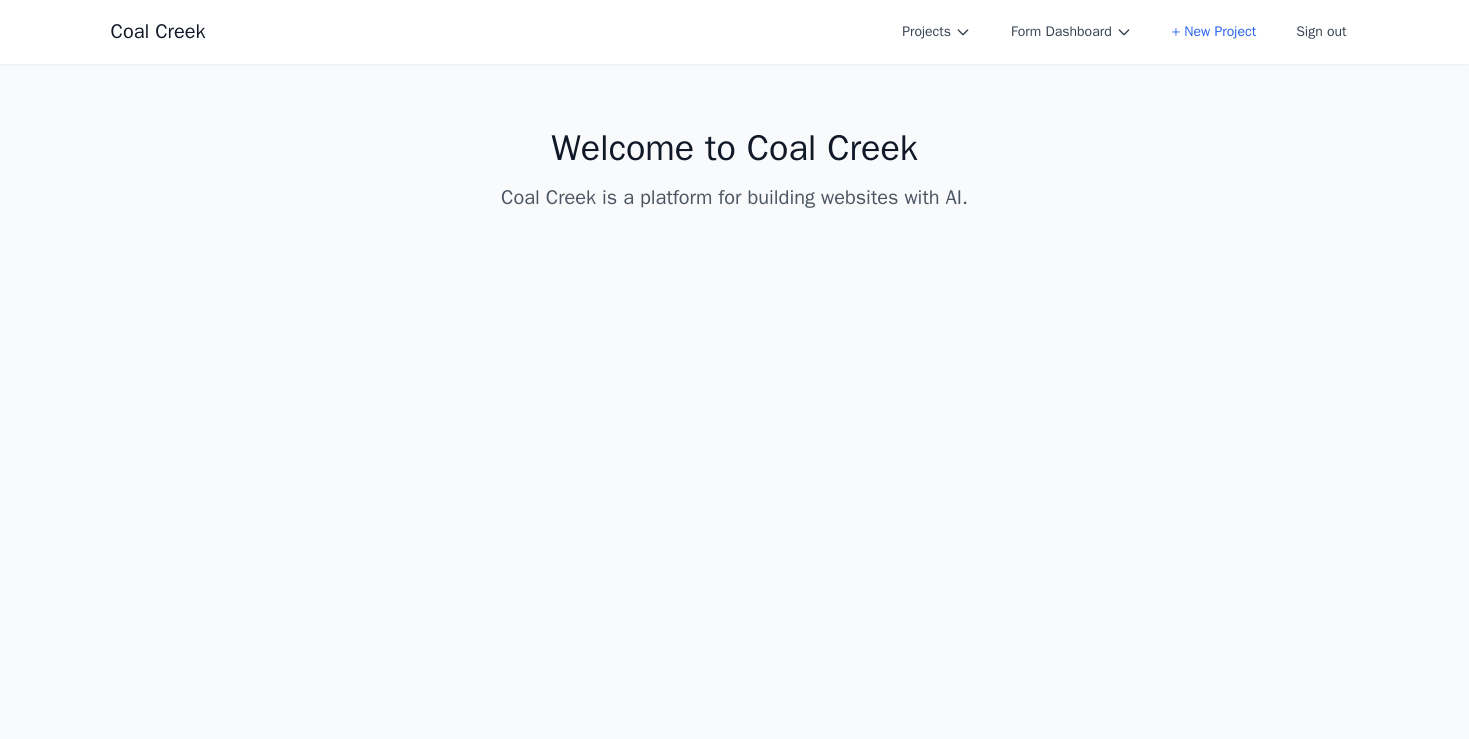 scroll, scrollTop: 0, scrollLeft: 0, axis: both 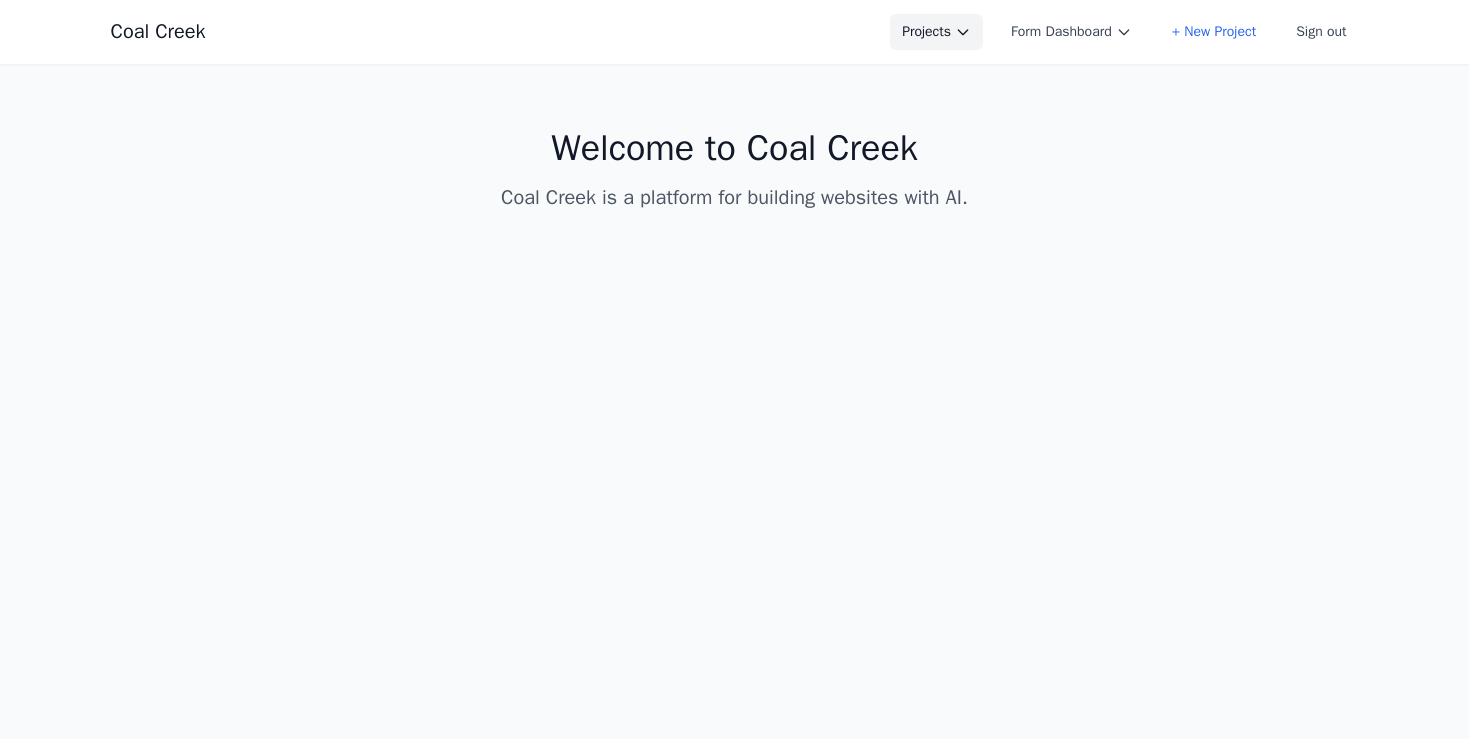 click on "Projects" at bounding box center [936, 32] 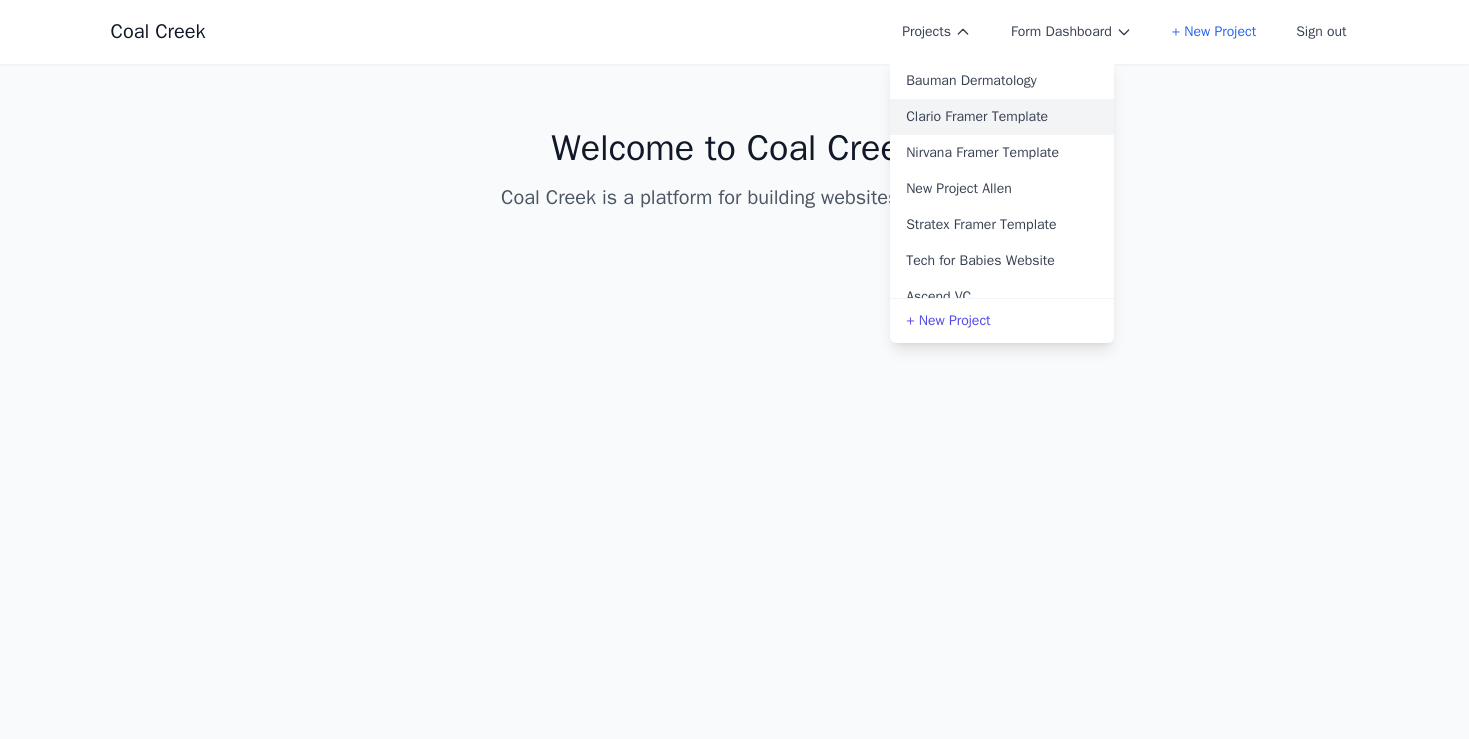 scroll, scrollTop: 47, scrollLeft: 0, axis: vertical 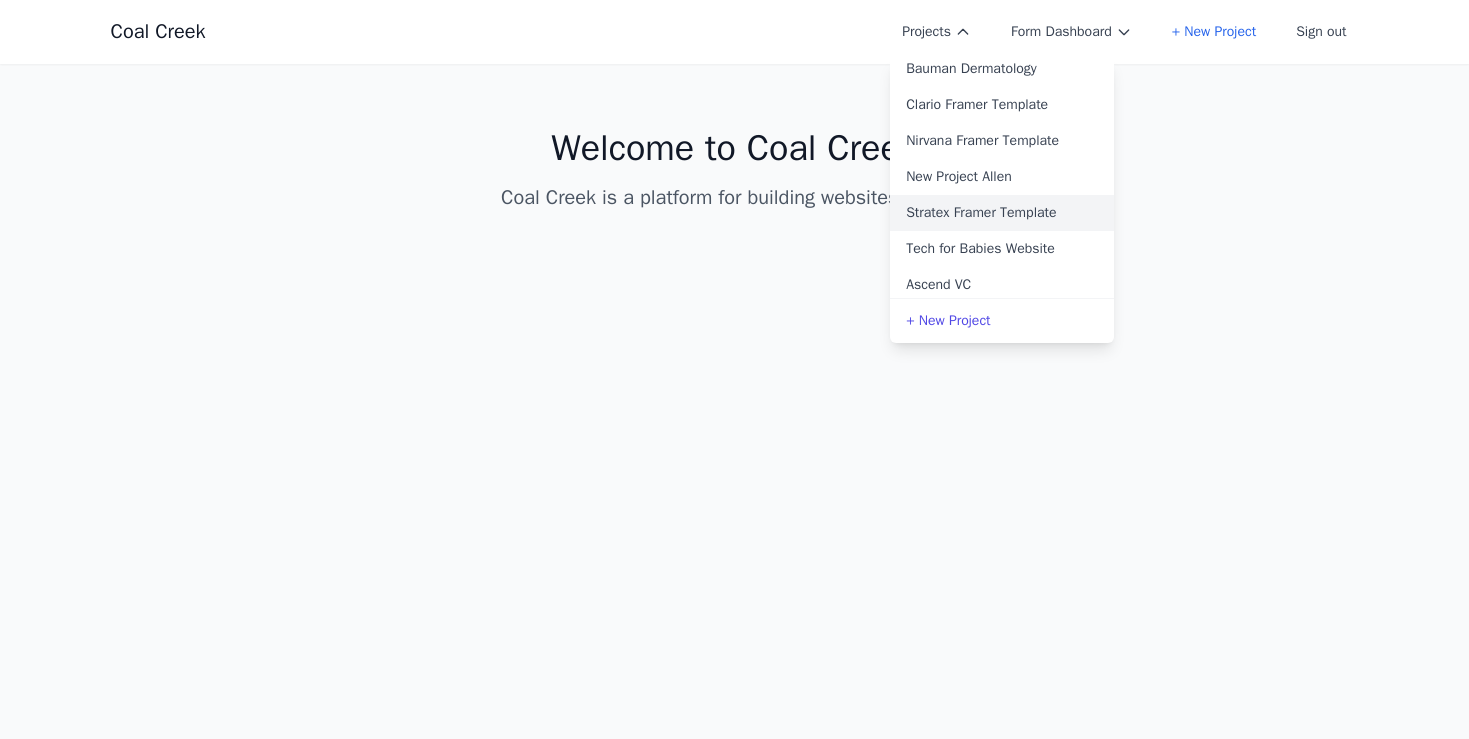 click on "Stratex Framer Template" at bounding box center [1002, 213] 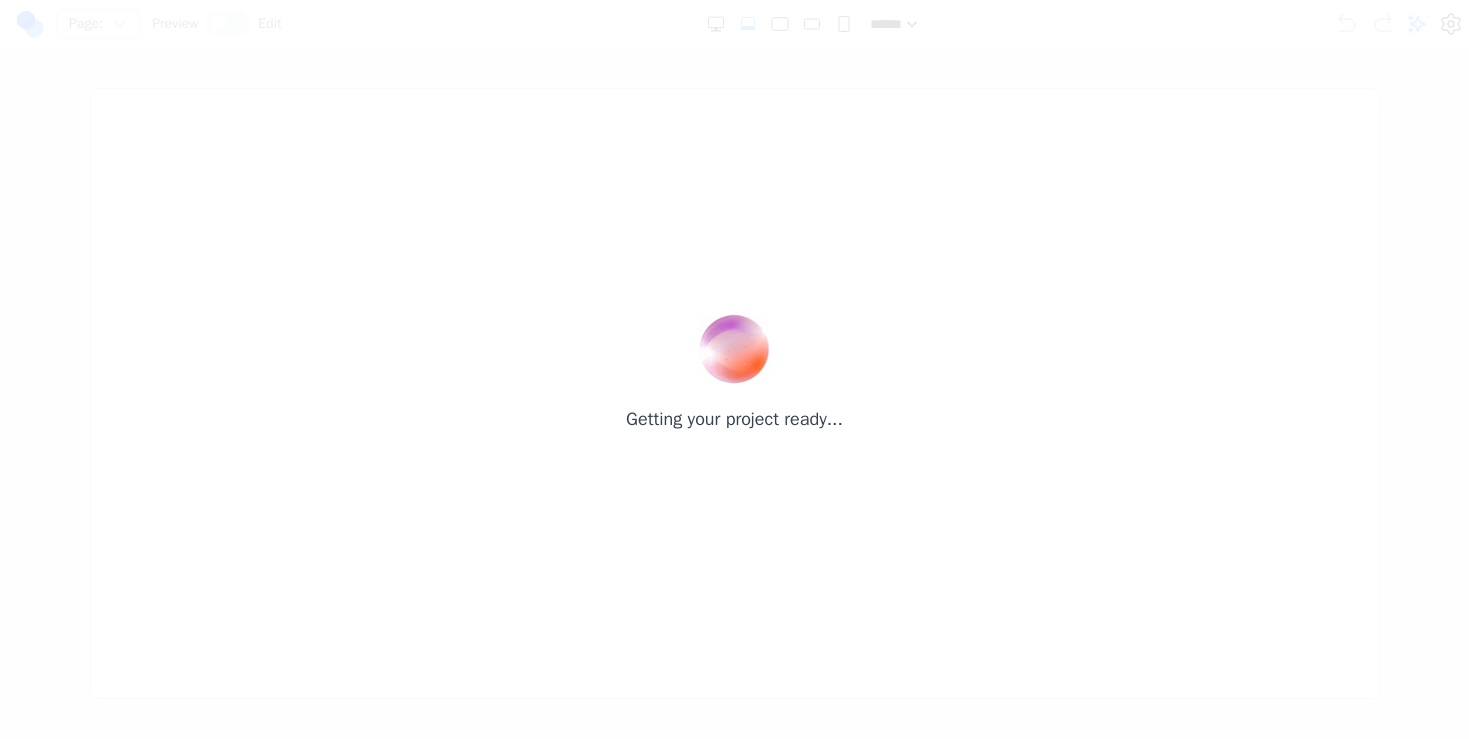 scroll, scrollTop: 0, scrollLeft: 0, axis: both 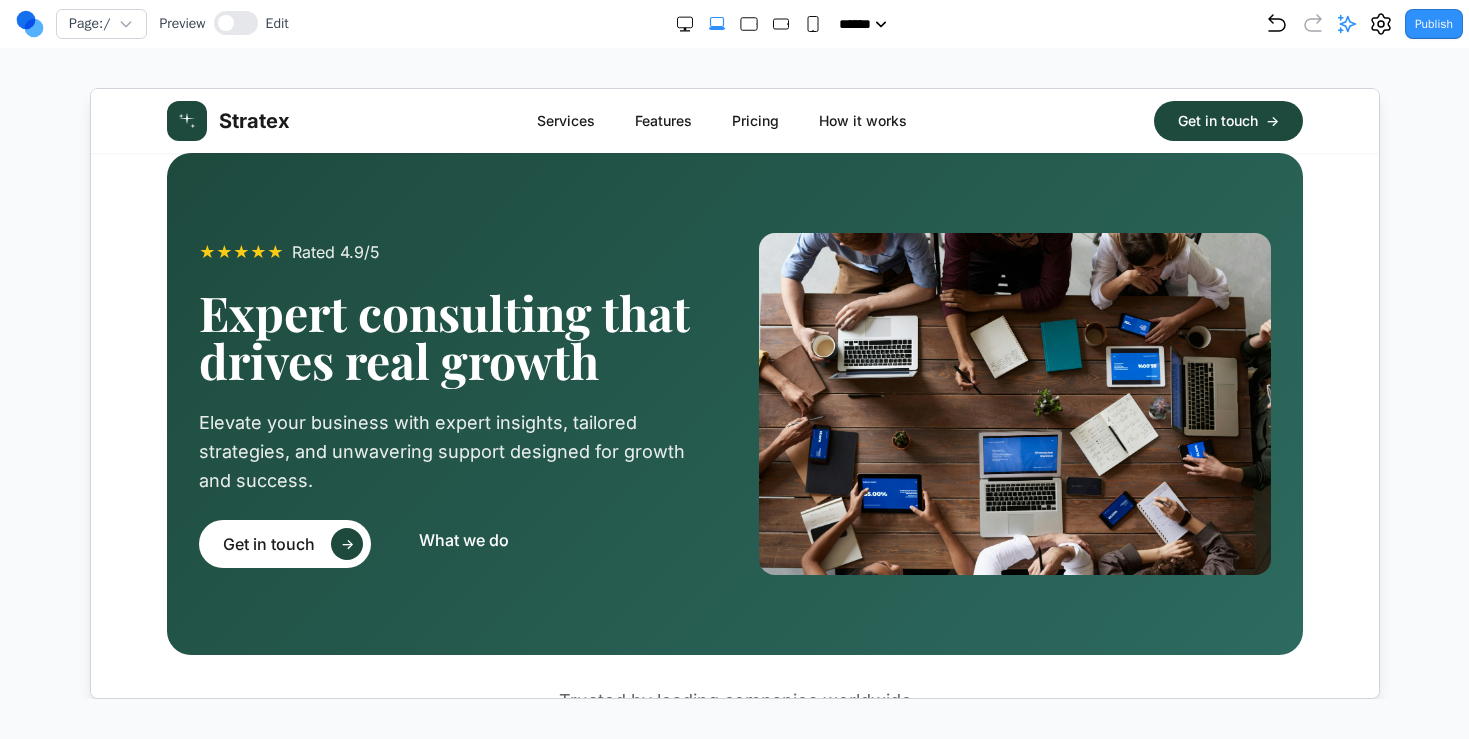 click on "Stratex Services Features Pricing How it works Get in touch →" at bounding box center [733, 120] 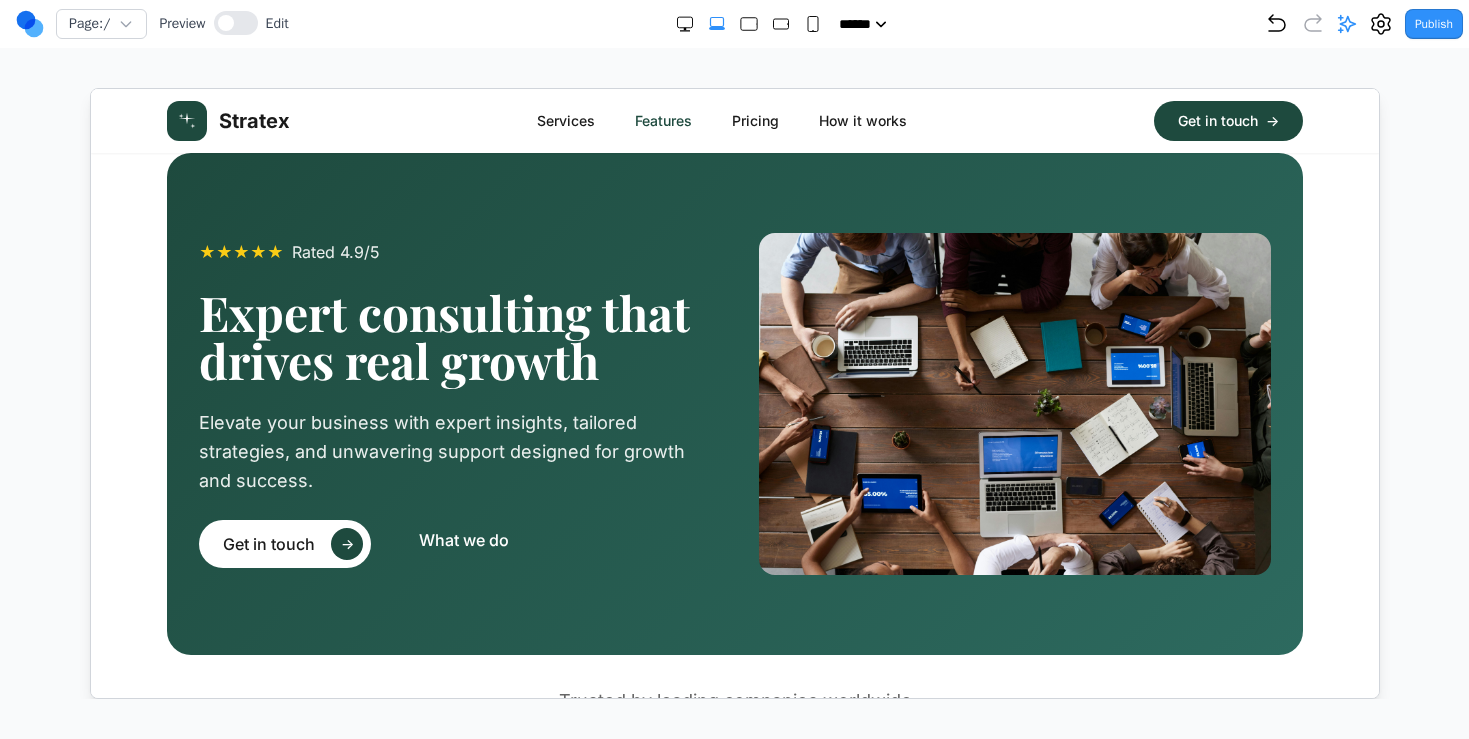 click on "Features" at bounding box center [661, 120] 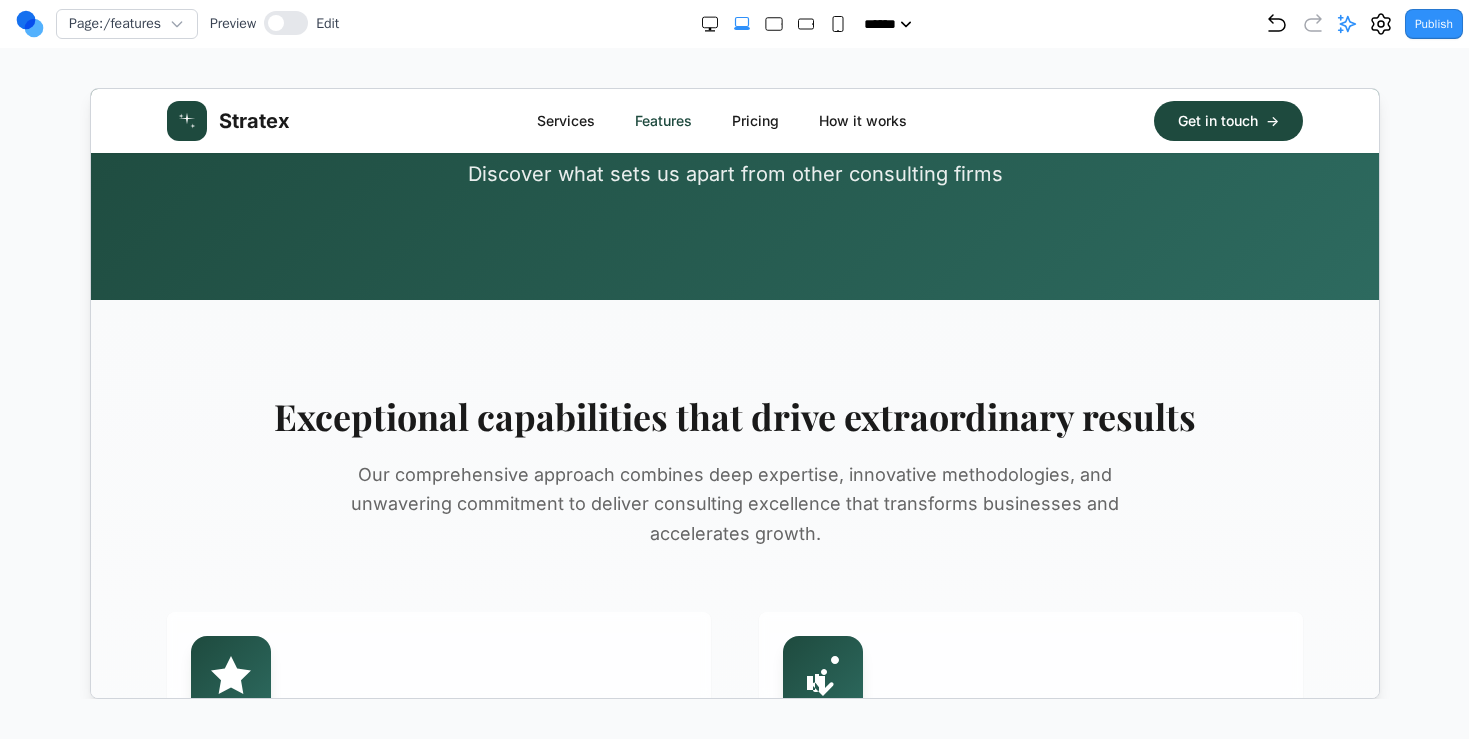 scroll, scrollTop: 0, scrollLeft: 0, axis: both 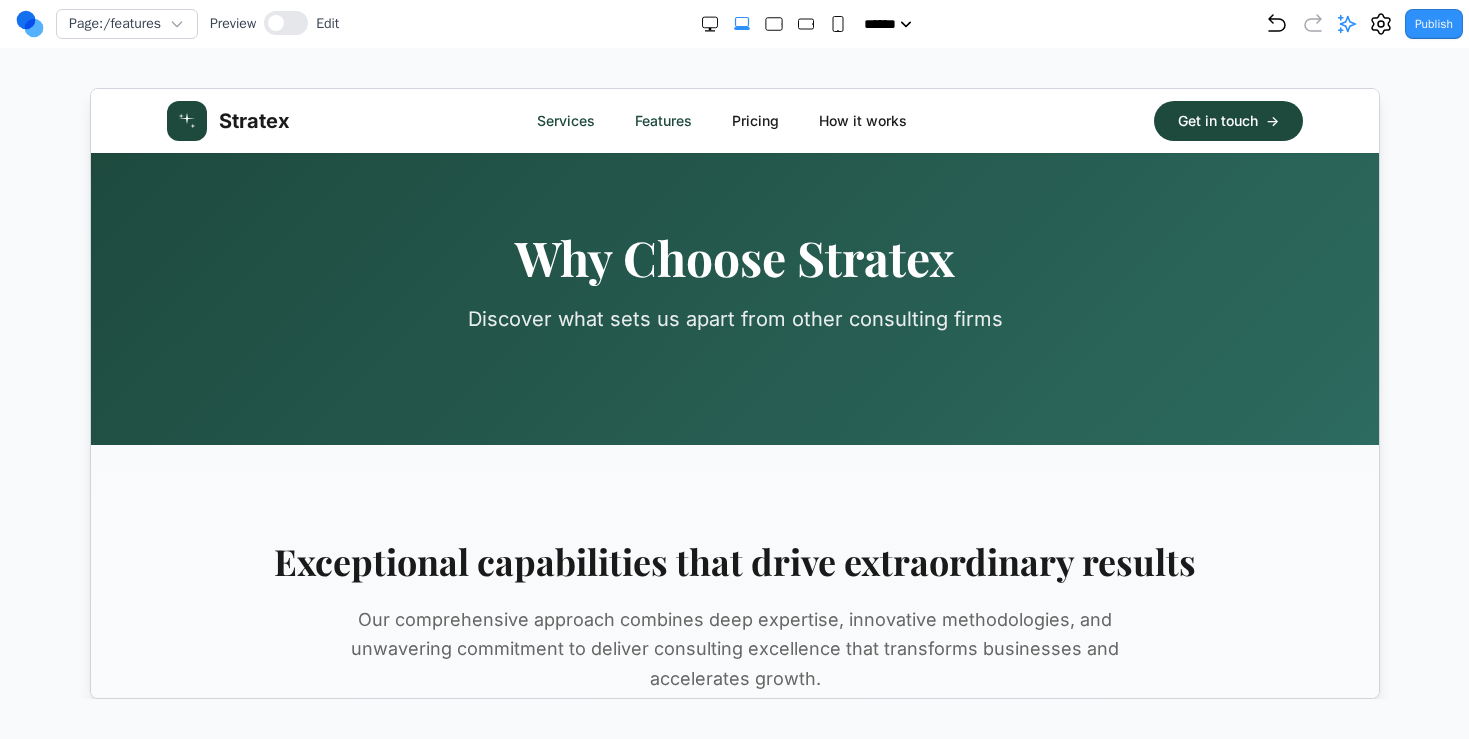 click on "Services" at bounding box center (564, 120) 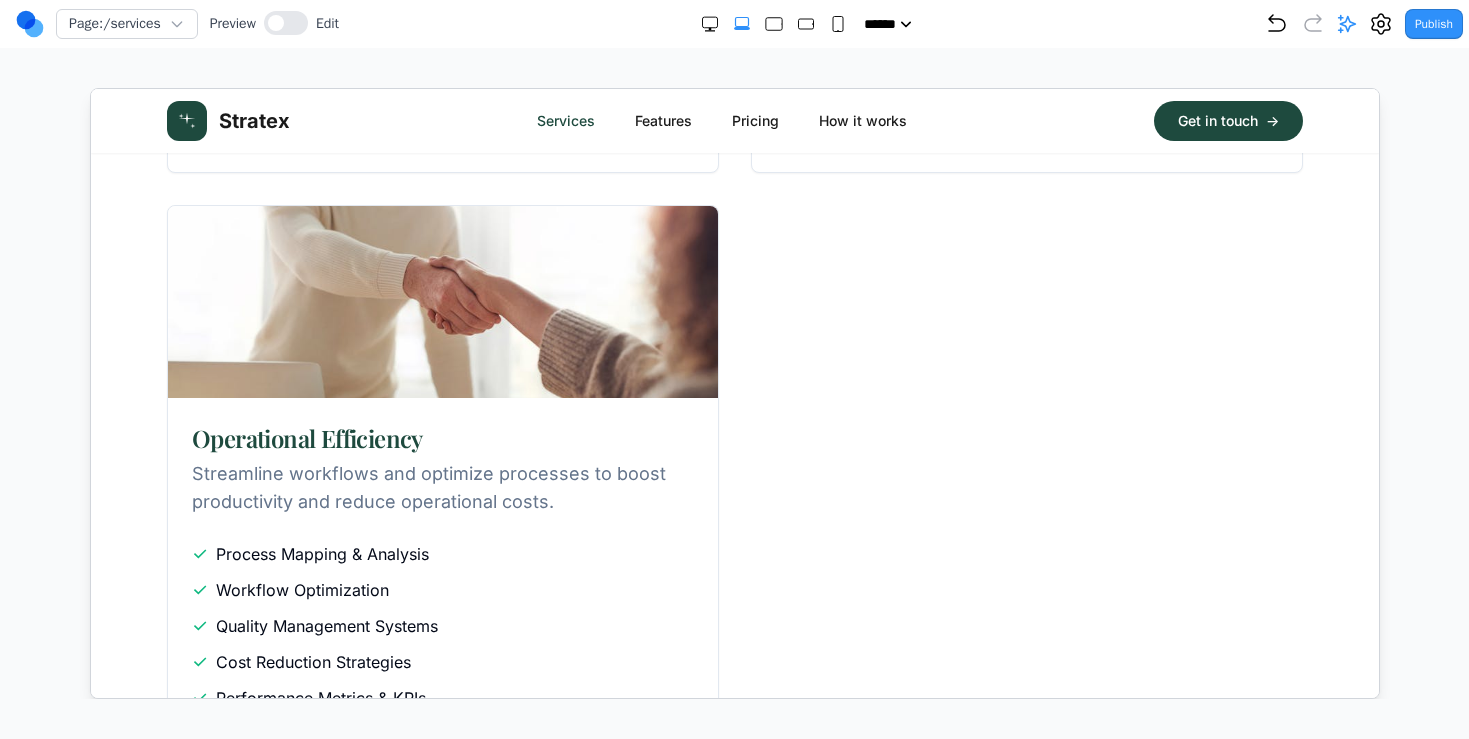 scroll, scrollTop: 0, scrollLeft: 0, axis: both 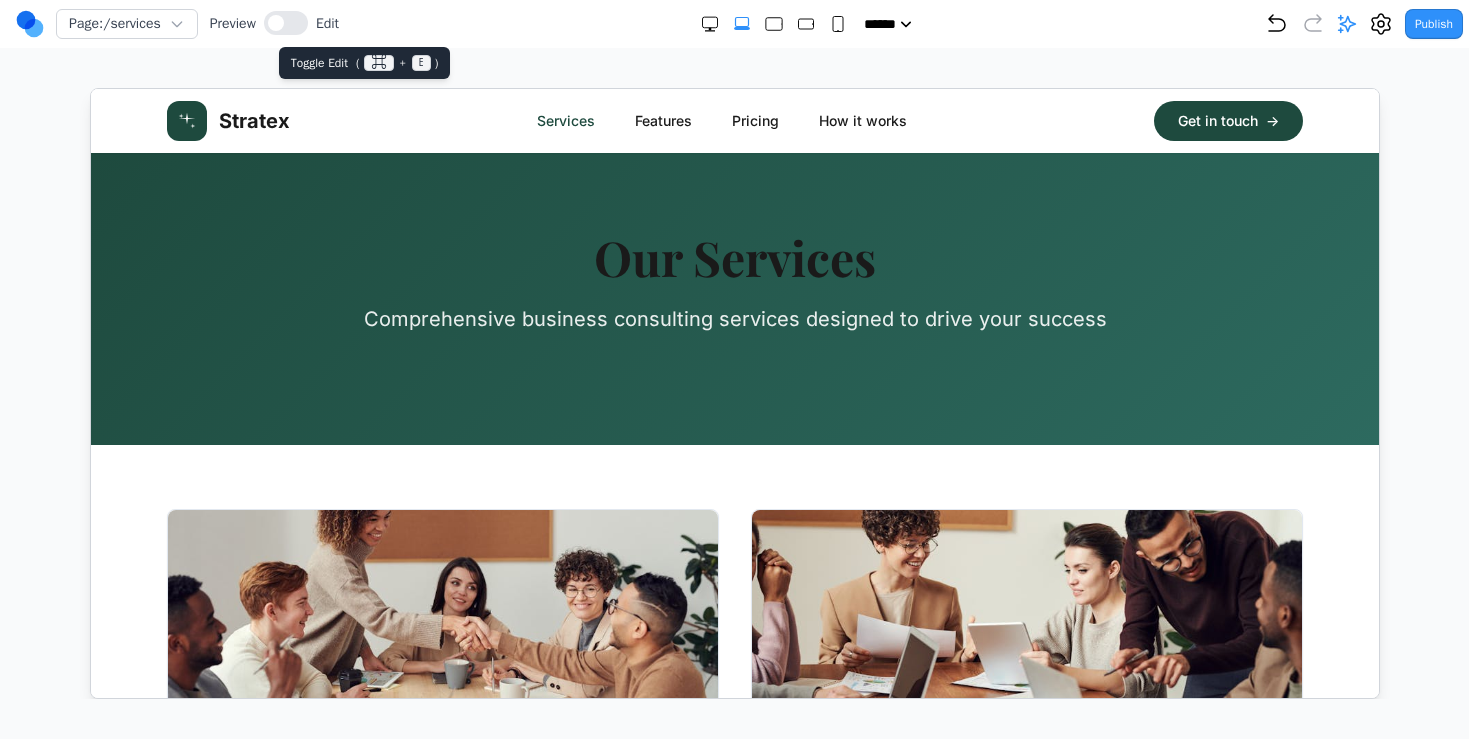 click at bounding box center [286, 24] 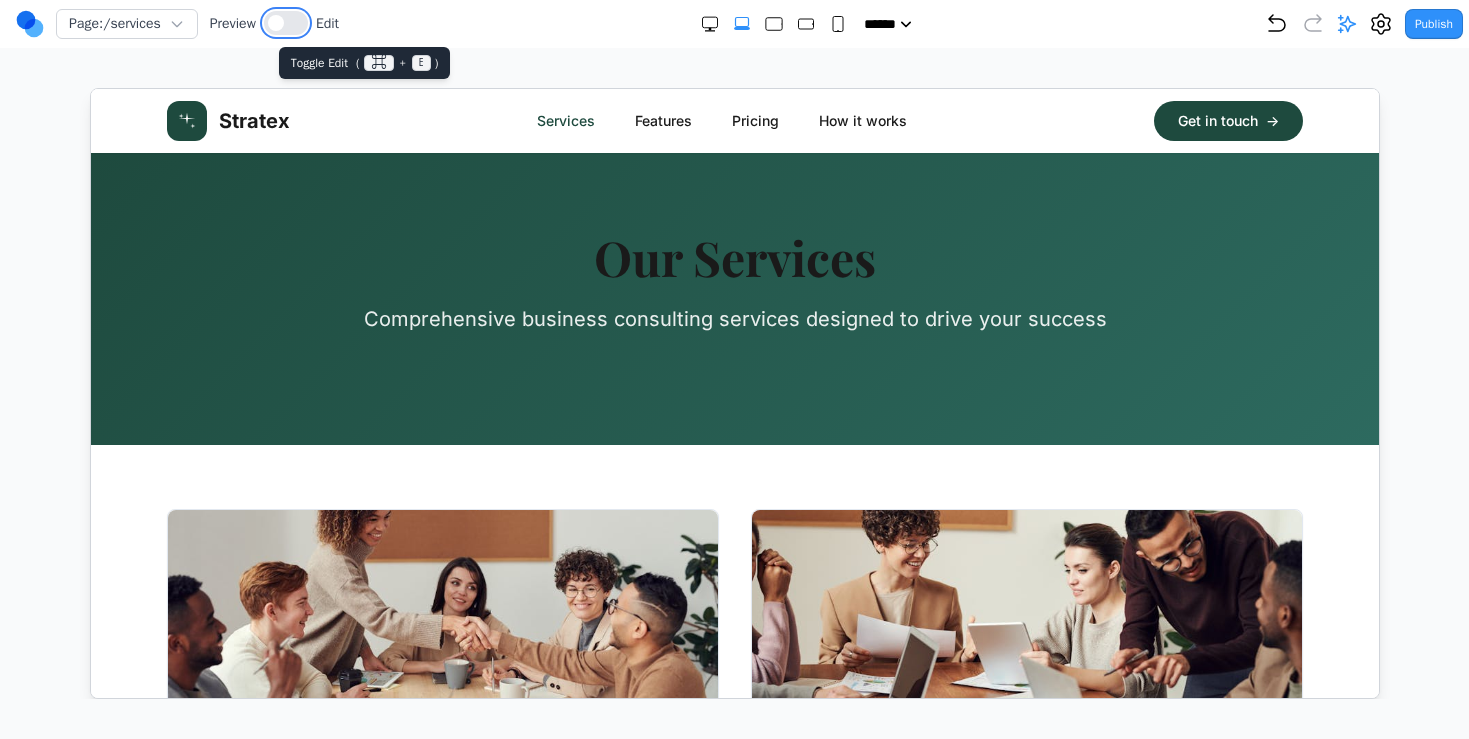 click at bounding box center (286, 23) 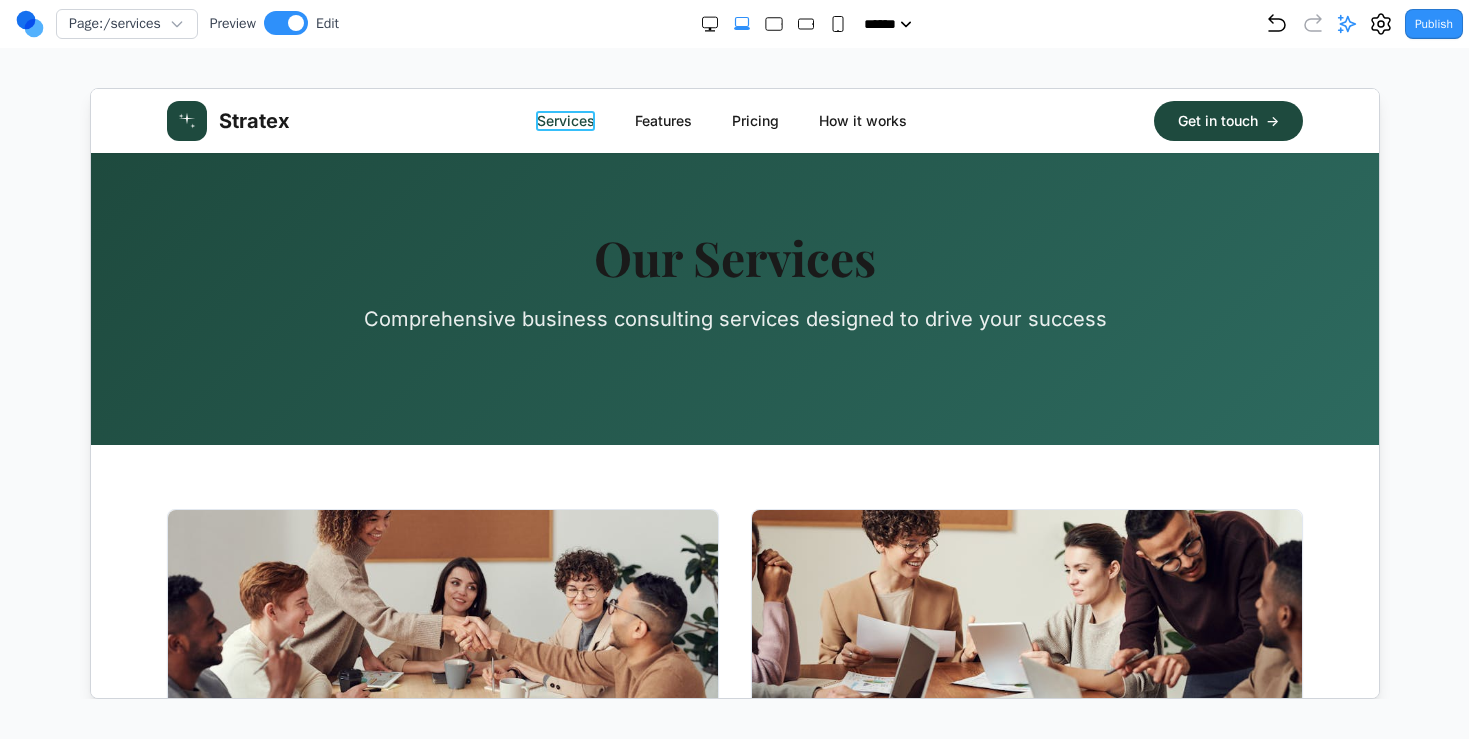 click on "Services" at bounding box center (564, 120) 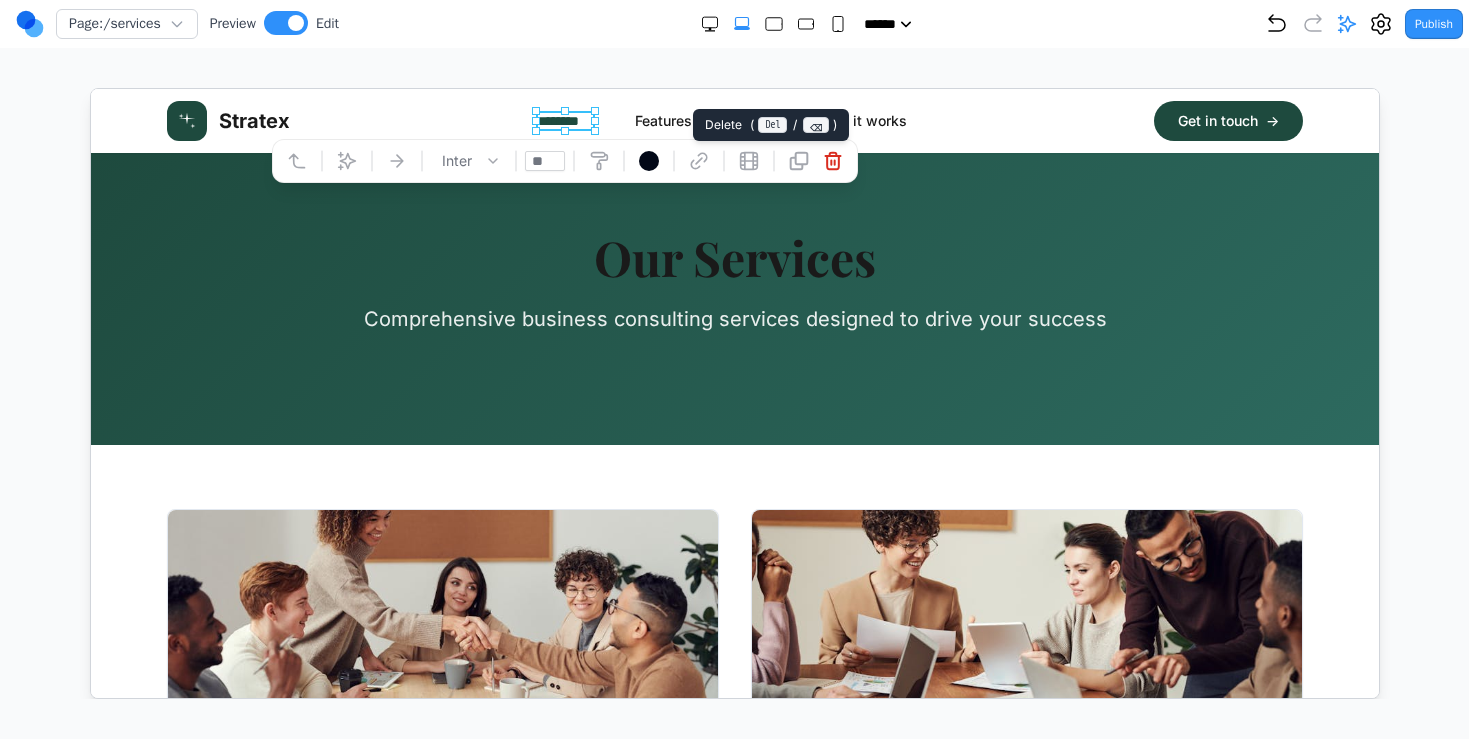 click 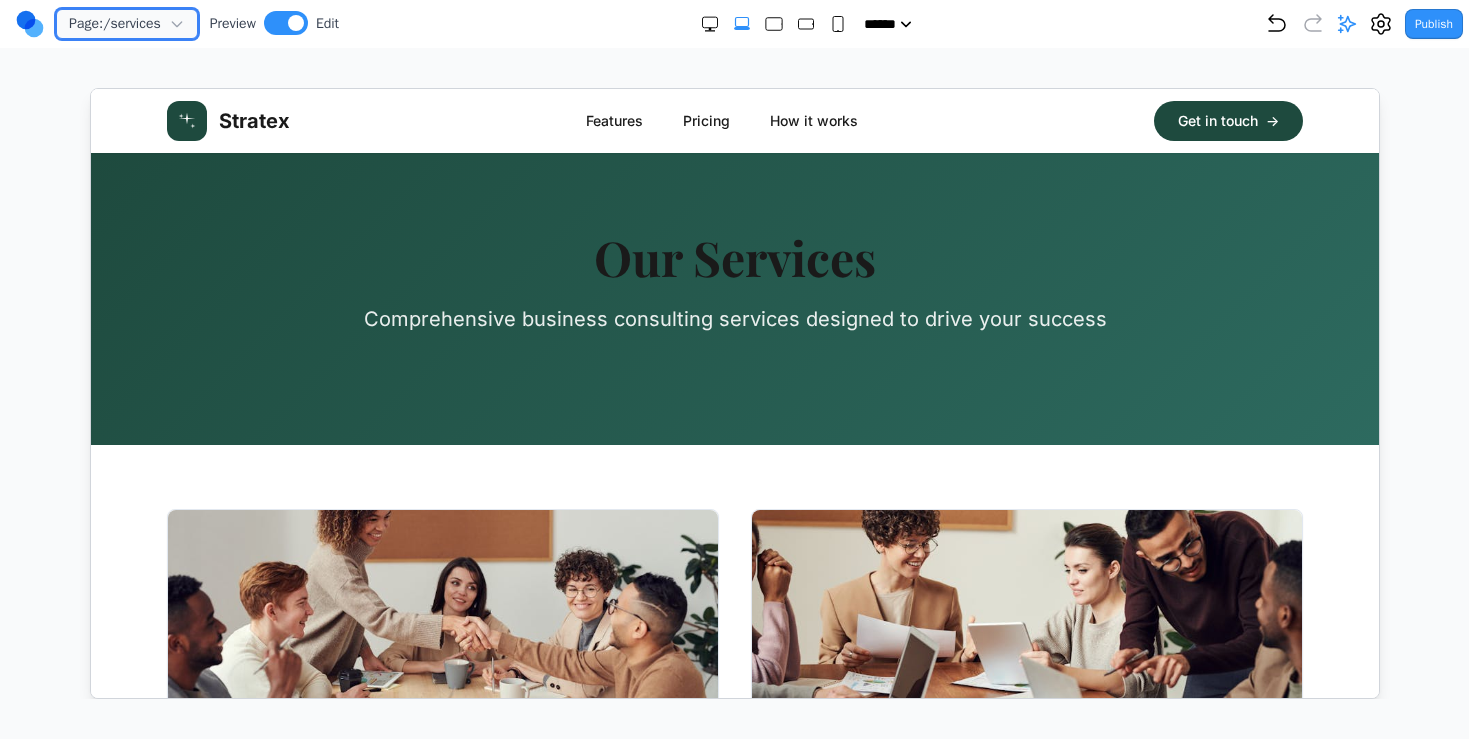 click 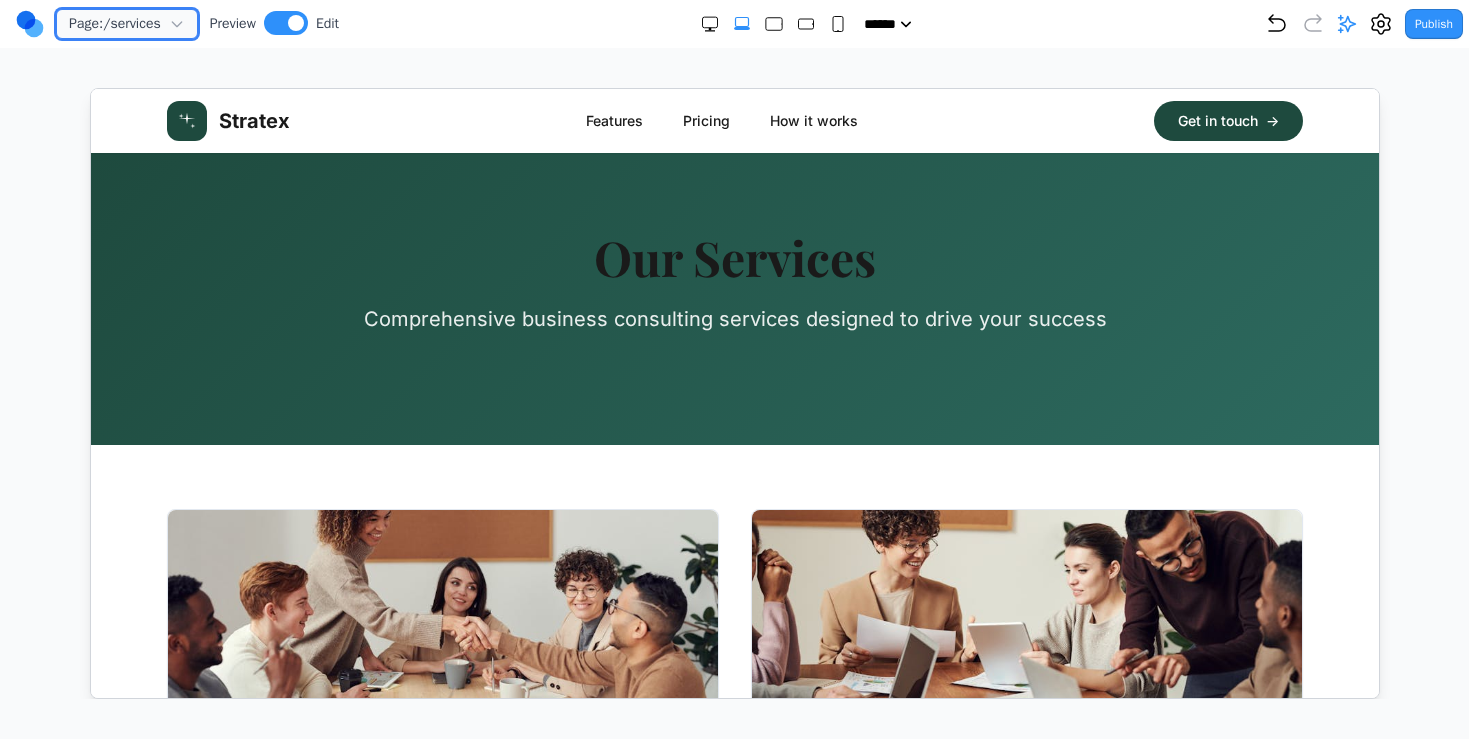 click 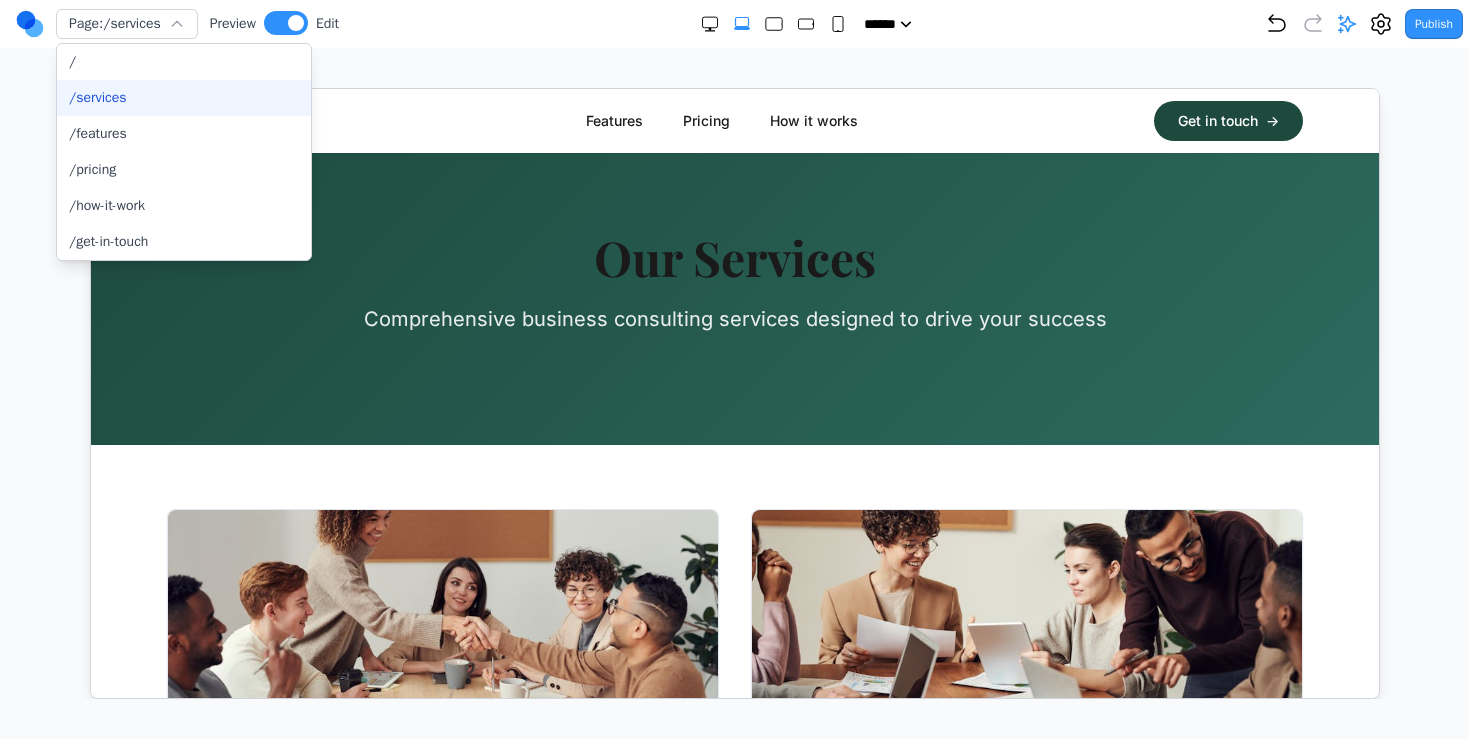 click on "***** ***** ****** ****** ******" at bounding box center (802, 24) 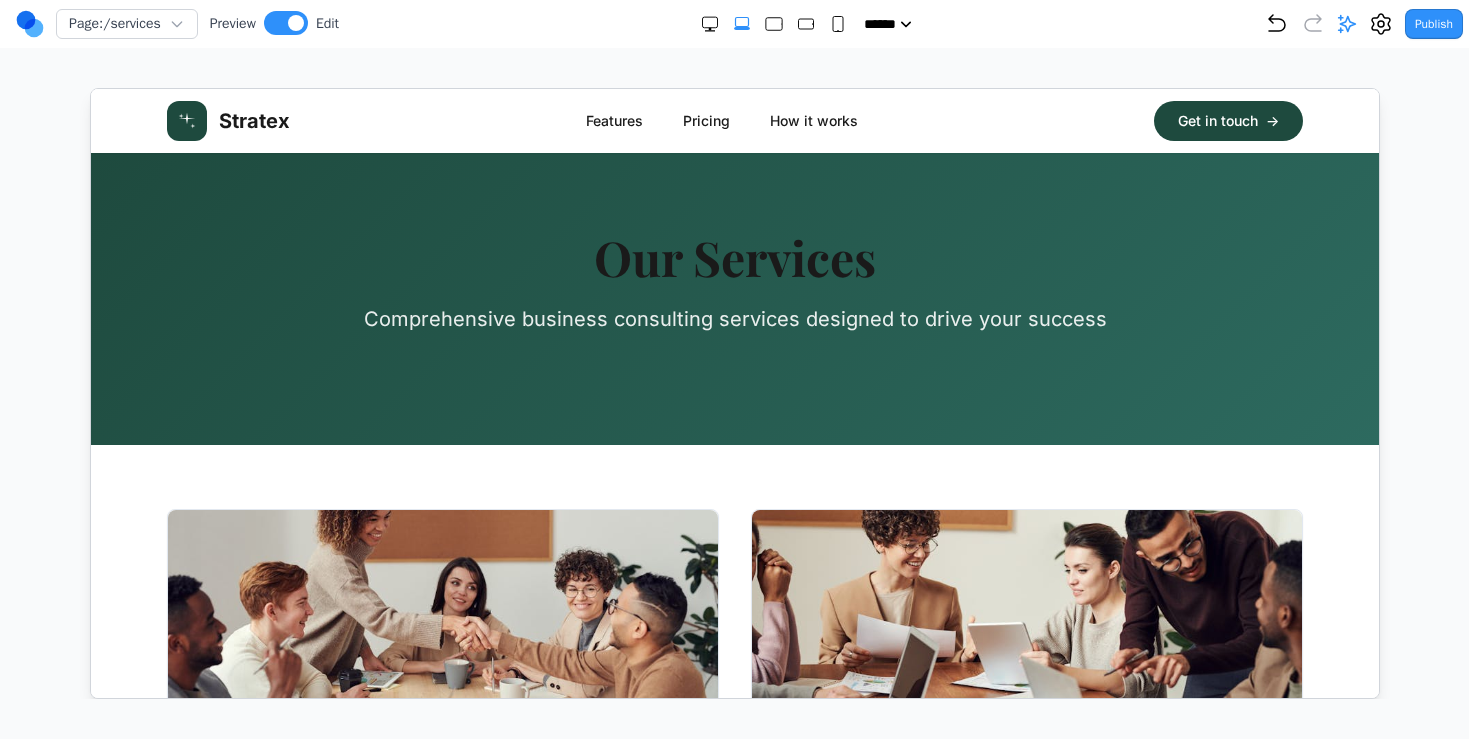 click on "Preview Edit" at bounding box center (274, 24) 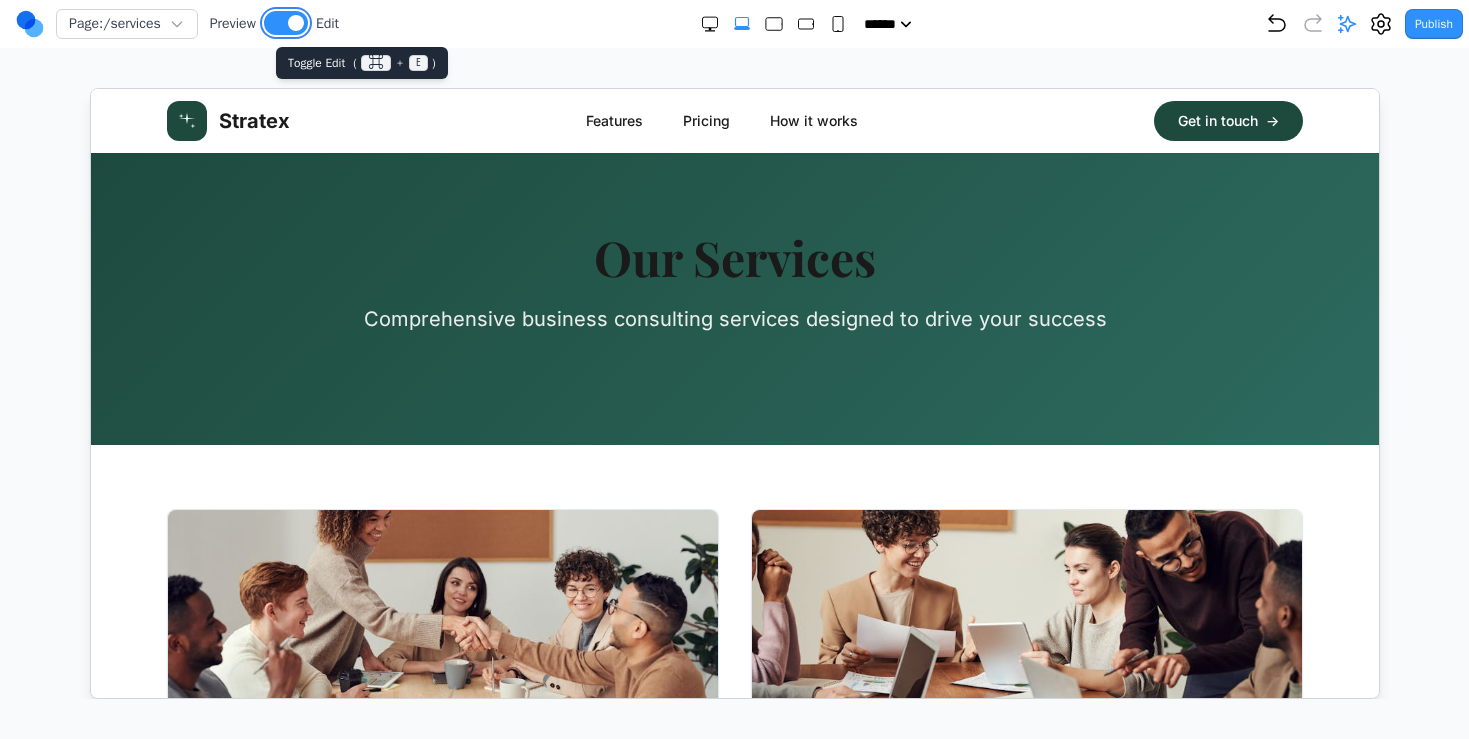 click at bounding box center [286, 23] 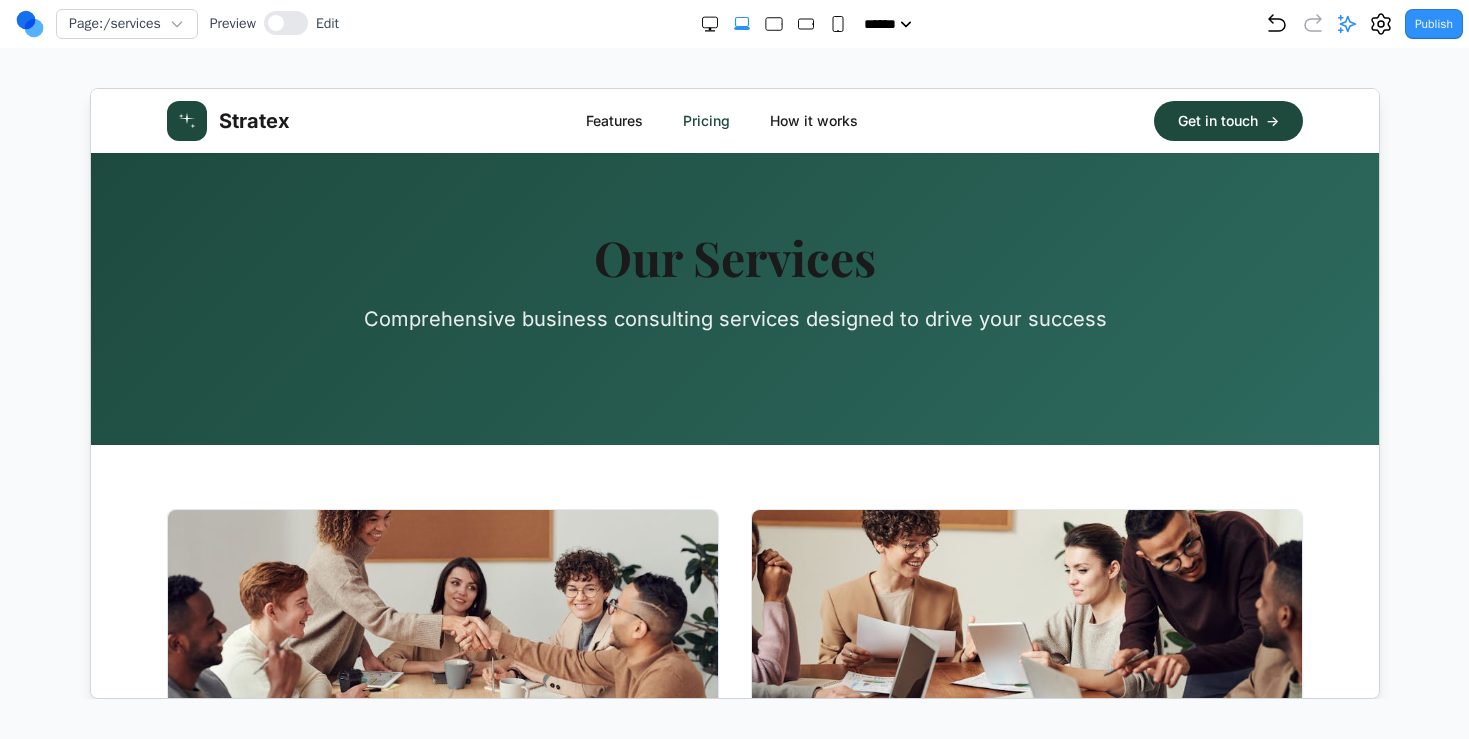 click on "Pricing" at bounding box center [704, 120] 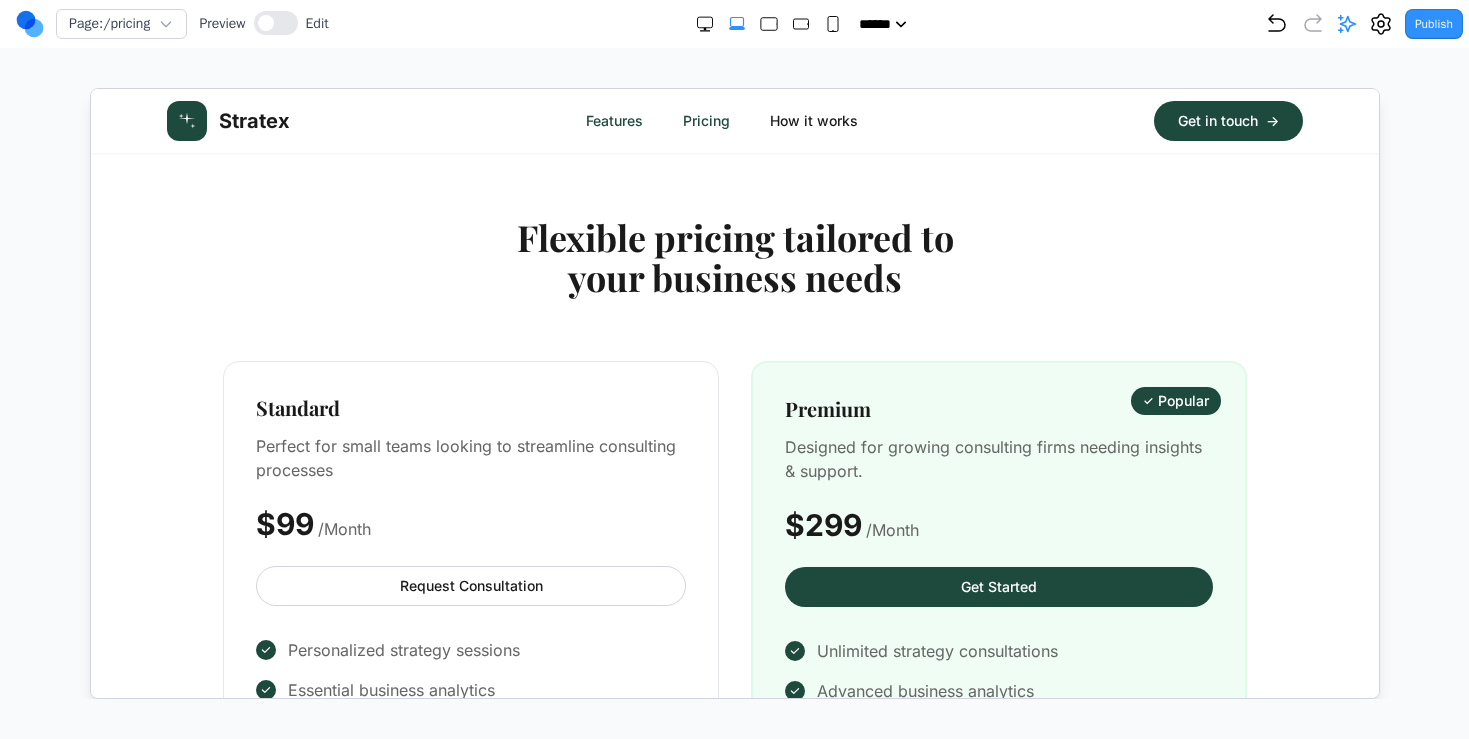click on "Features" at bounding box center [612, 120] 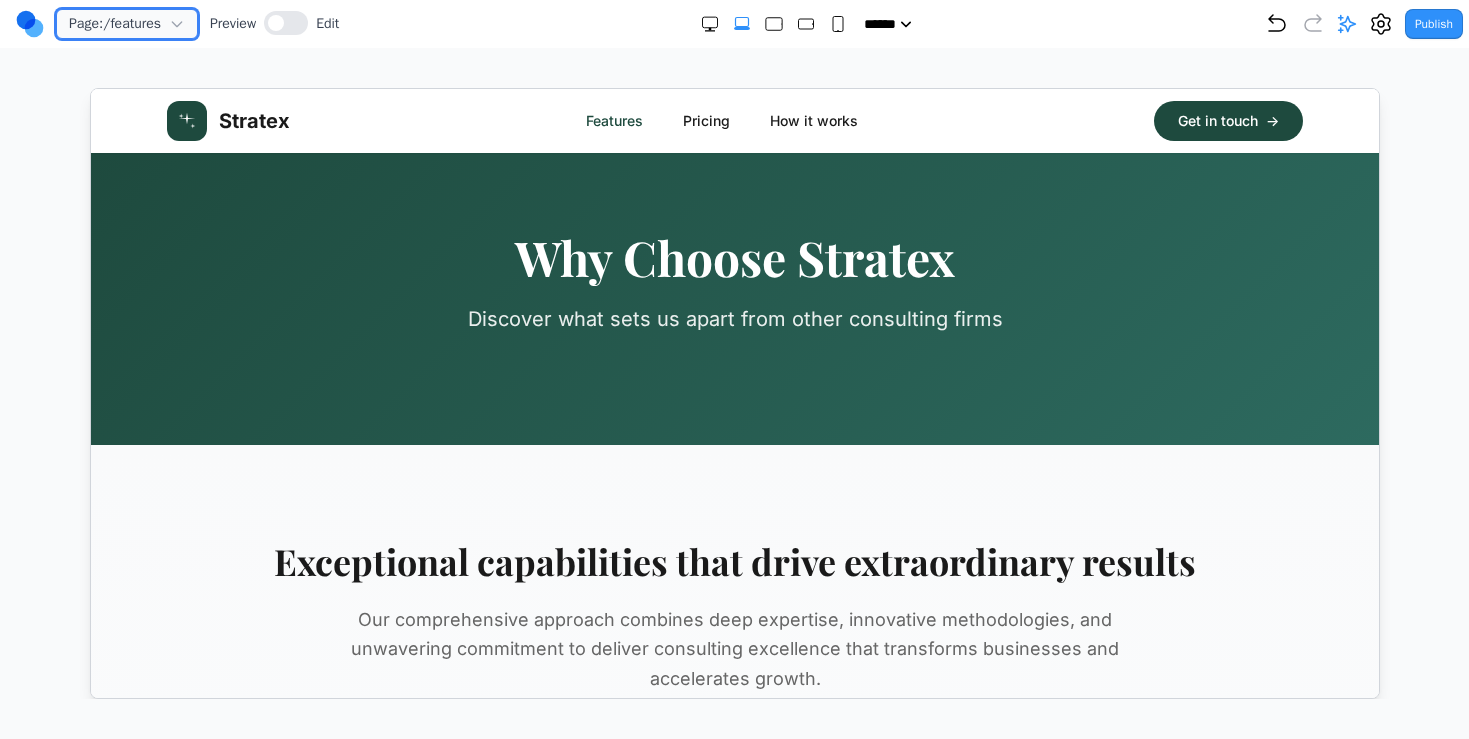 click on "Page:  /features" at bounding box center [127, 24] 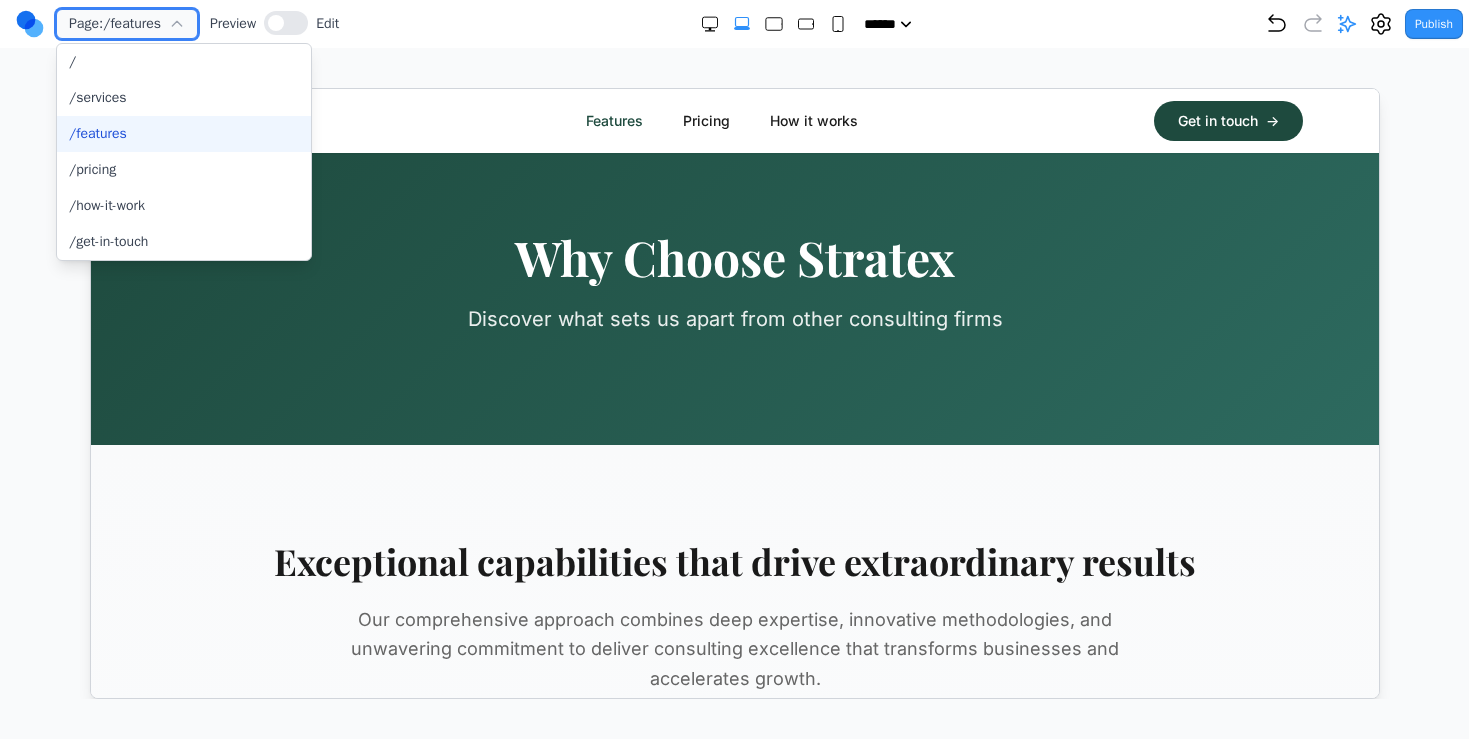 click on "Page:  /features" at bounding box center [127, 24] 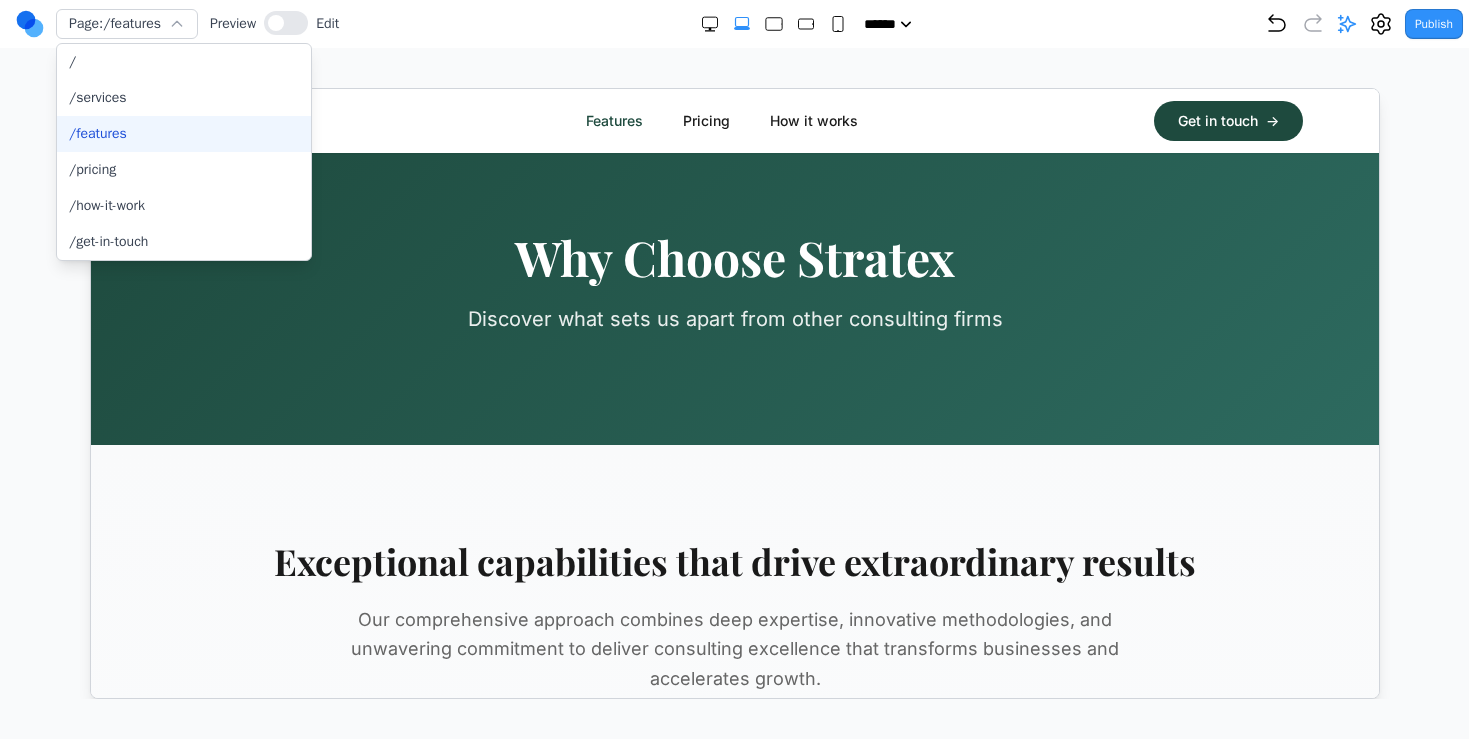 click on "Features" at bounding box center (612, 120) 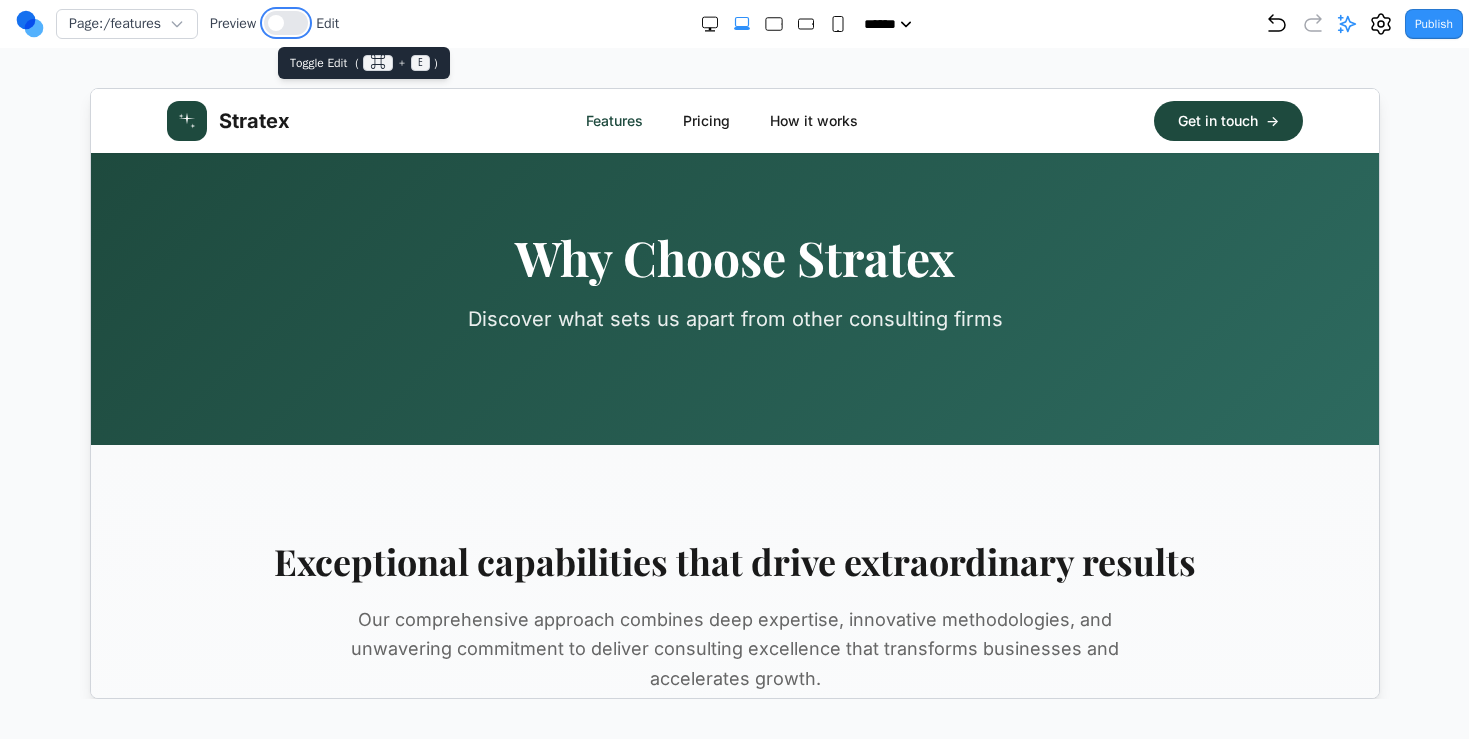 click at bounding box center (286, 23) 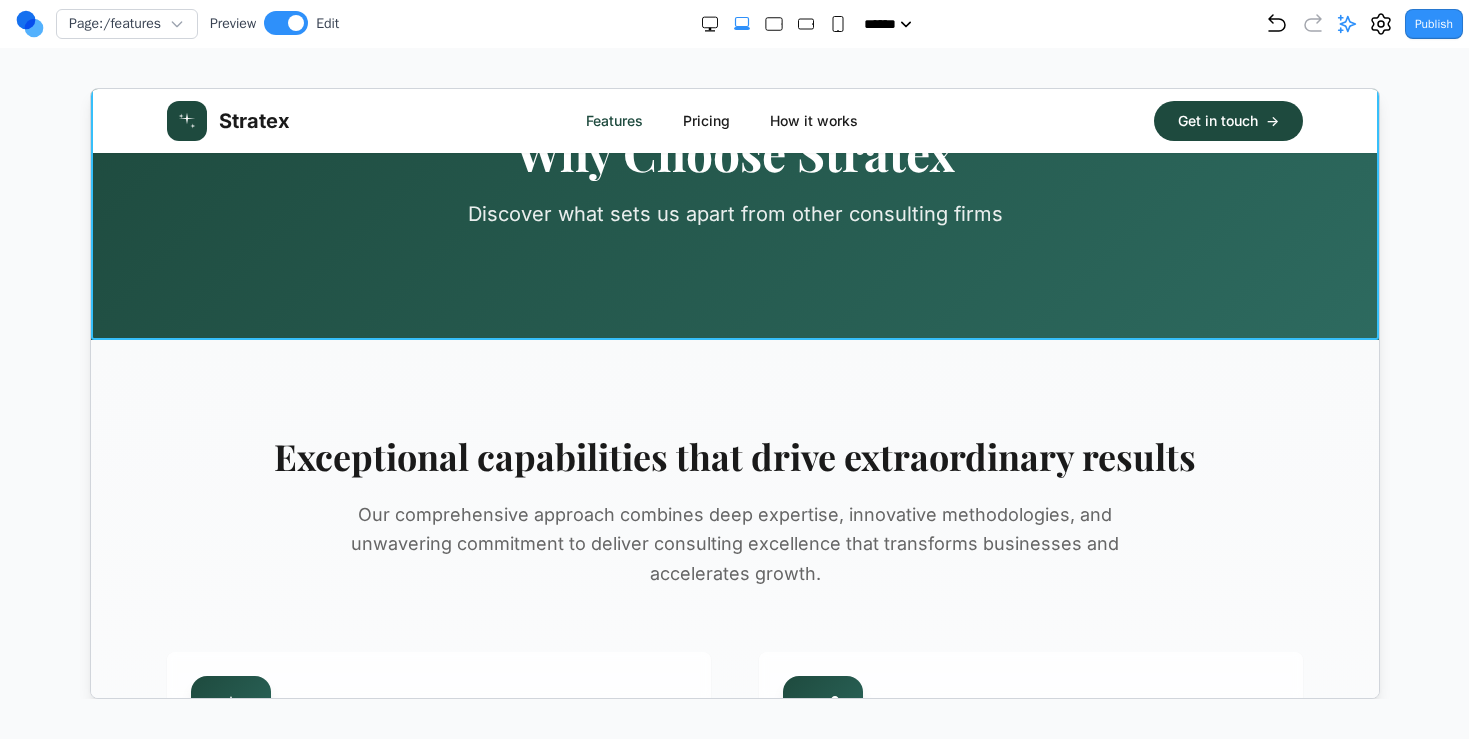 scroll, scrollTop: 0, scrollLeft: 0, axis: both 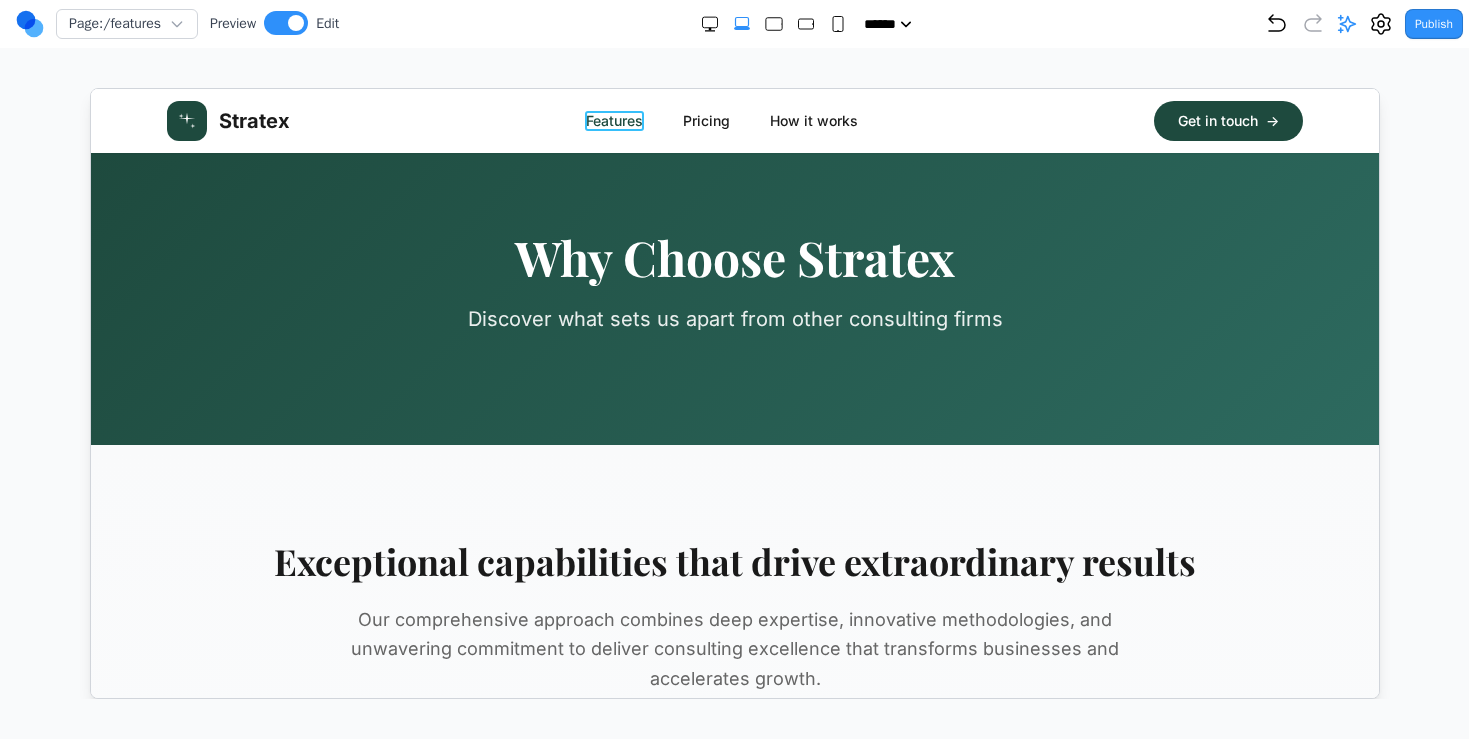 click on "Features" at bounding box center [612, 120] 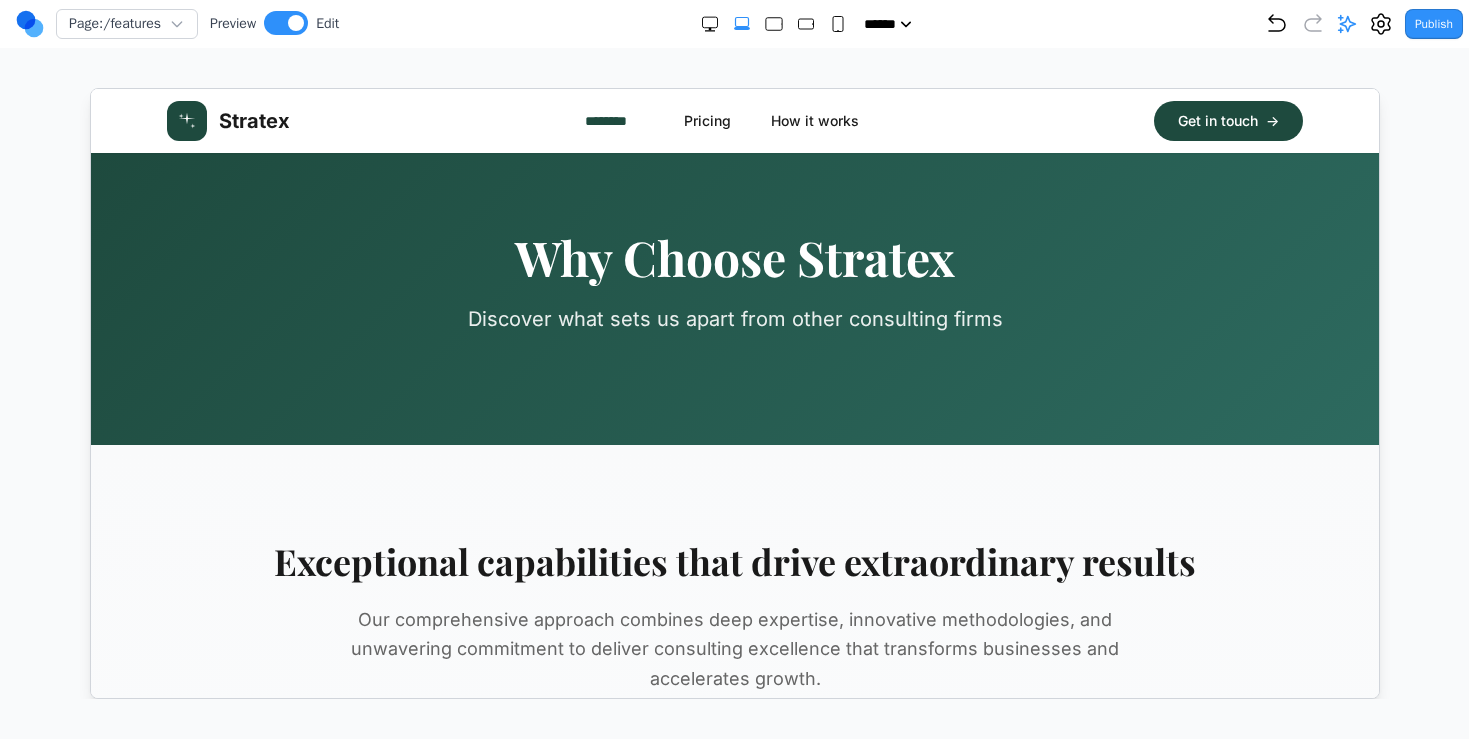 click on "Why Choose Stratex Discover what sets us apart from other consulting firms" at bounding box center [733, 298] 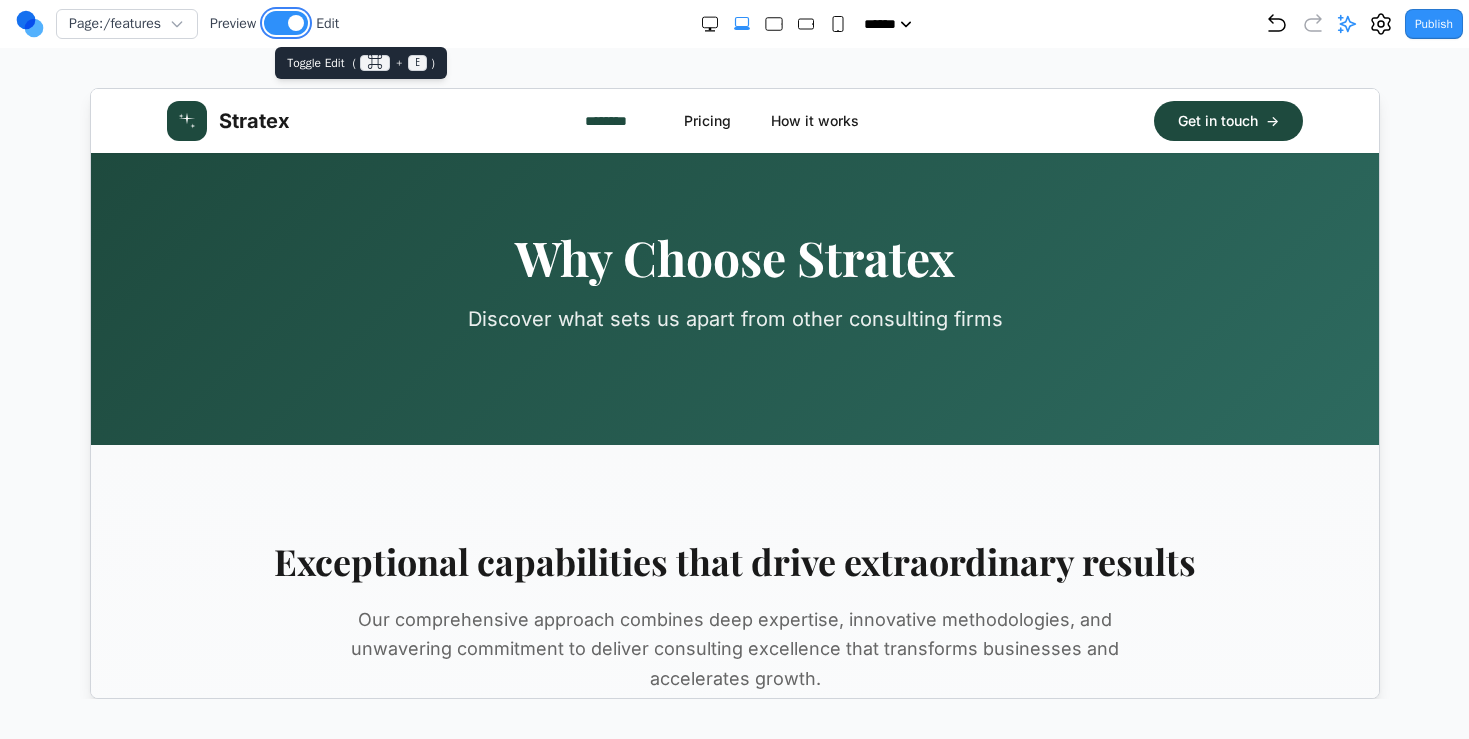 click at bounding box center [286, 23] 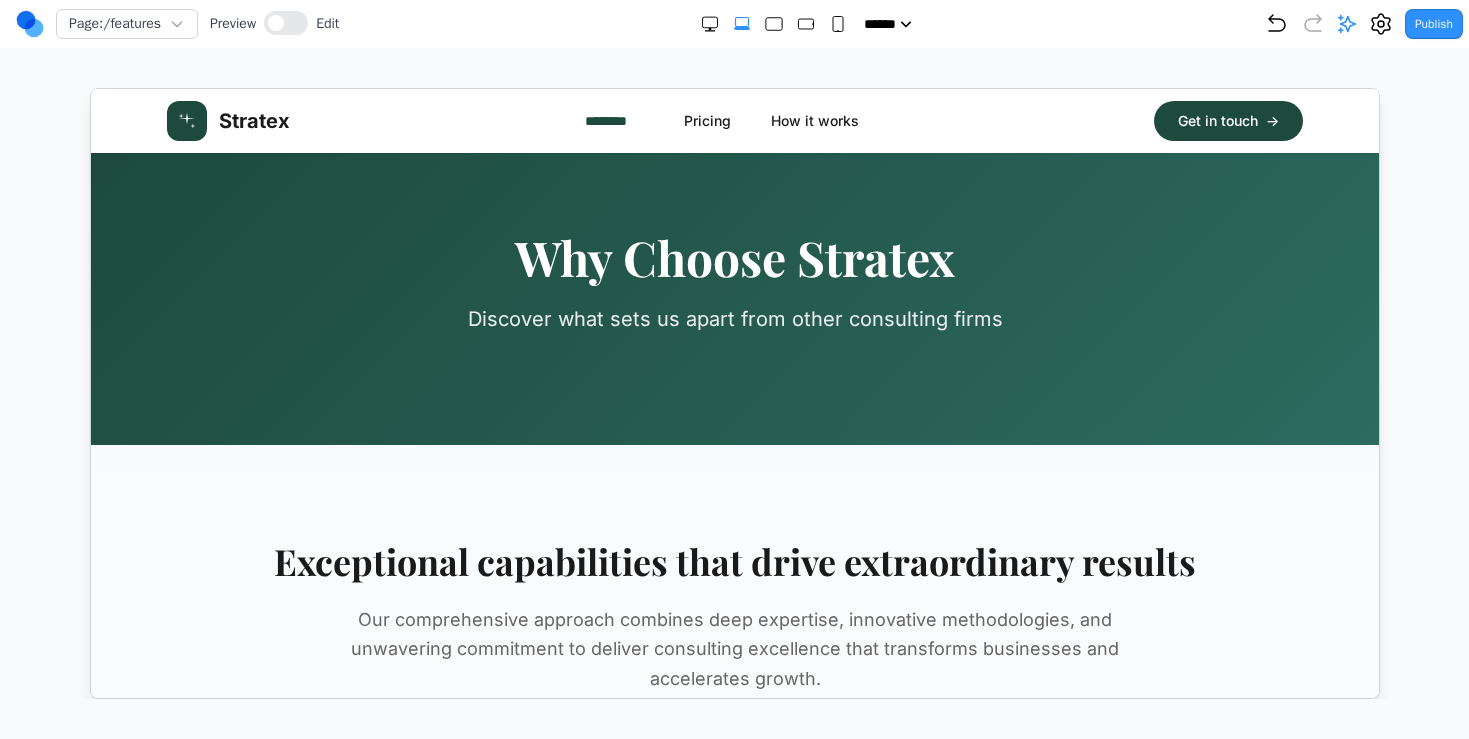 click on "Page:  /features Preview Edit ***** ***** ****** ****** ****** Publish" at bounding box center [734, 24] 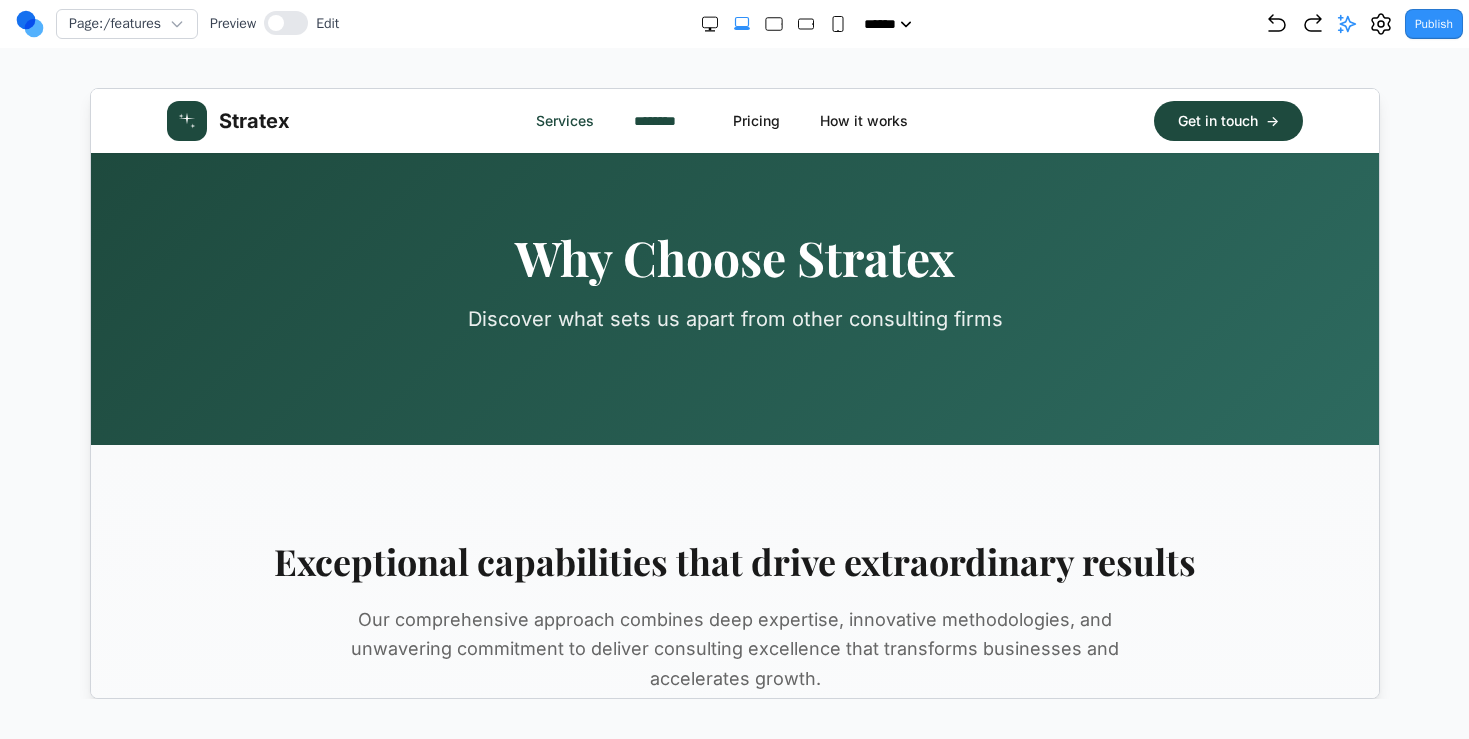click on "Services" at bounding box center (563, 120) 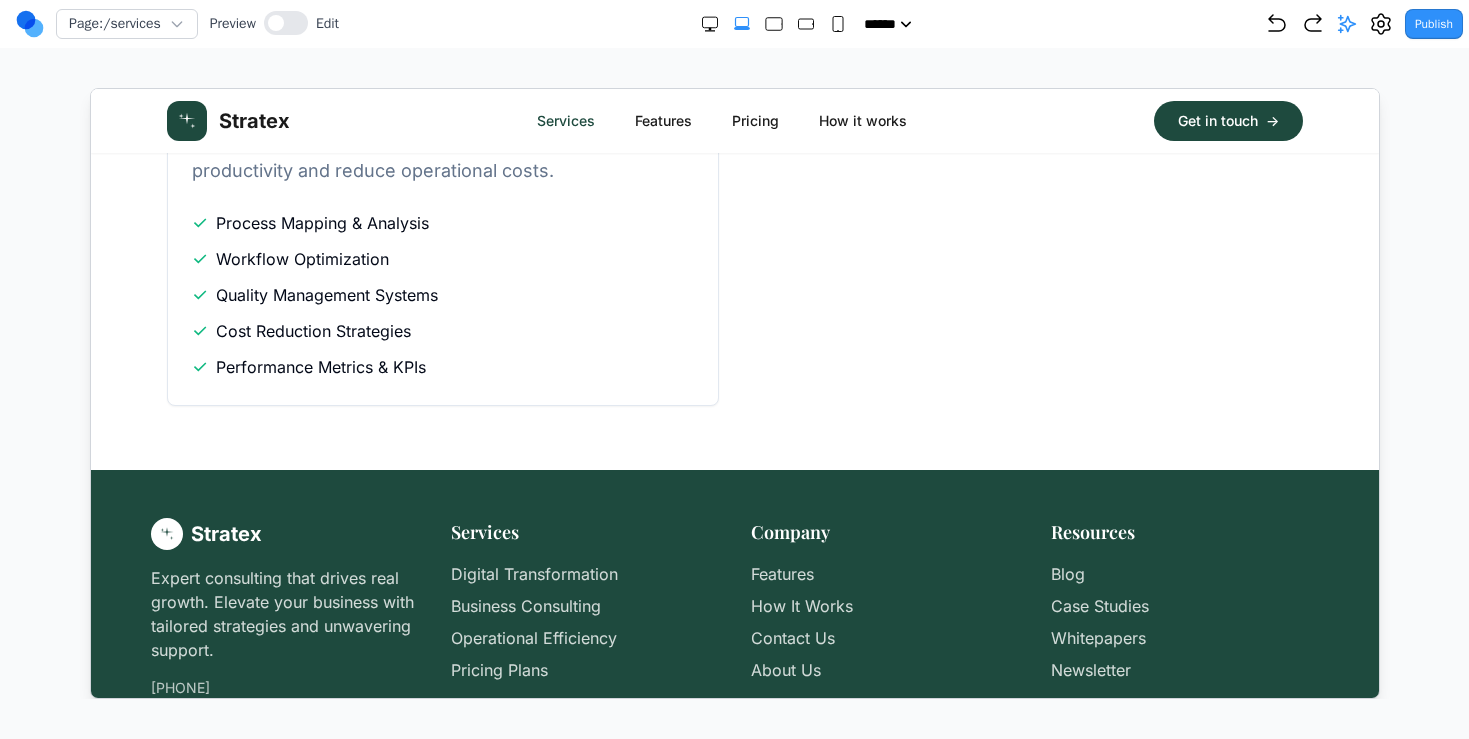 scroll, scrollTop: 748, scrollLeft: 0, axis: vertical 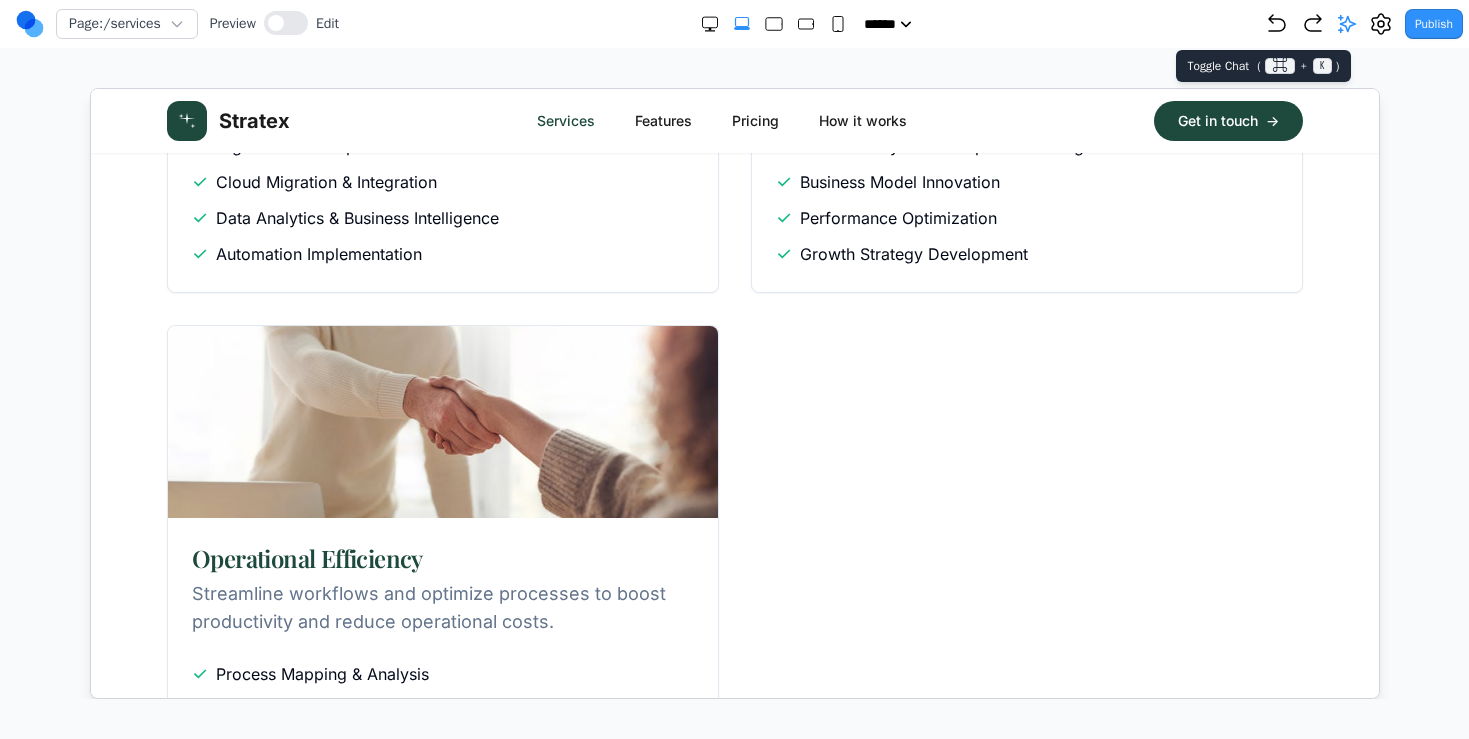 click 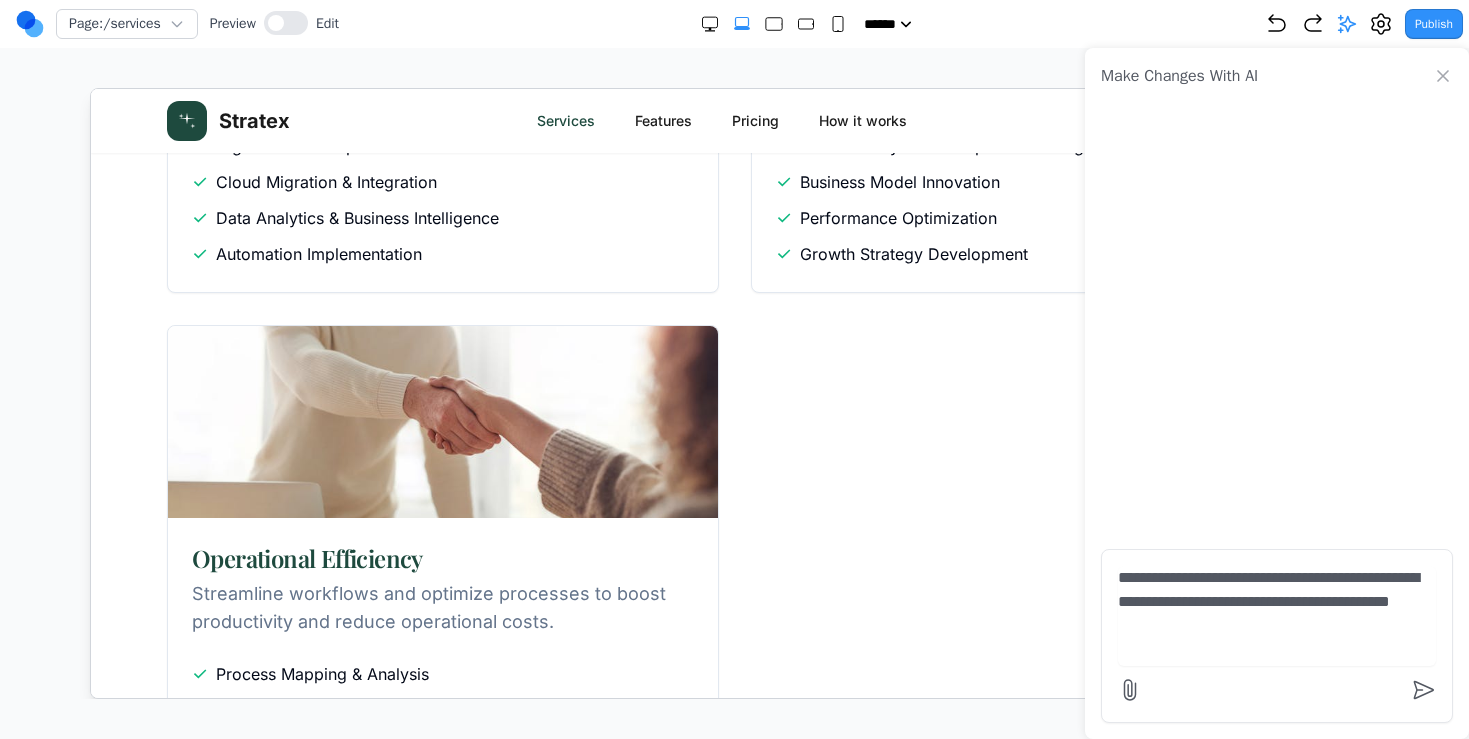 type on "**********" 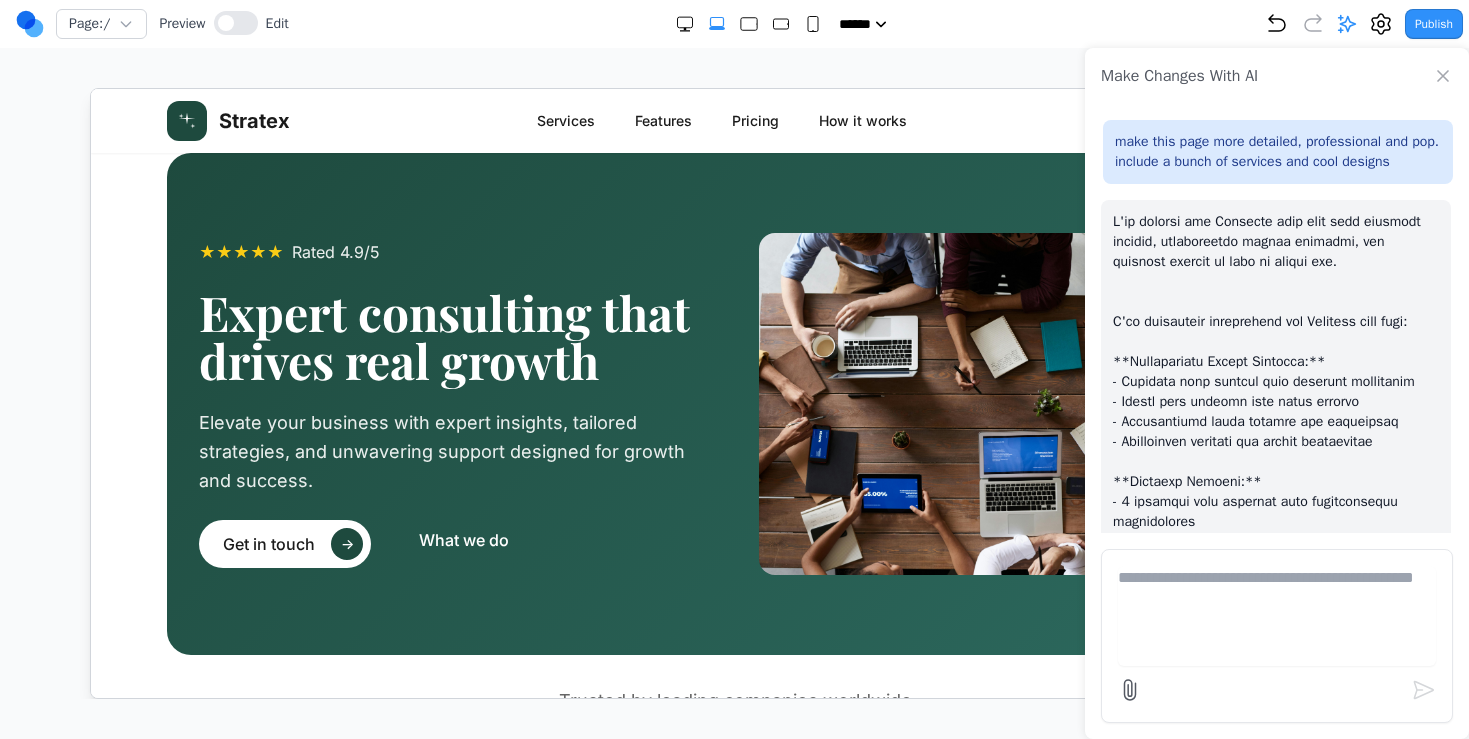 scroll, scrollTop: 0, scrollLeft: 0, axis: both 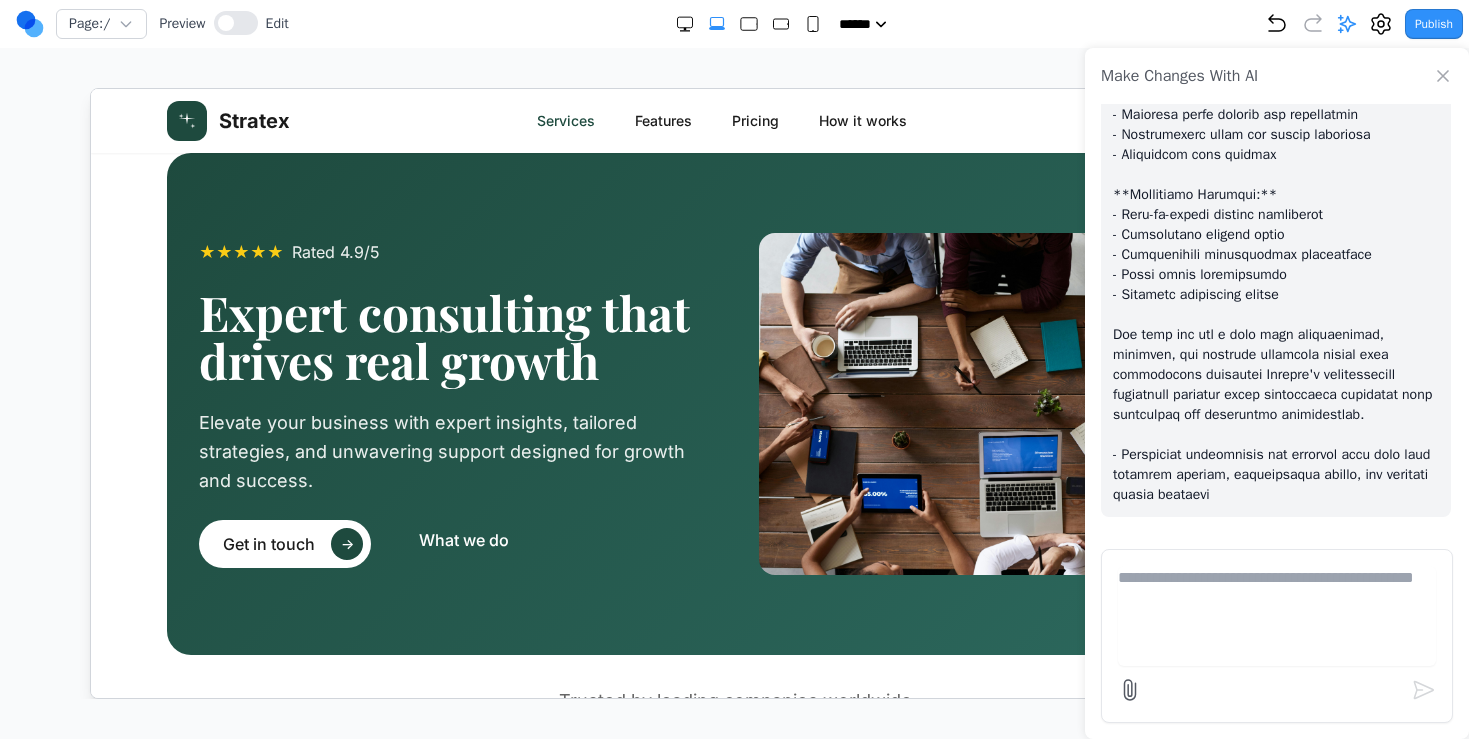 click on "Services" at bounding box center (564, 120) 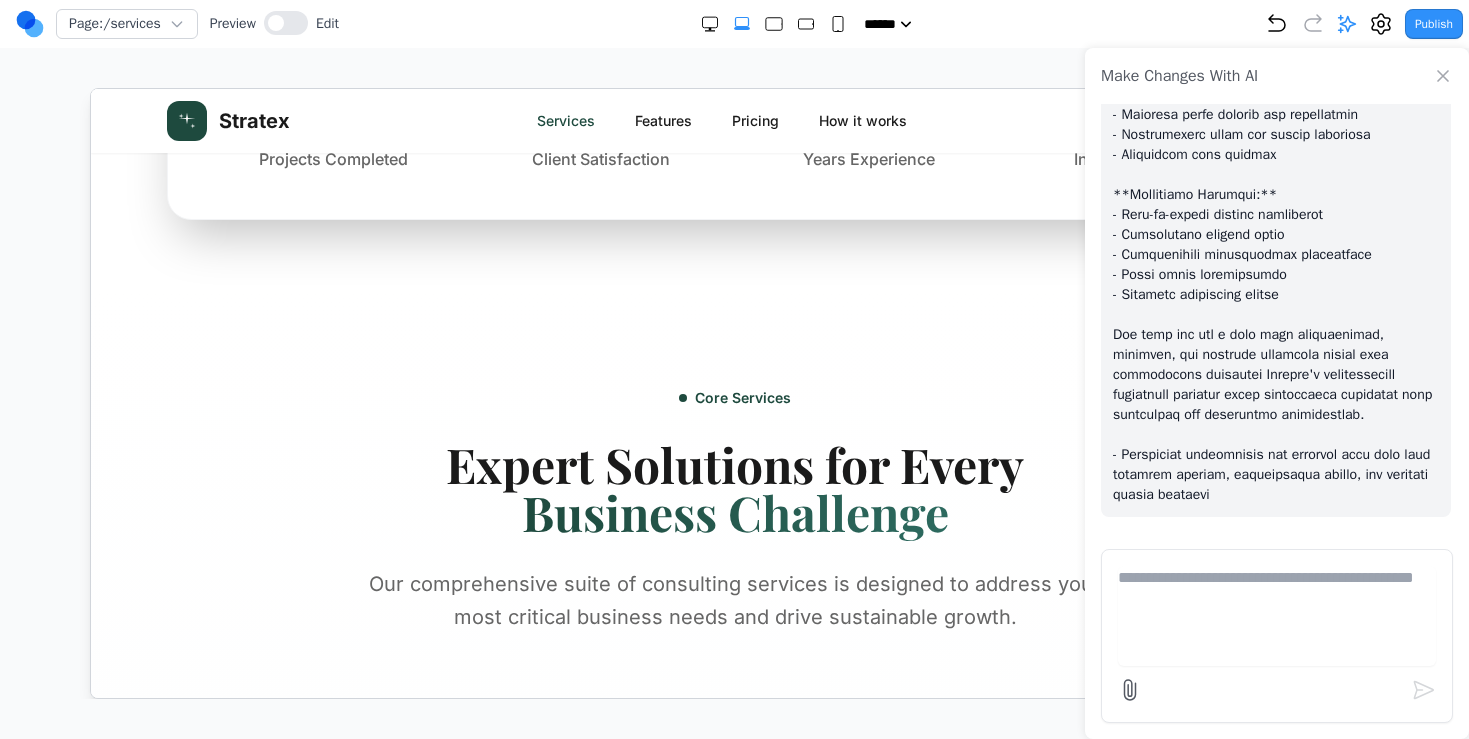 scroll, scrollTop: 741, scrollLeft: 0, axis: vertical 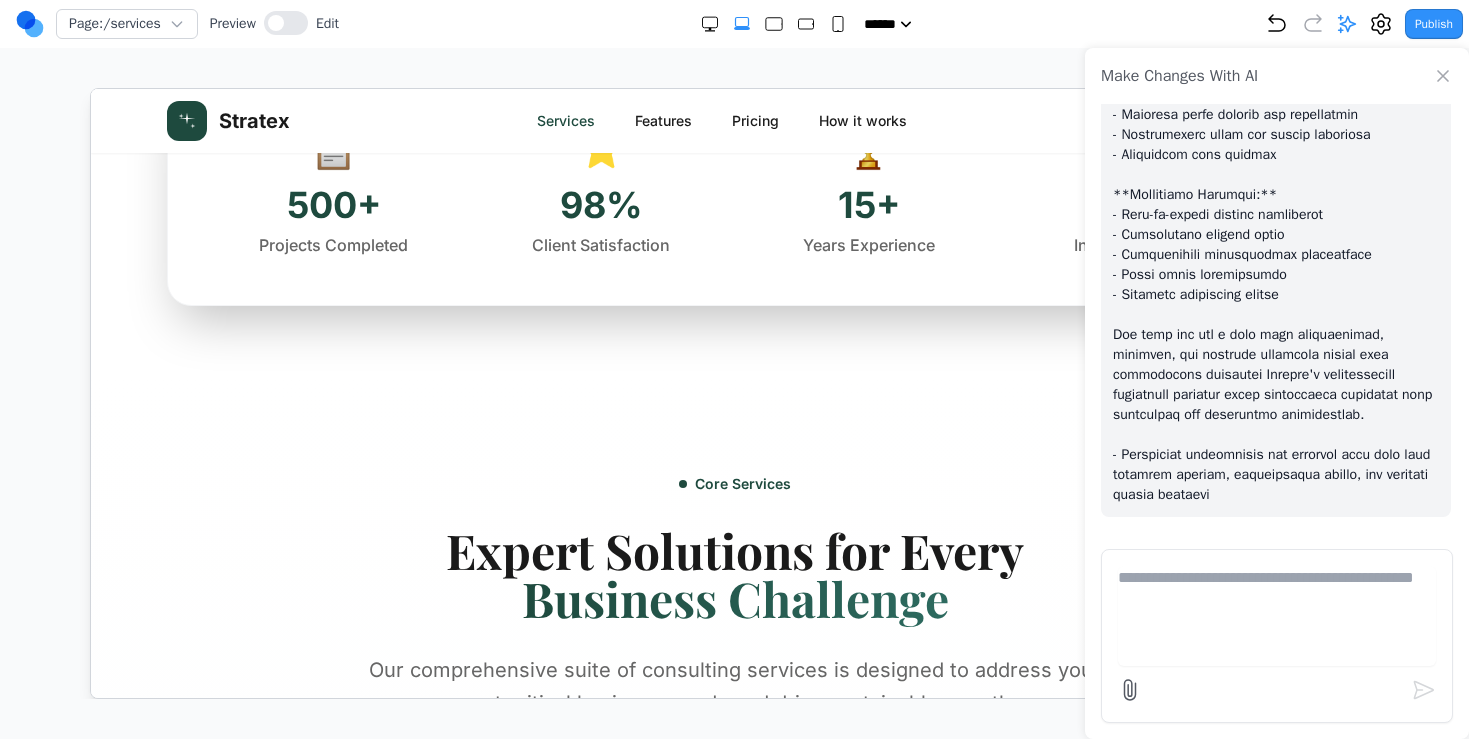 click 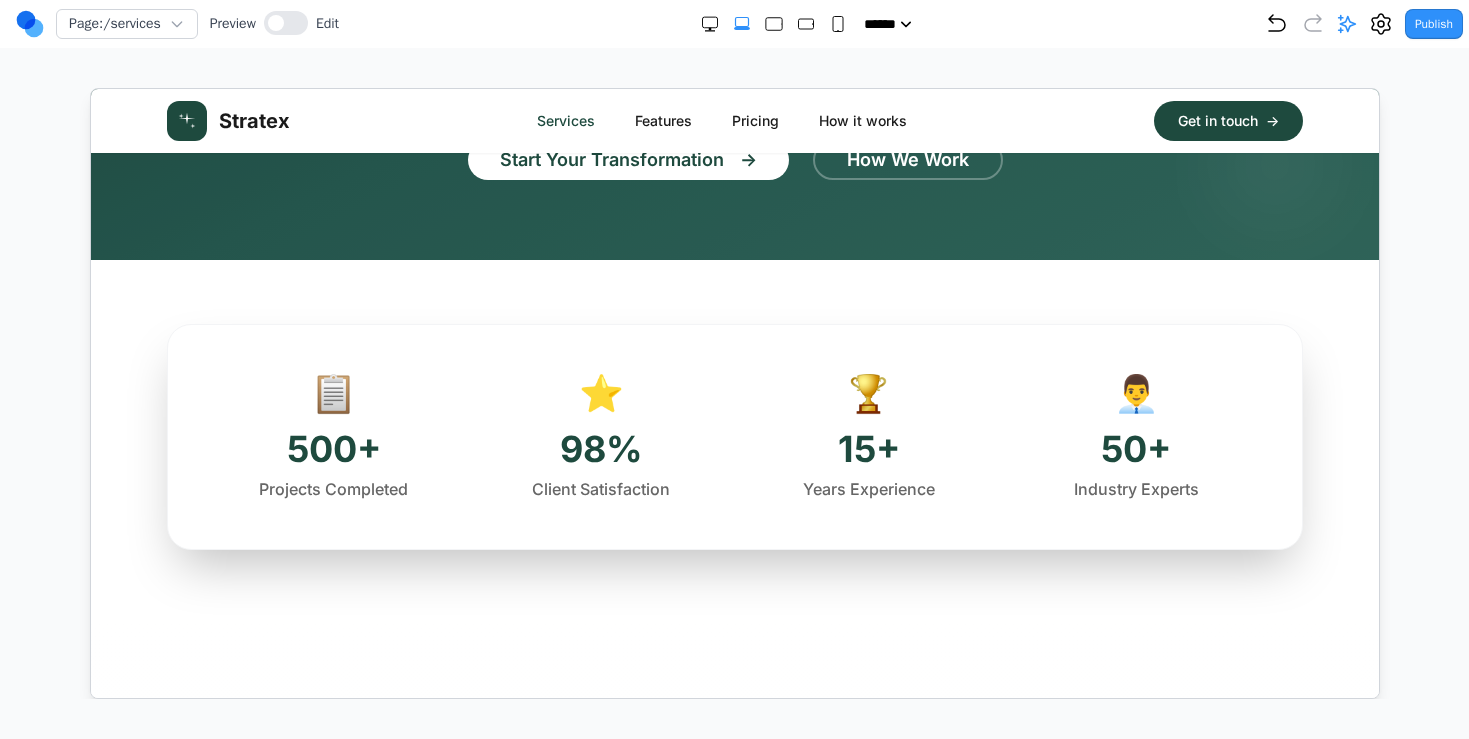 scroll, scrollTop: 415, scrollLeft: 0, axis: vertical 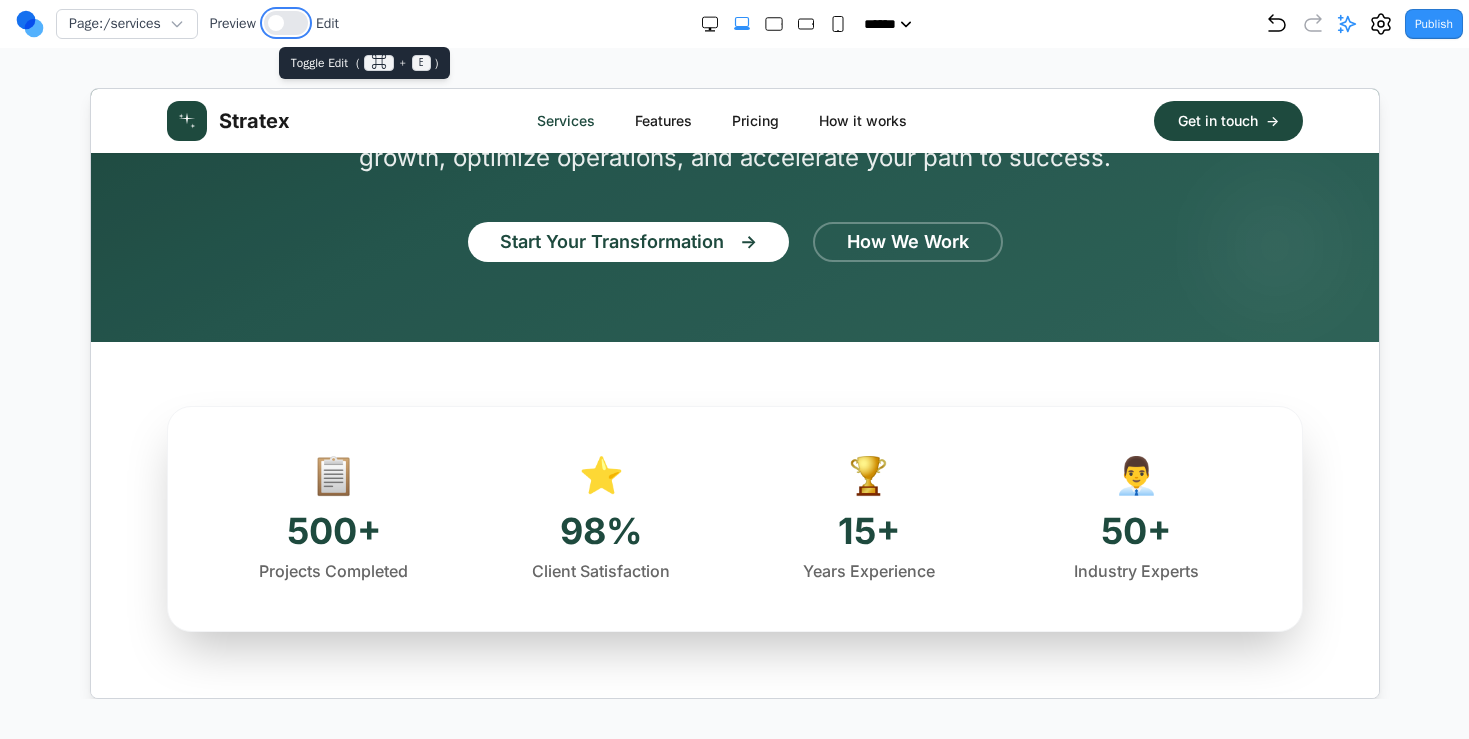 click at bounding box center (276, 23) 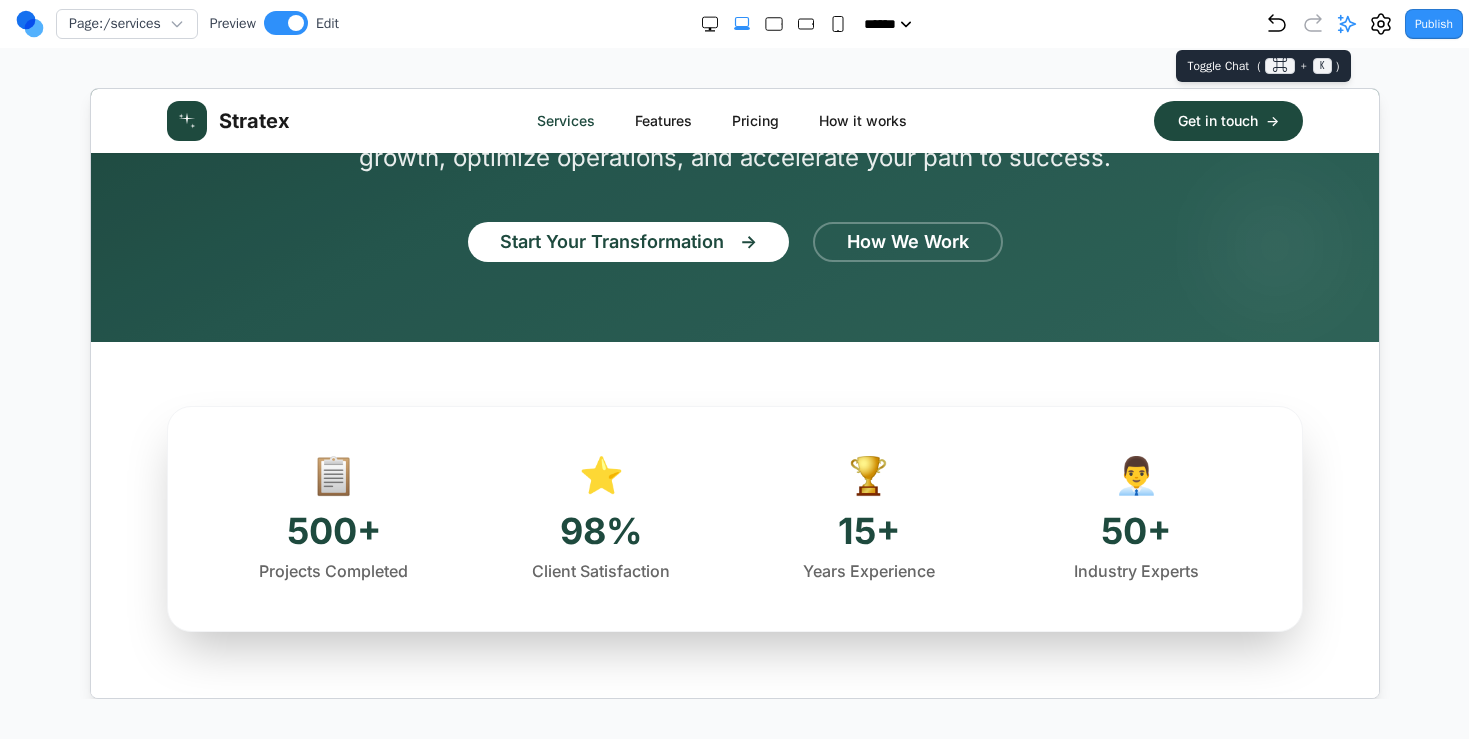 click 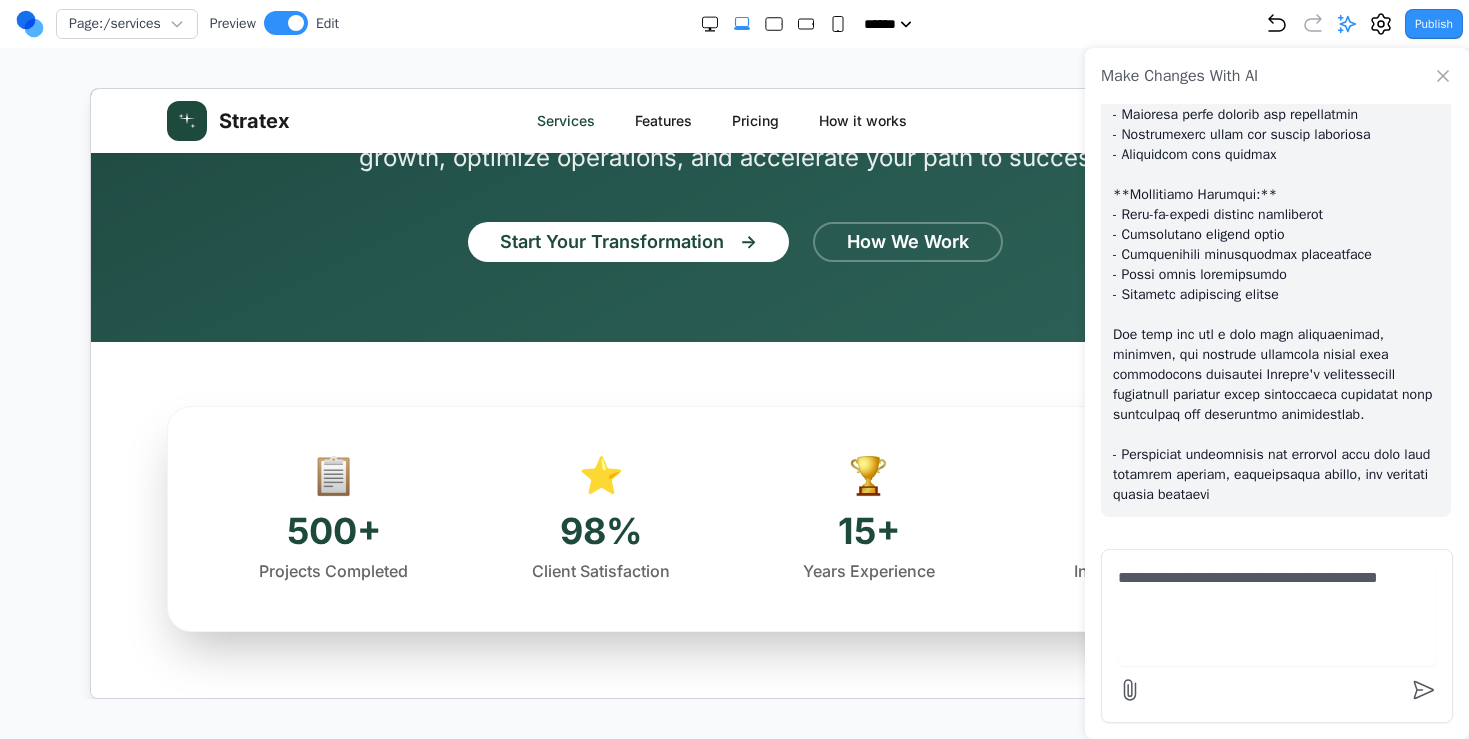 click on "**********" at bounding box center (1277, 616) 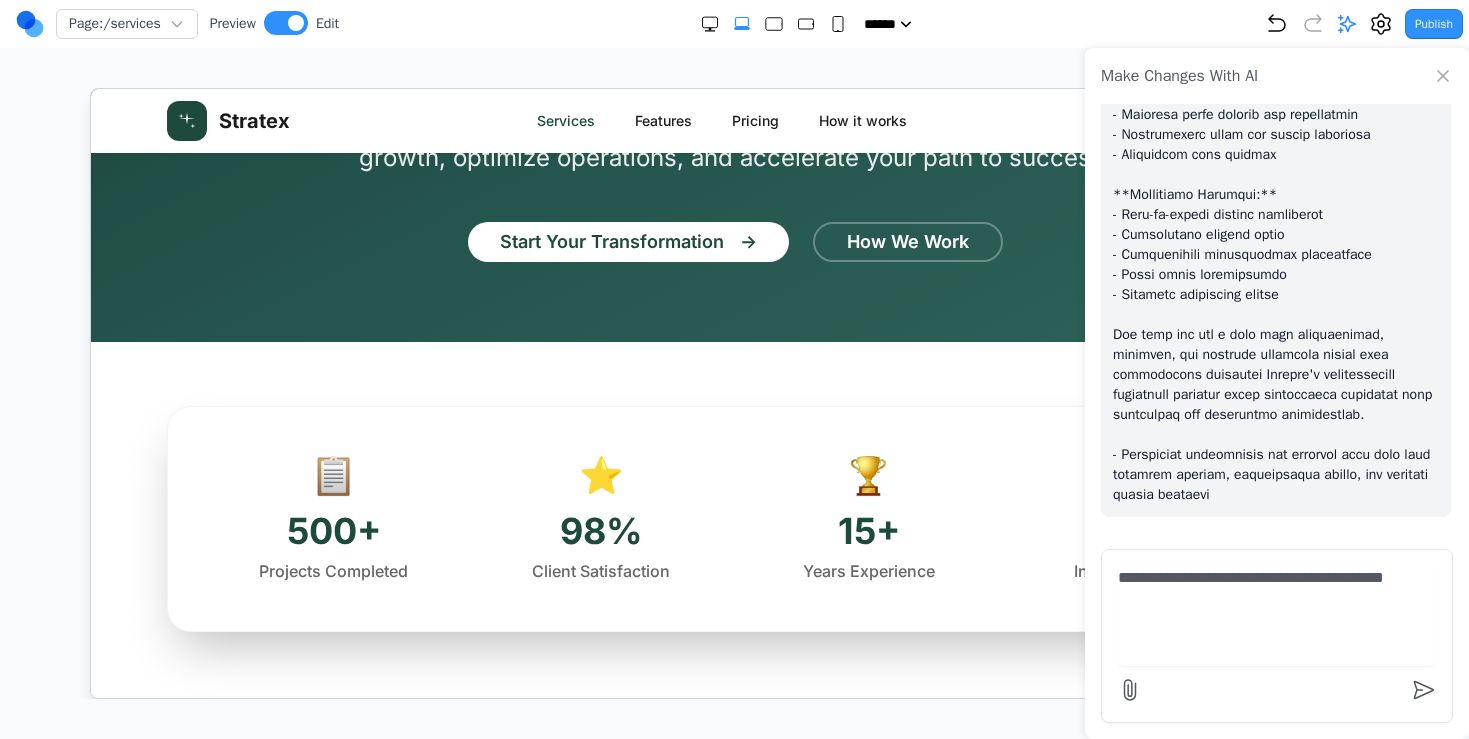 drag, startPoint x: 1347, startPoint y: 575, endPoint x: 1469, endPoint y: 585, distance: 122.40915 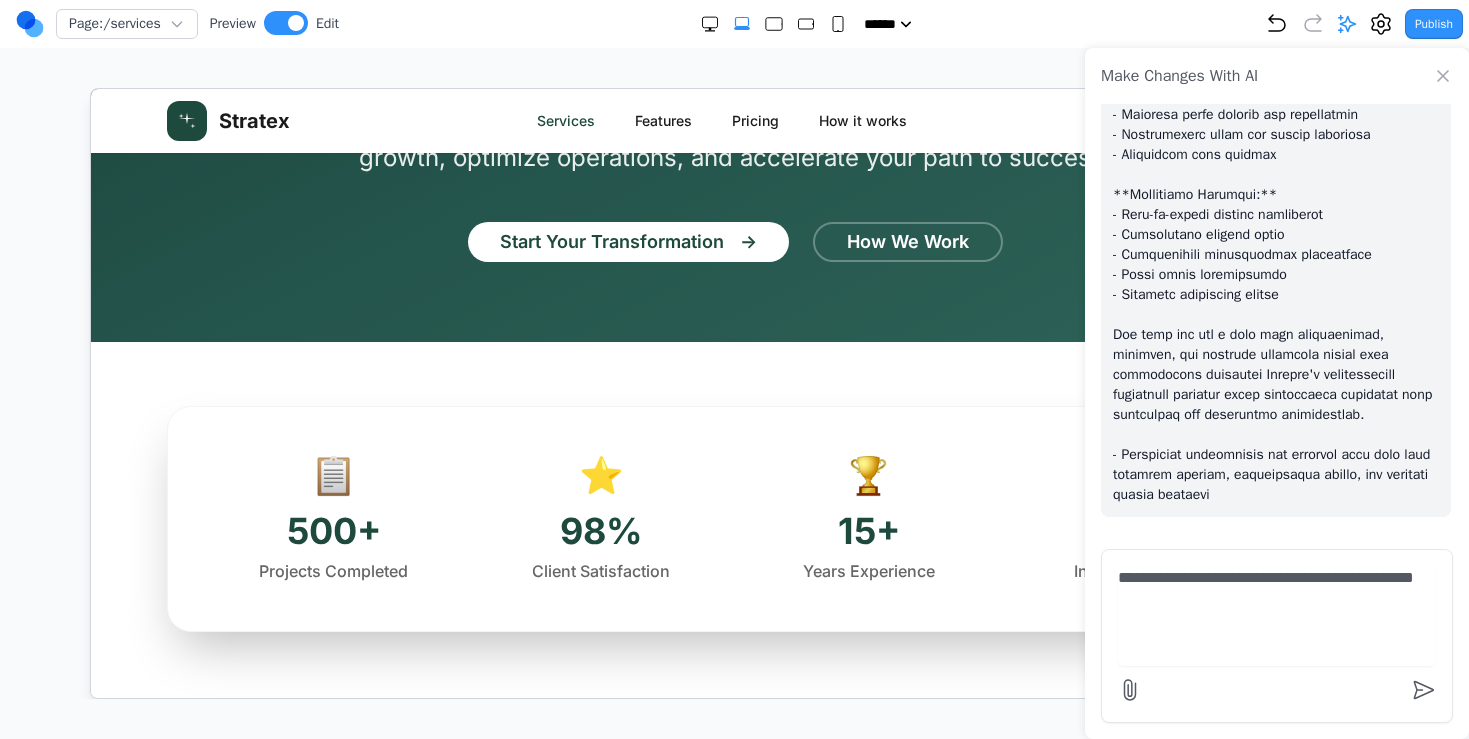 type on "**********" 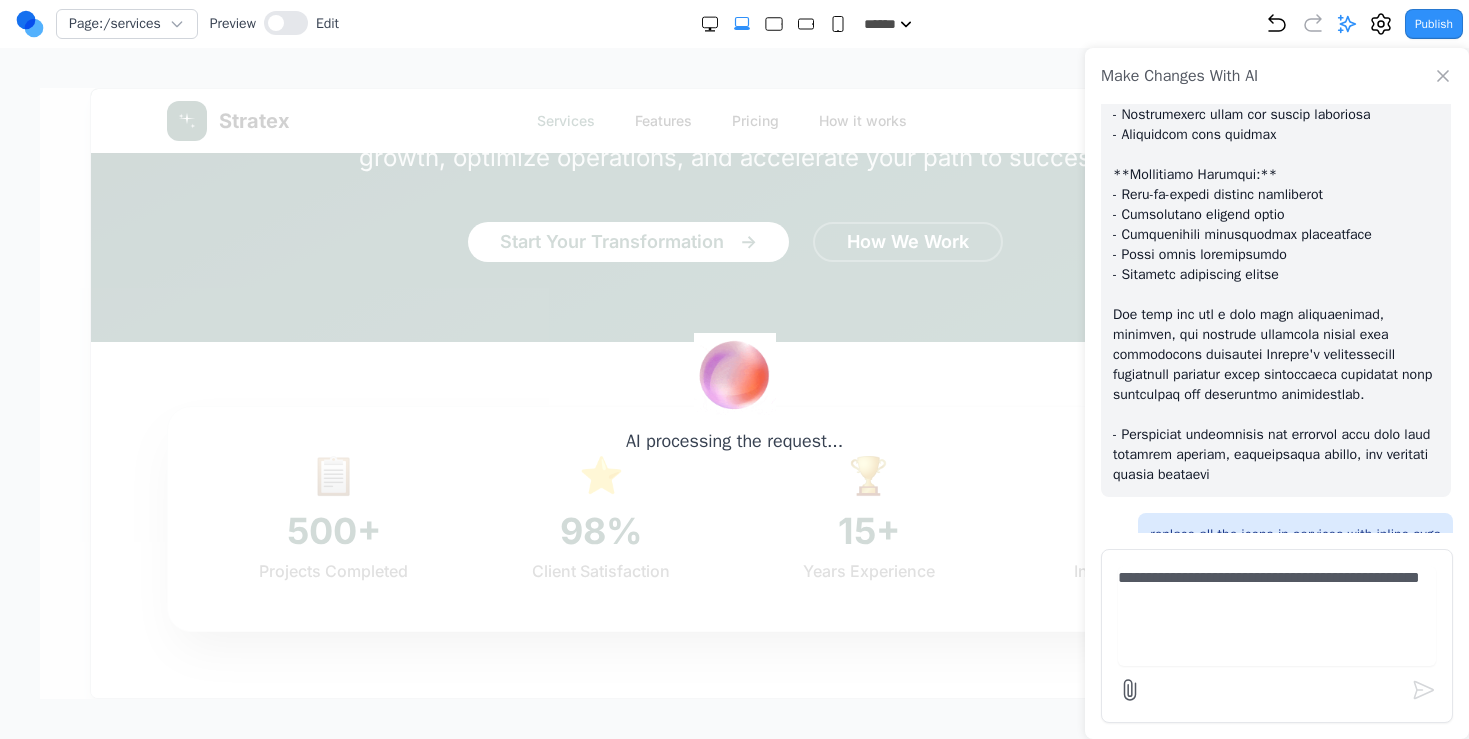 type 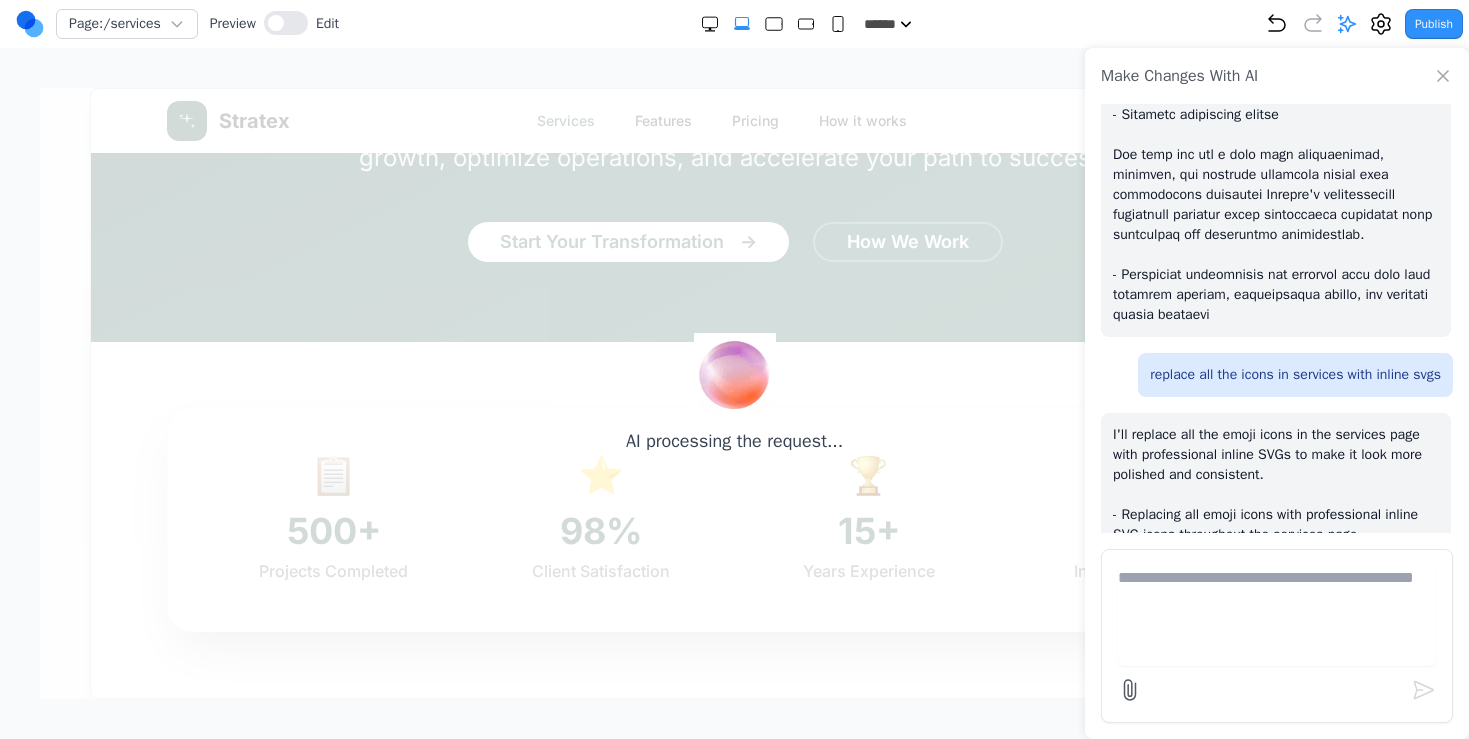 scroll, scrollTop: 867, scrollLeft: 0, axis: vertical 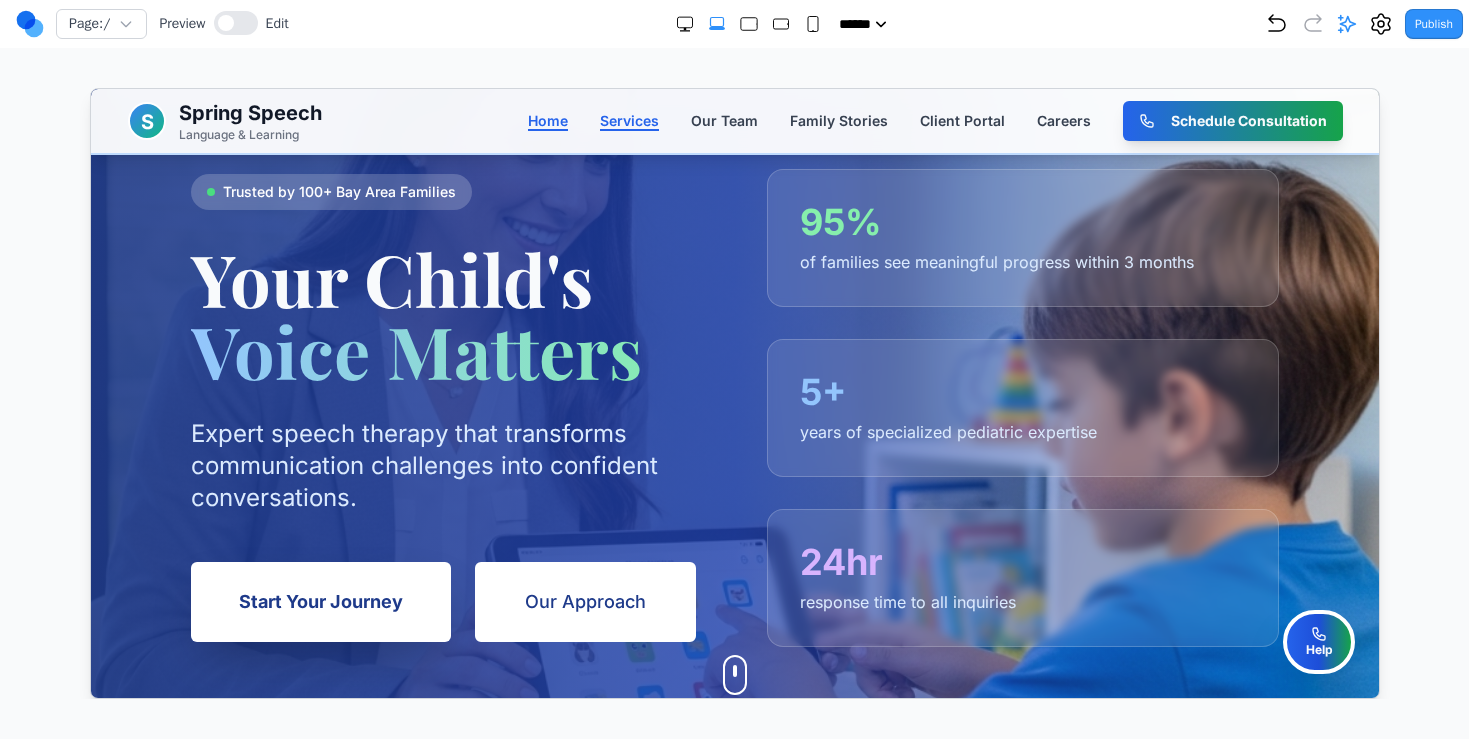 click on "Services" at bounding box center (627, 120) 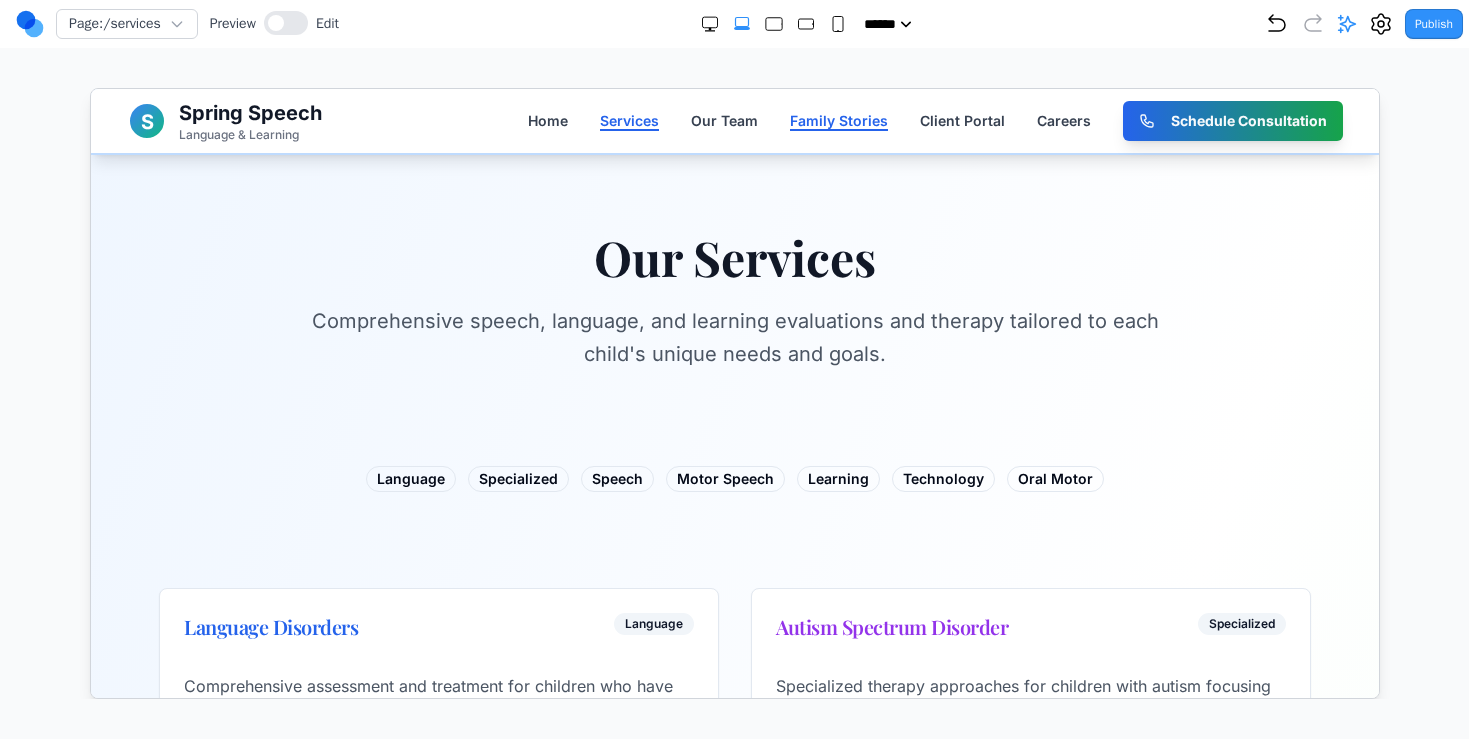 click on "Family Stories" at bounding box center [837, 120] 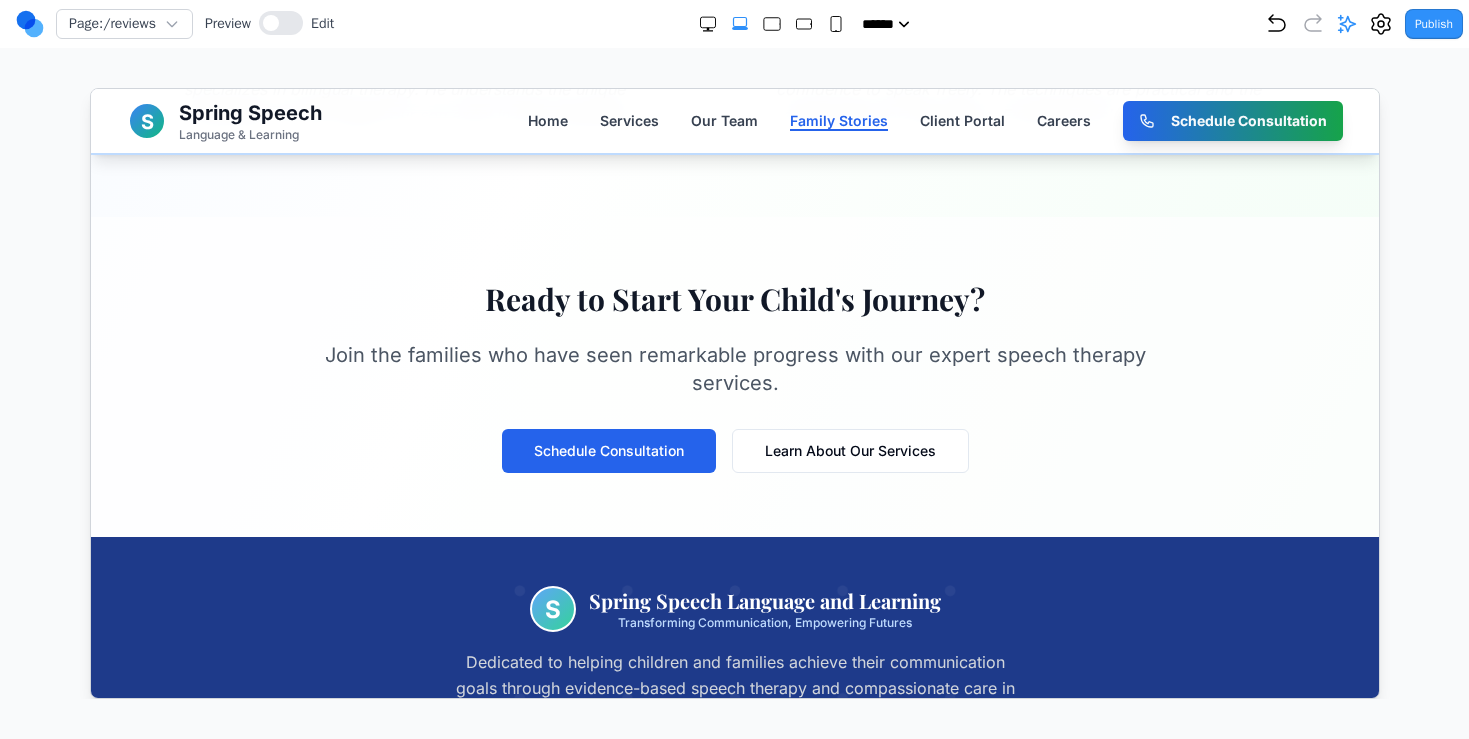 scroll, scrollTop: 2027, scrollLeft: 0, axis: vertical 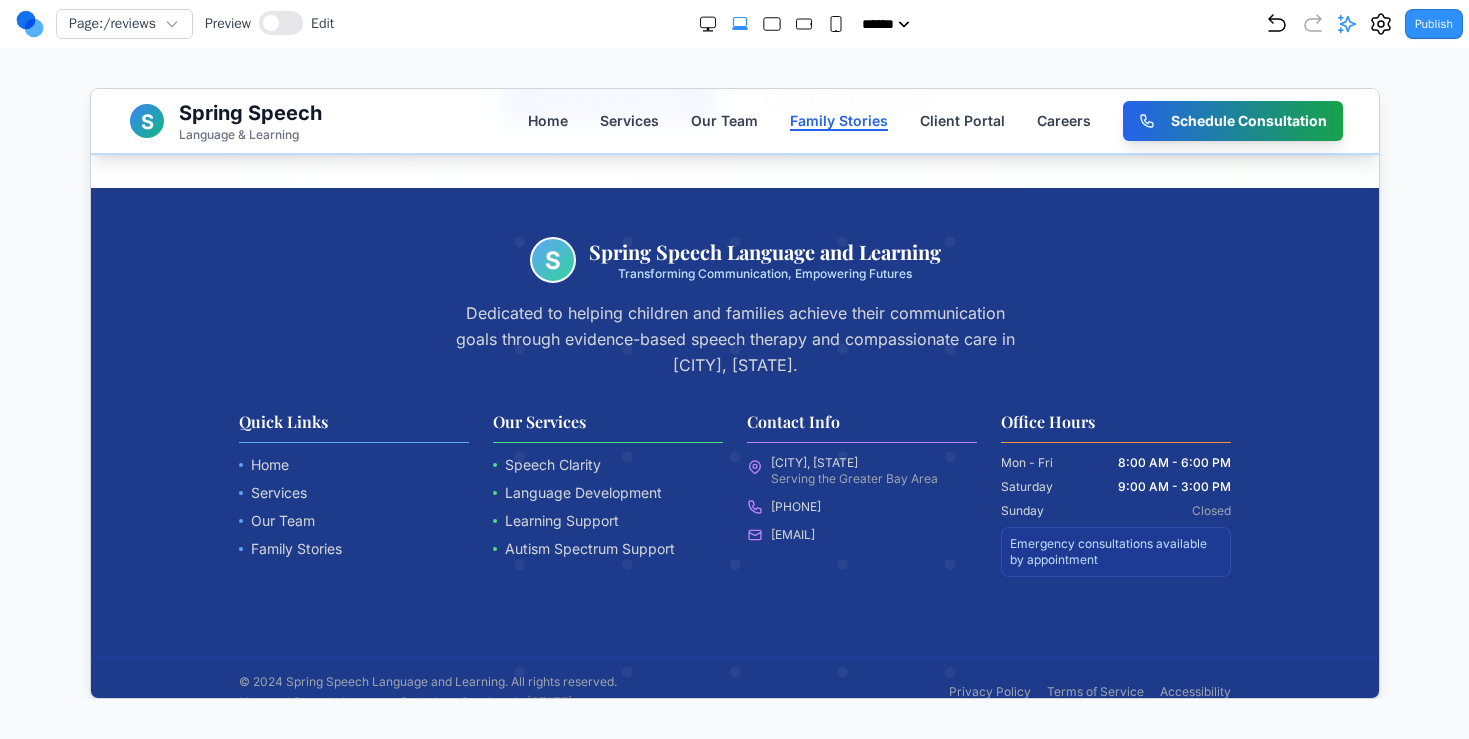 click on "Home Services Our Team Family Stories Client Portal Careers Schedule Consultation" at bounding box center [933, 120] 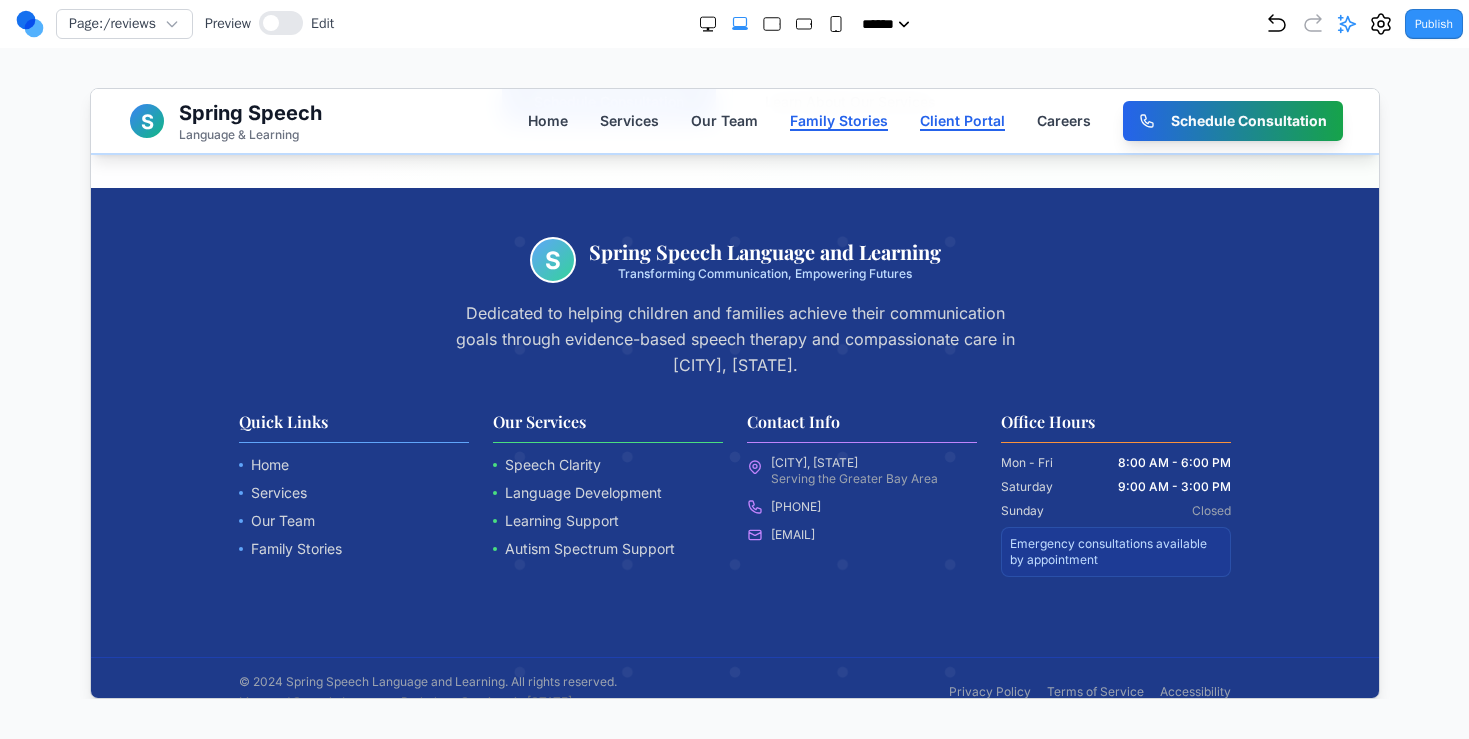 click on "Client Portal" at bounding box center (960, 120) 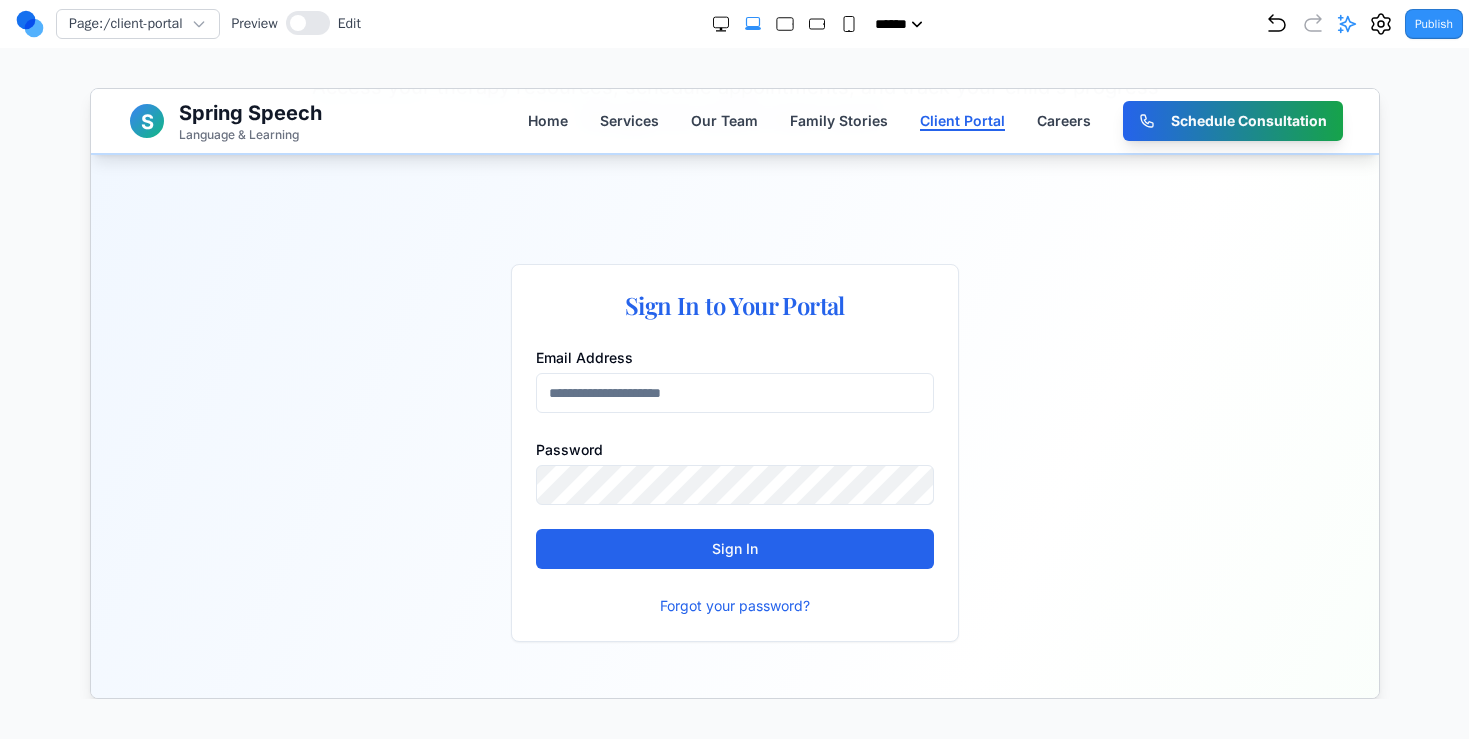 scroll, scrollTop: 0, scrollLeft: 0, axis: both 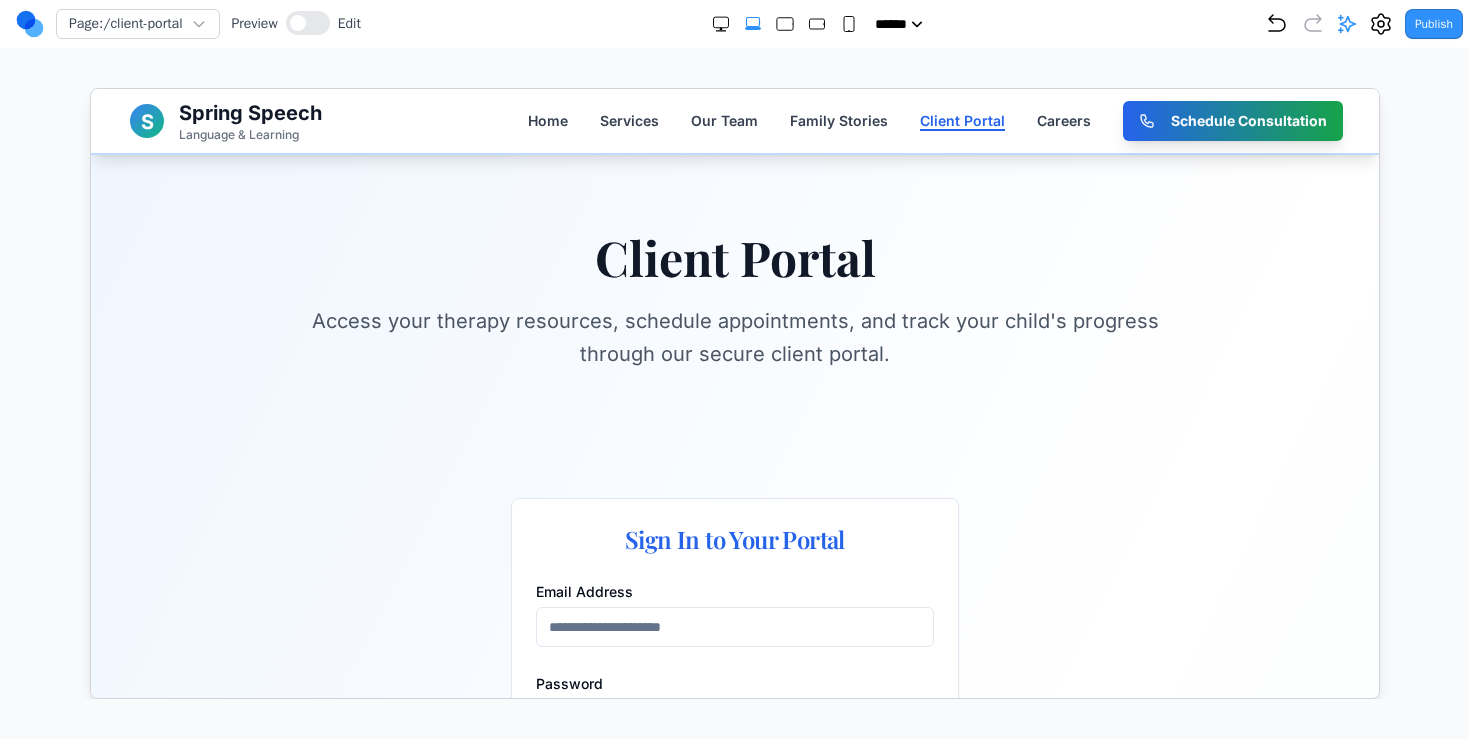 click on "Home Services Our Team Family Stories Client Portal Careers Schedule Consultation" at bounding box center [933, 120] 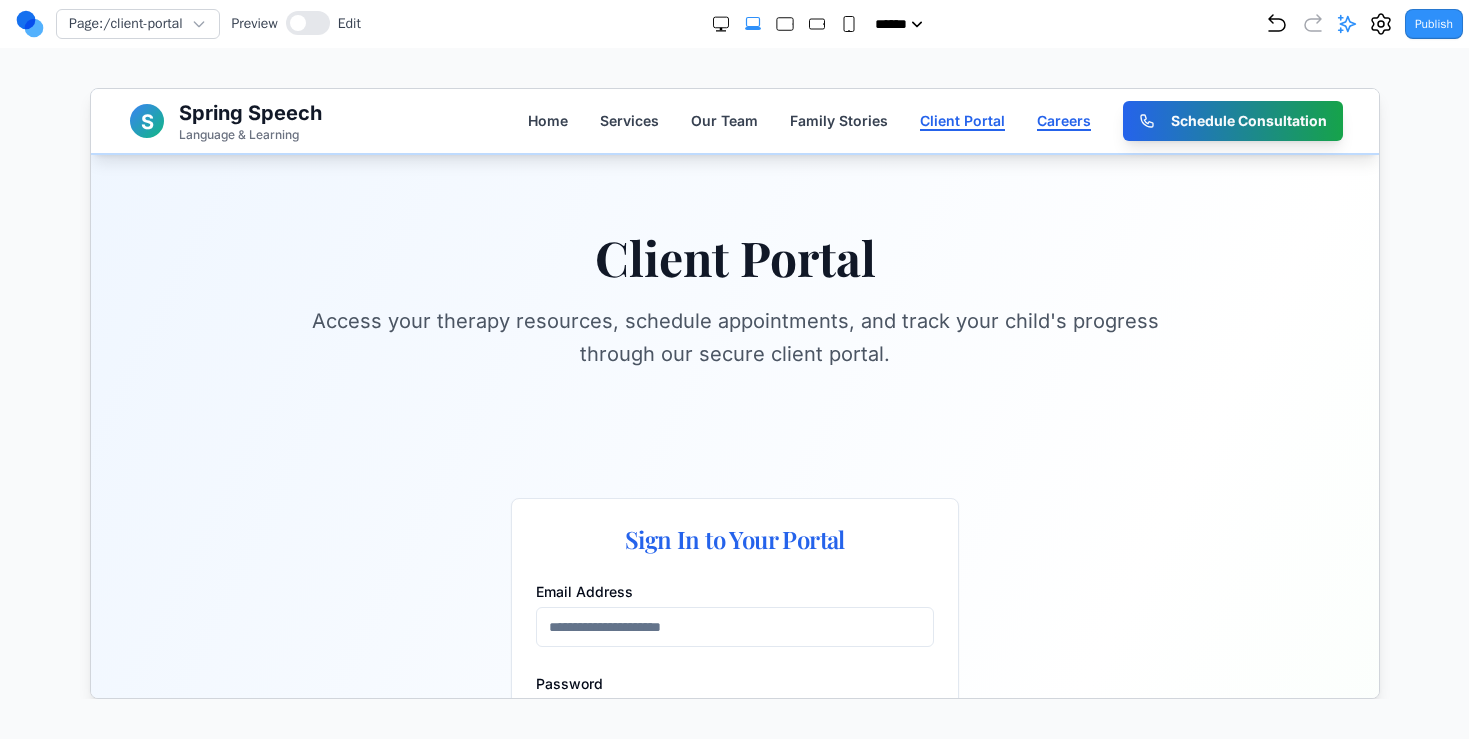 click on "Careers" at bounding box center (1062, 120) 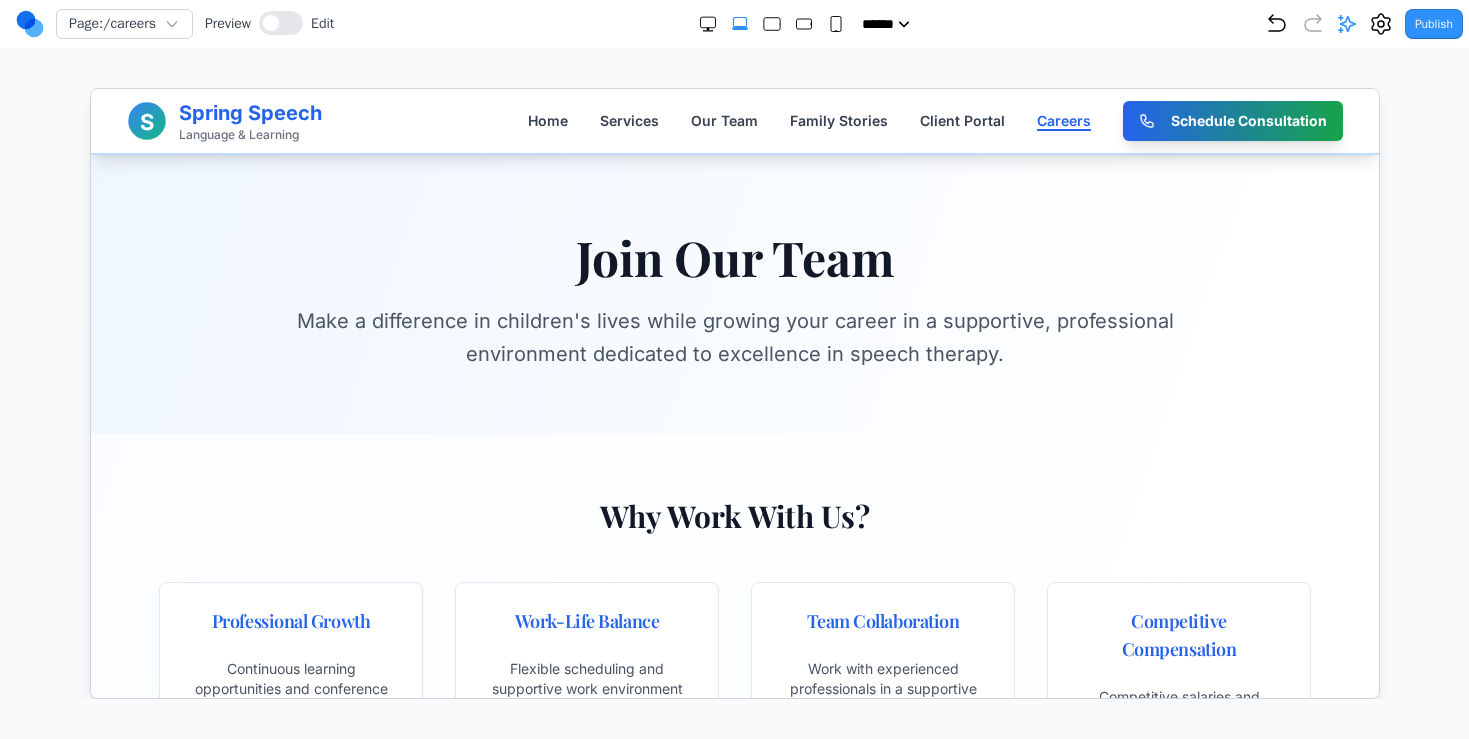 click on "Language & Learning" at bounding box center (248, 134) 